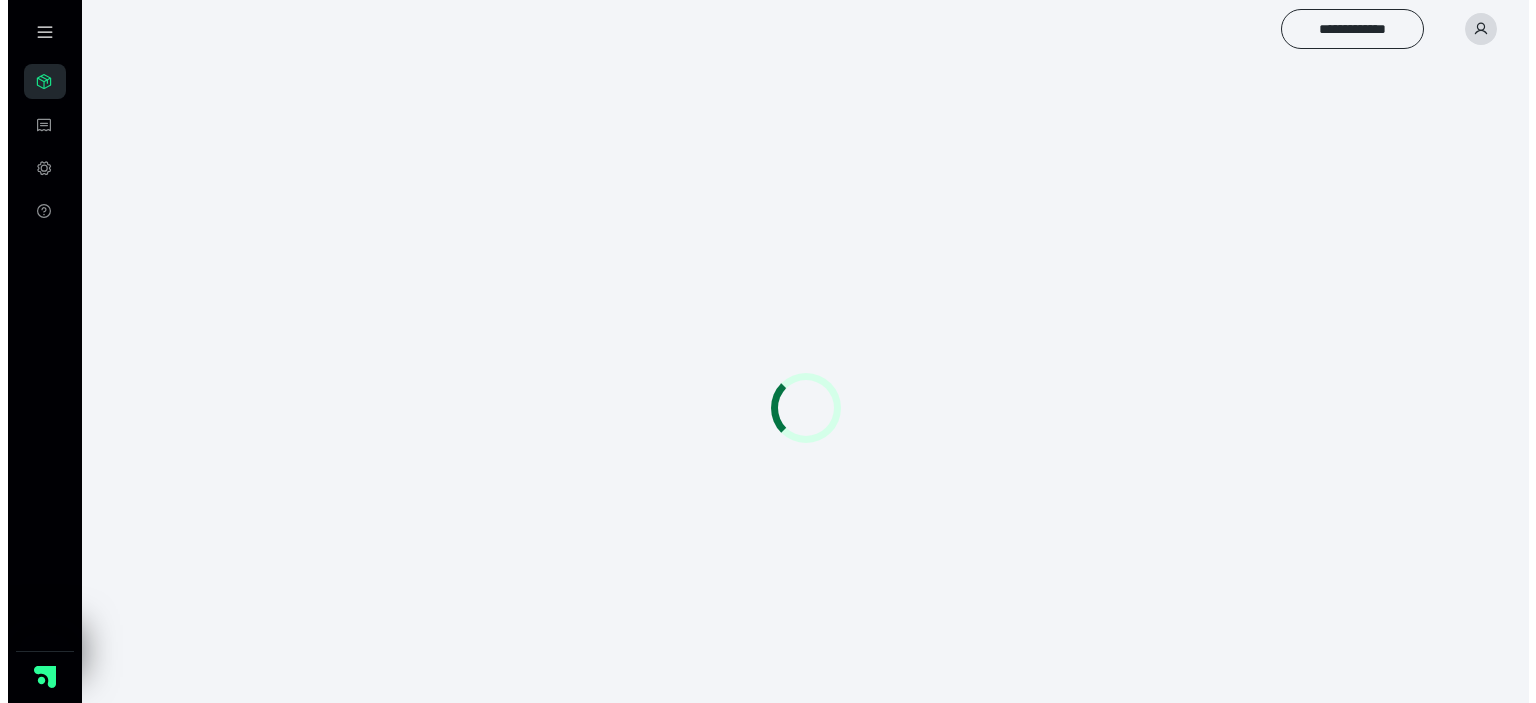scroll, scrollTop: 0, scrollLeft: 0, axis: both 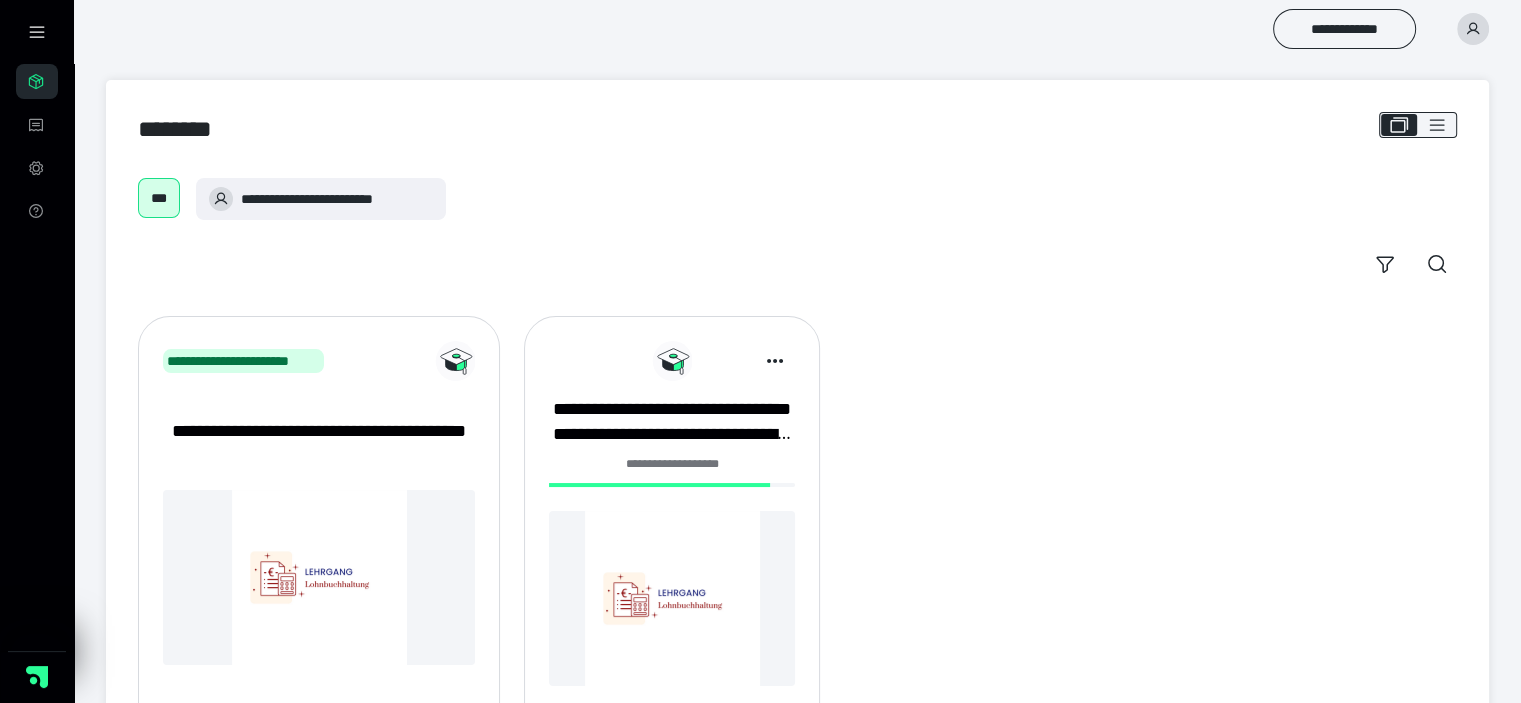 click on "**********" at bounding box center [671, 464] 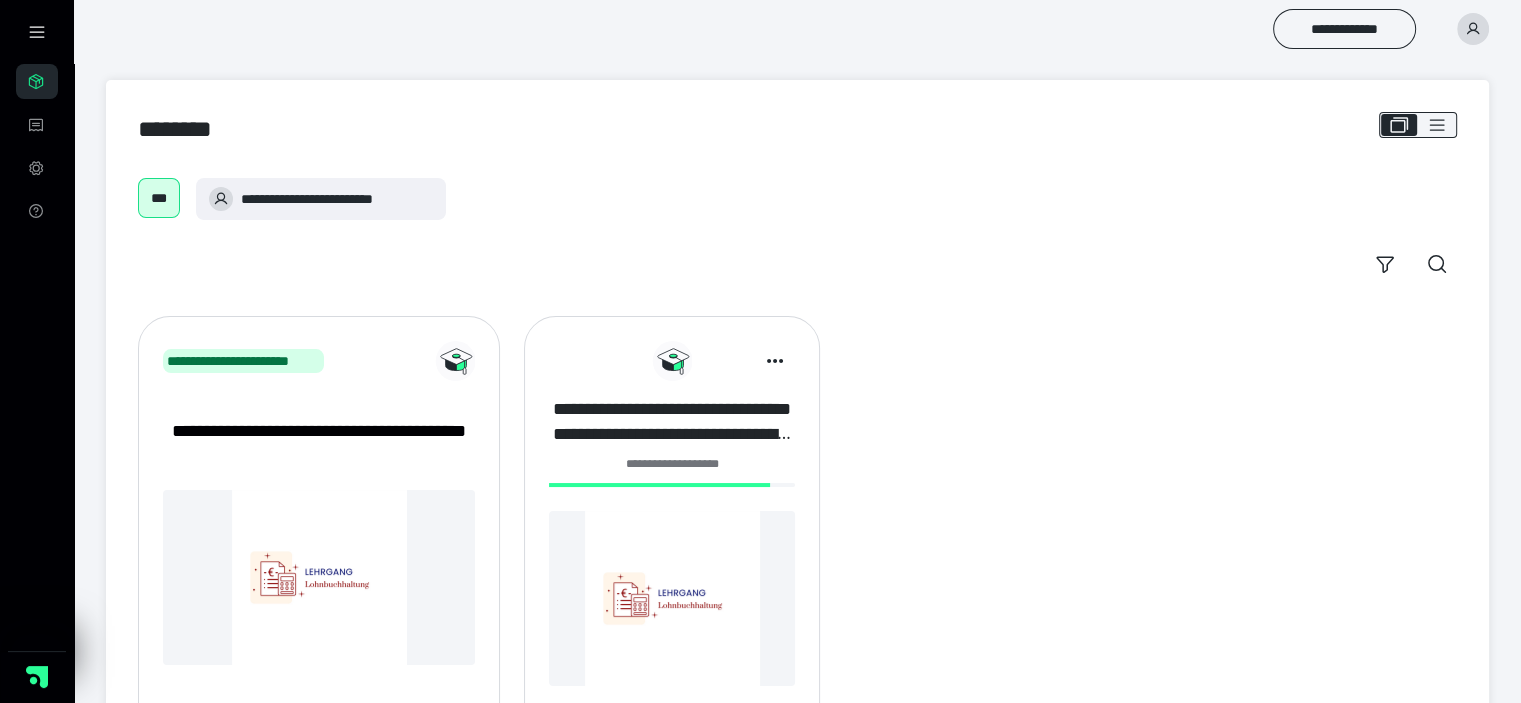 click on "**********" at bounding box center (671, 422) 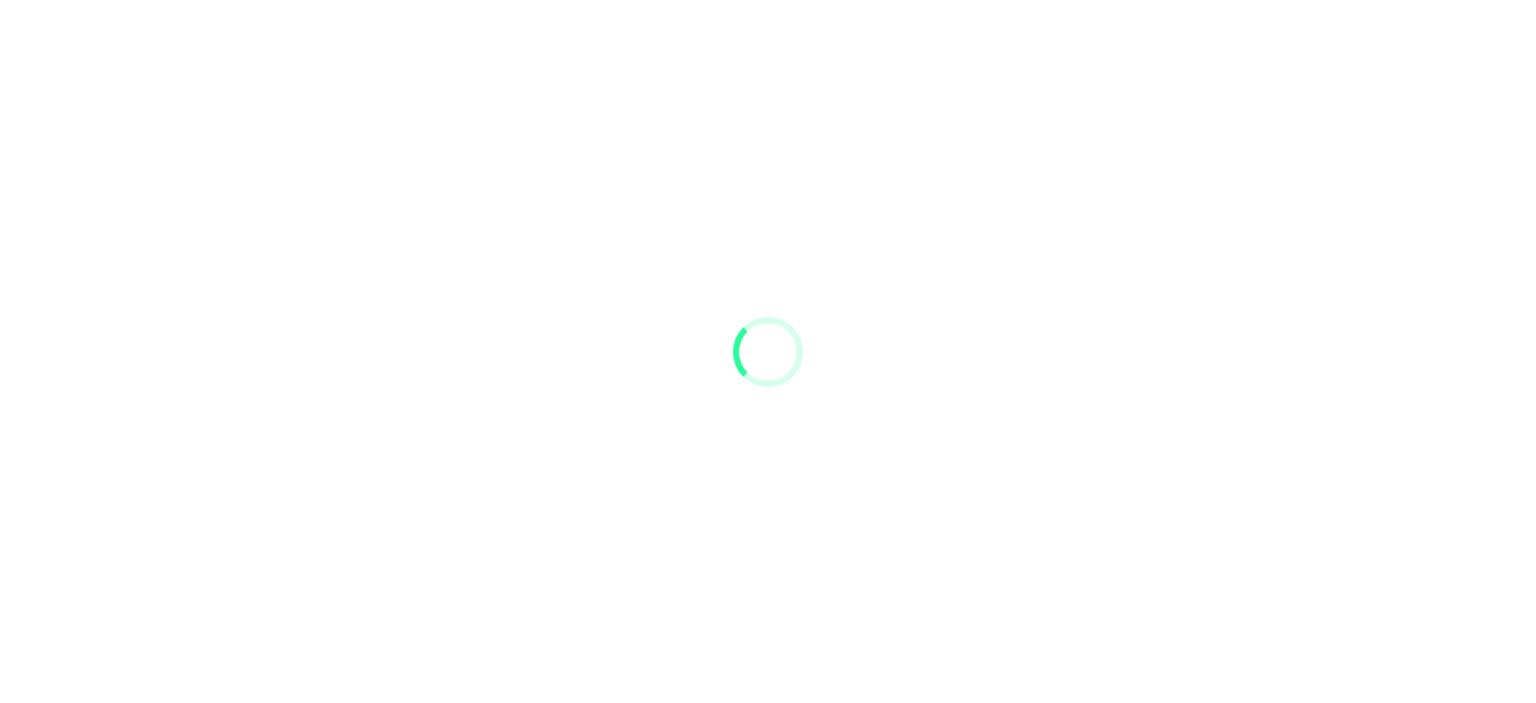 scroll, scrollTop: 0, scrollLeft: 0, axis: both 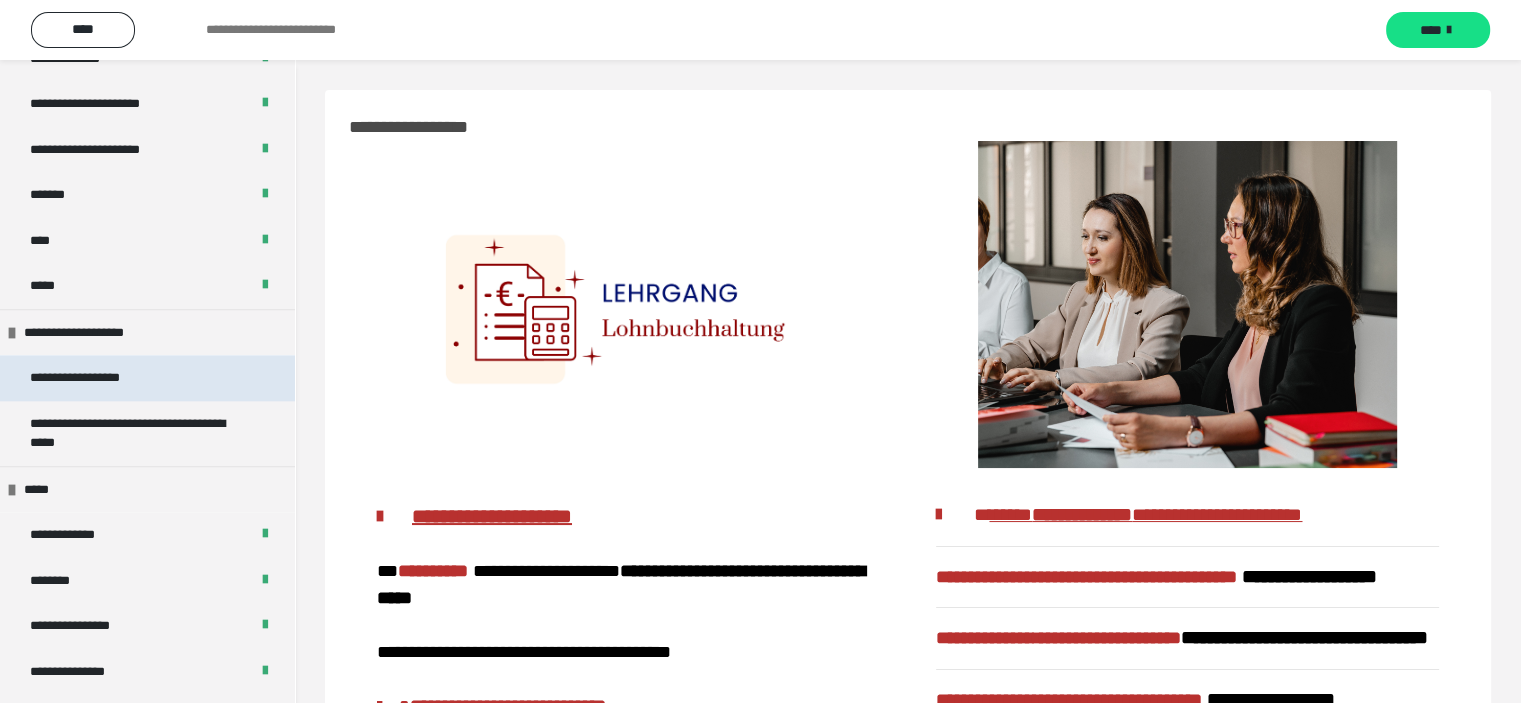 click on "**********" at bounding box center (98, 378) 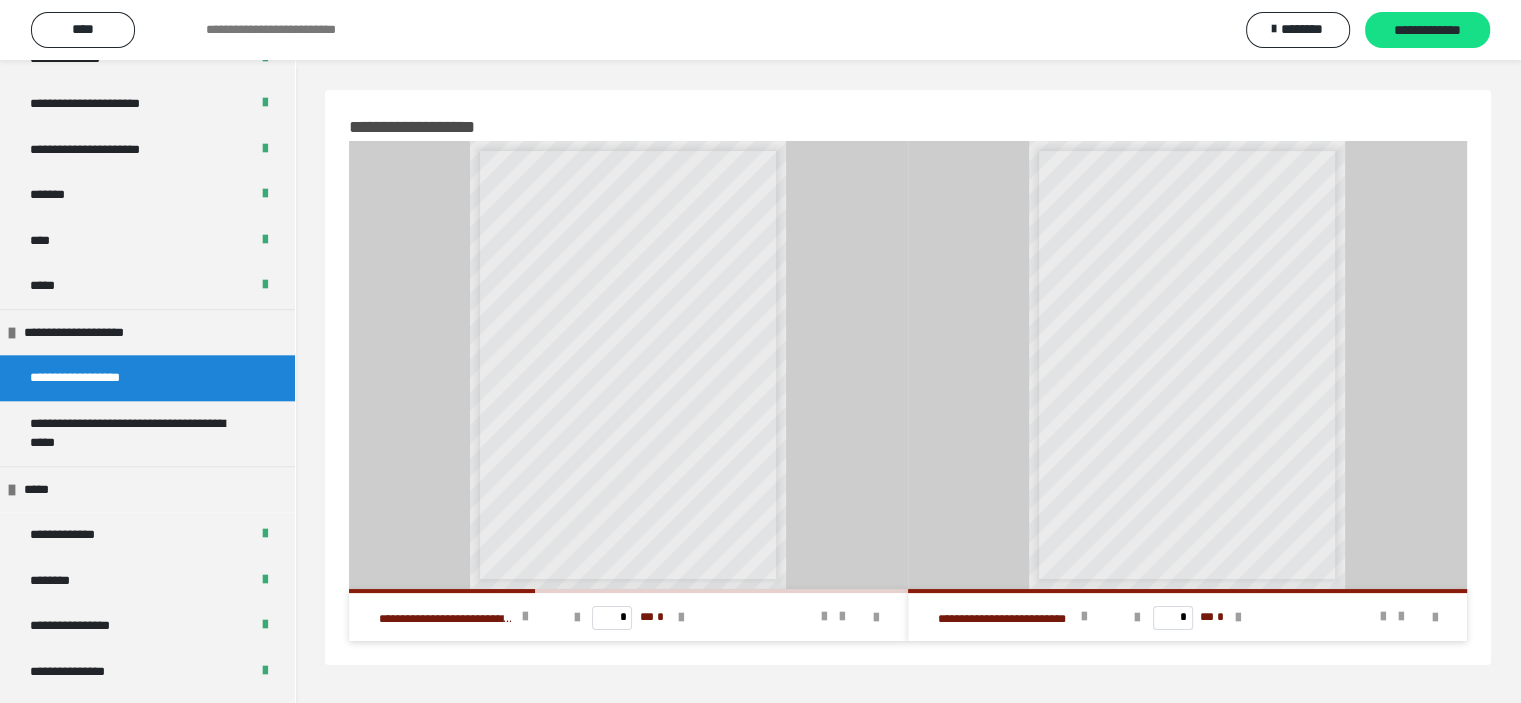 click on "**********" at bounding box center (98, 378) 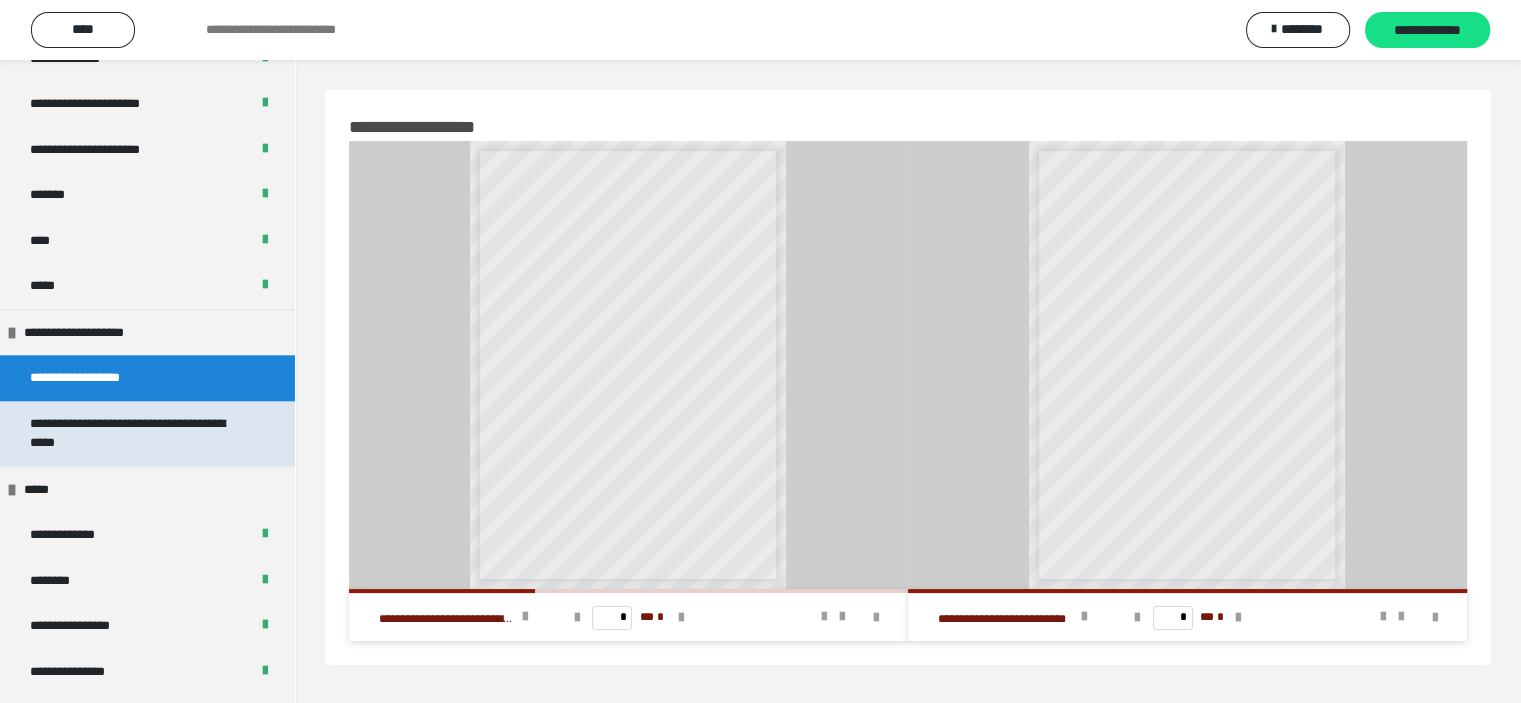 click on "**********" at bounding box center [132, 433] 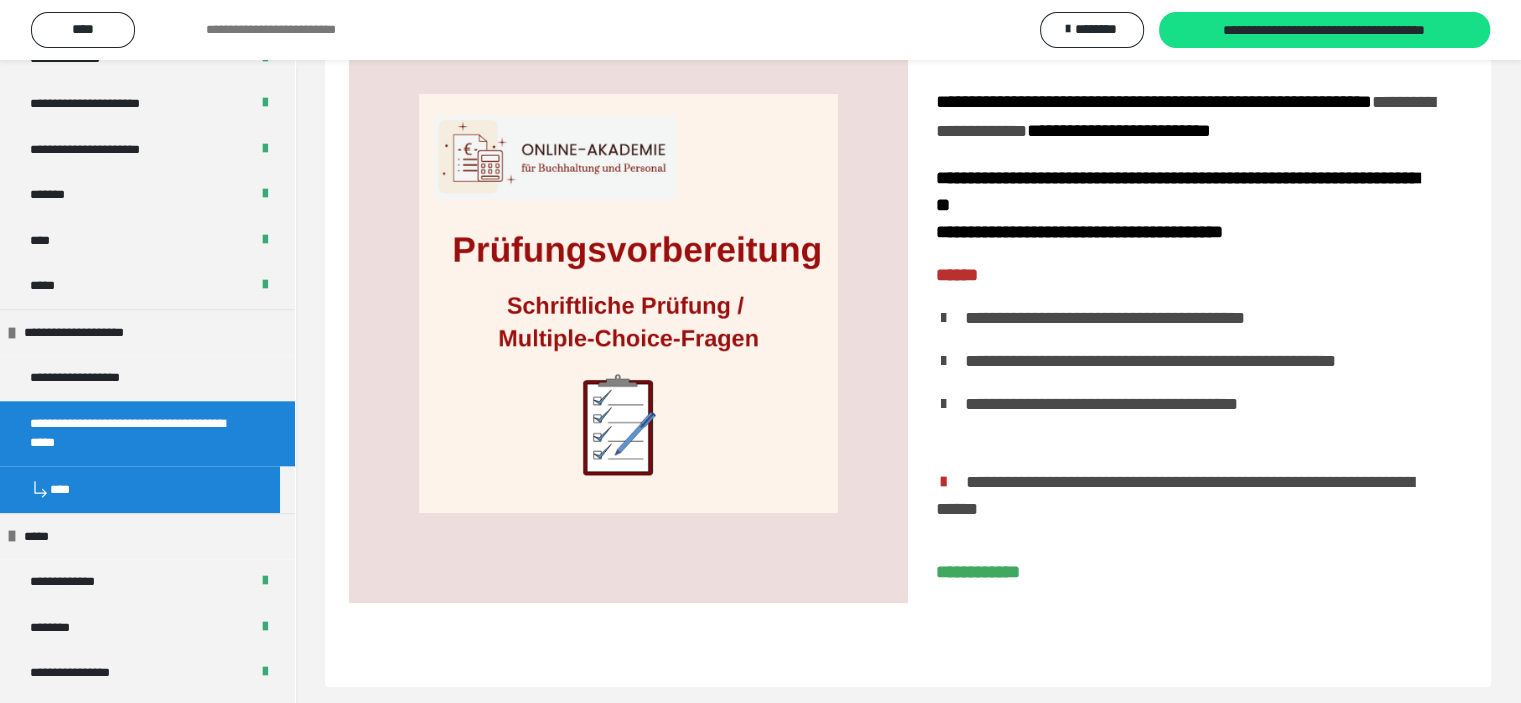 scroll, scrollTop: 150, scrollLeft: 0, axis: vertical 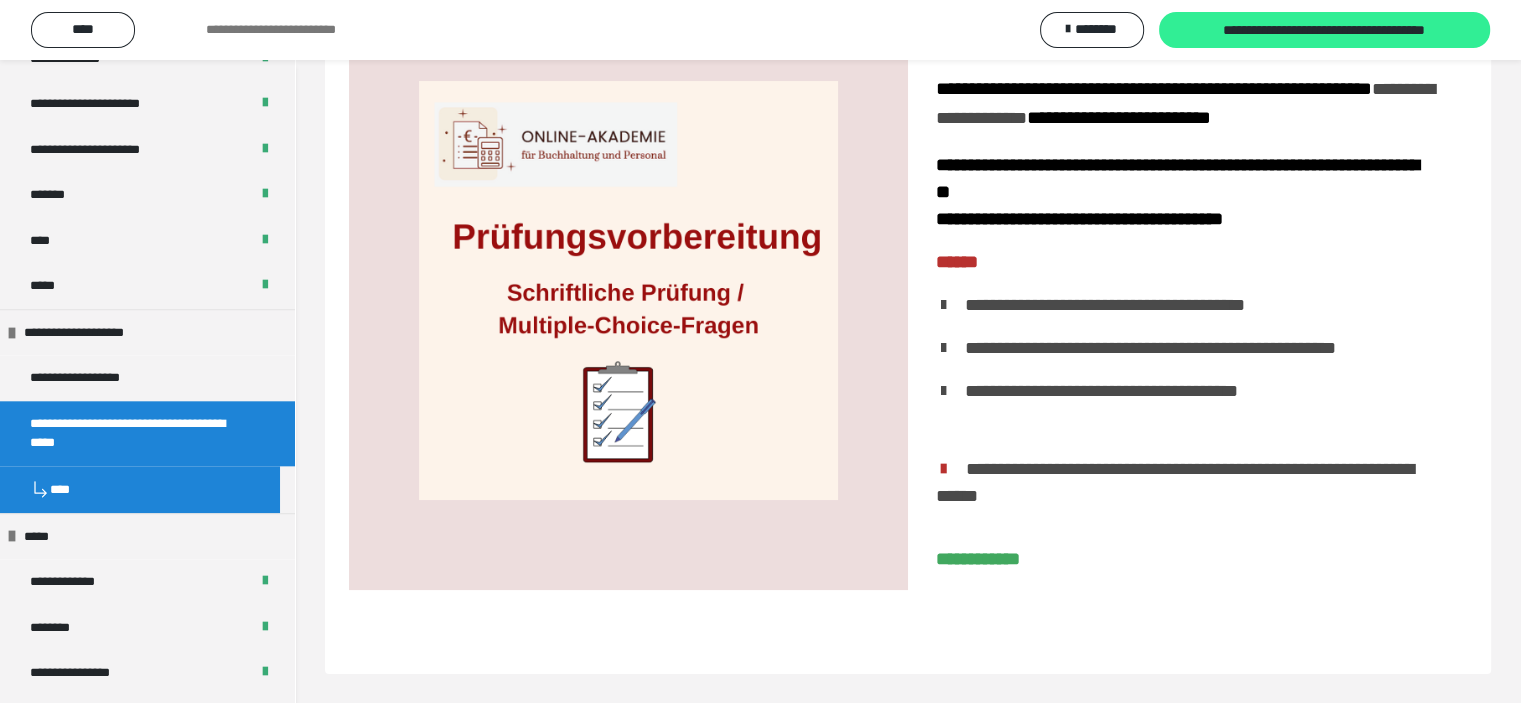 click on "**********" at bounding box center (1325, 31) 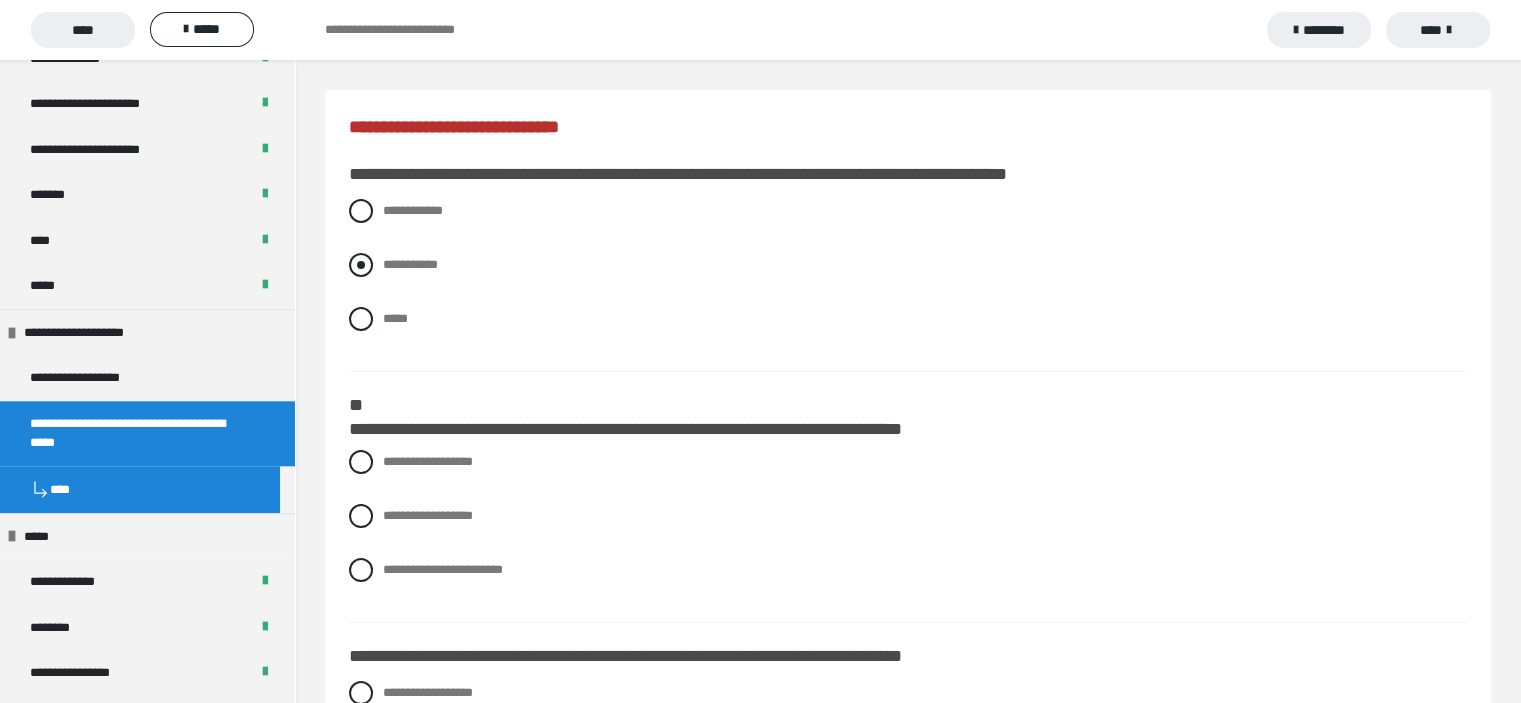 click at bounding box center (361, 265) 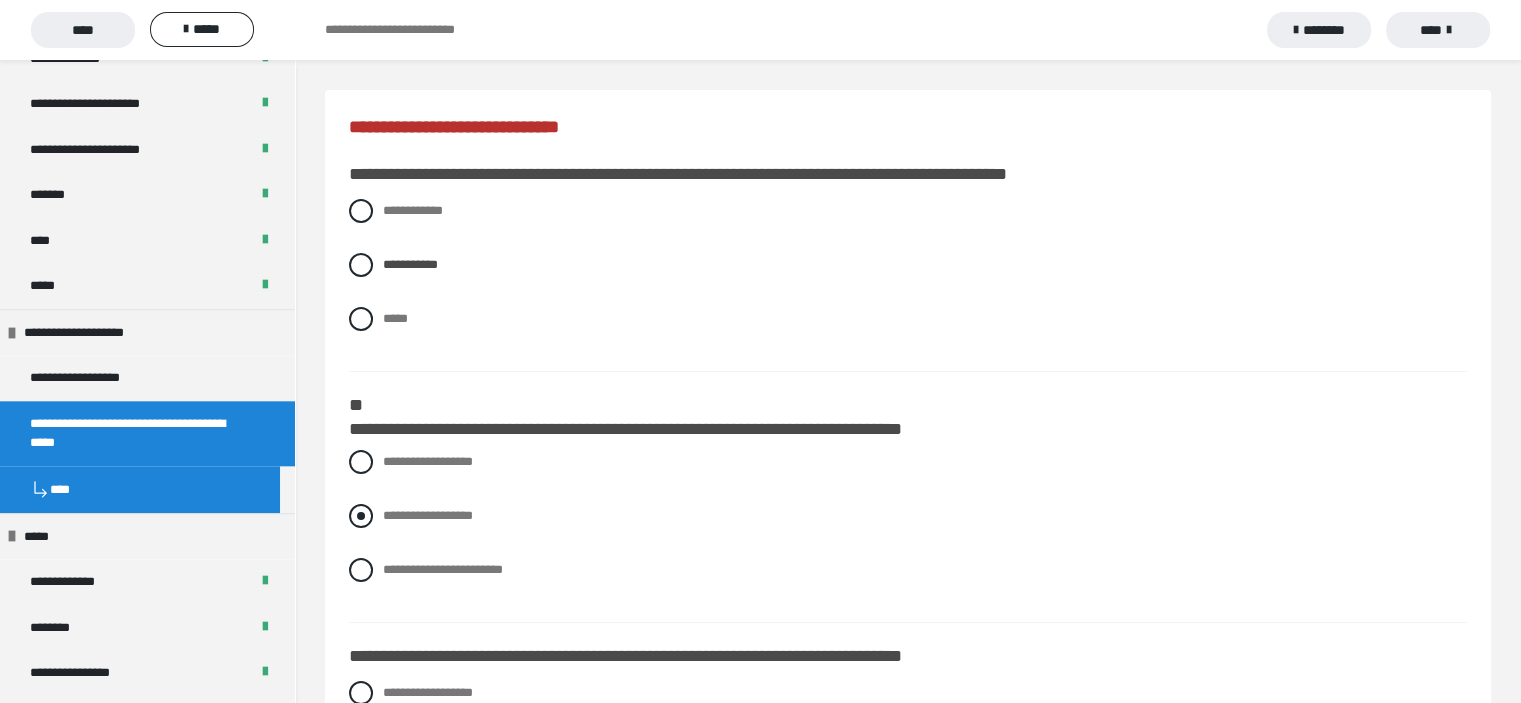 click at bounding box center (361, 516) 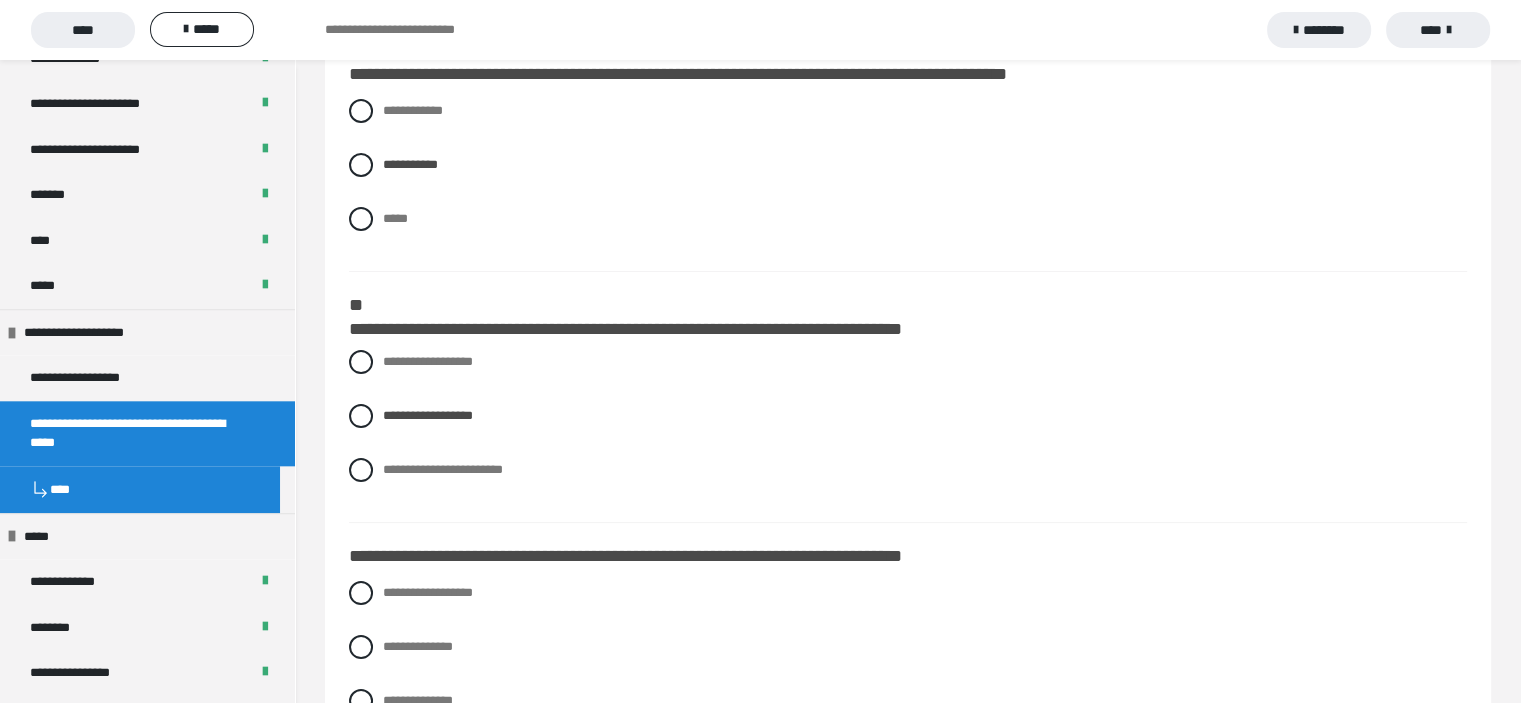 scroll, scrollTop: 200, scrollLeft: 0, axis: vertical 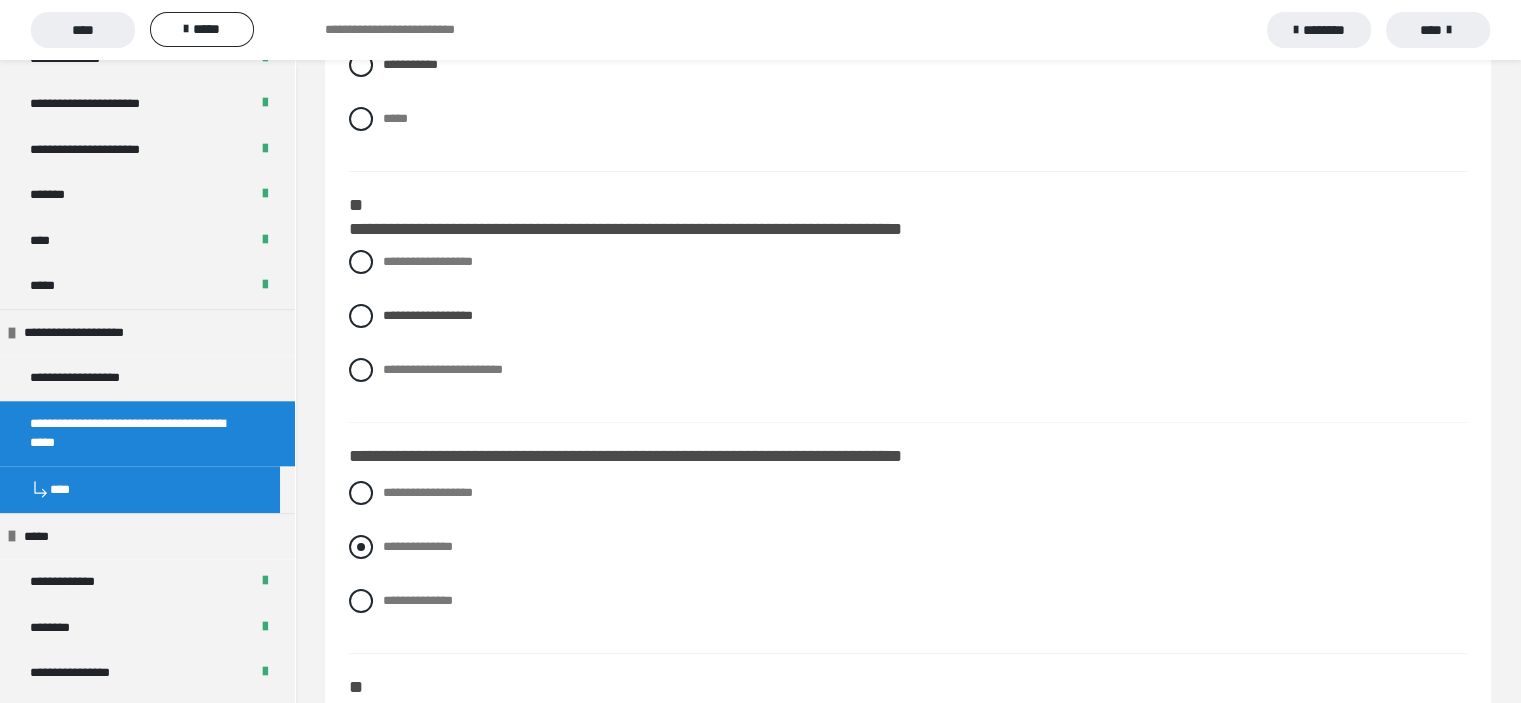 click at bounding box center [361, 547] 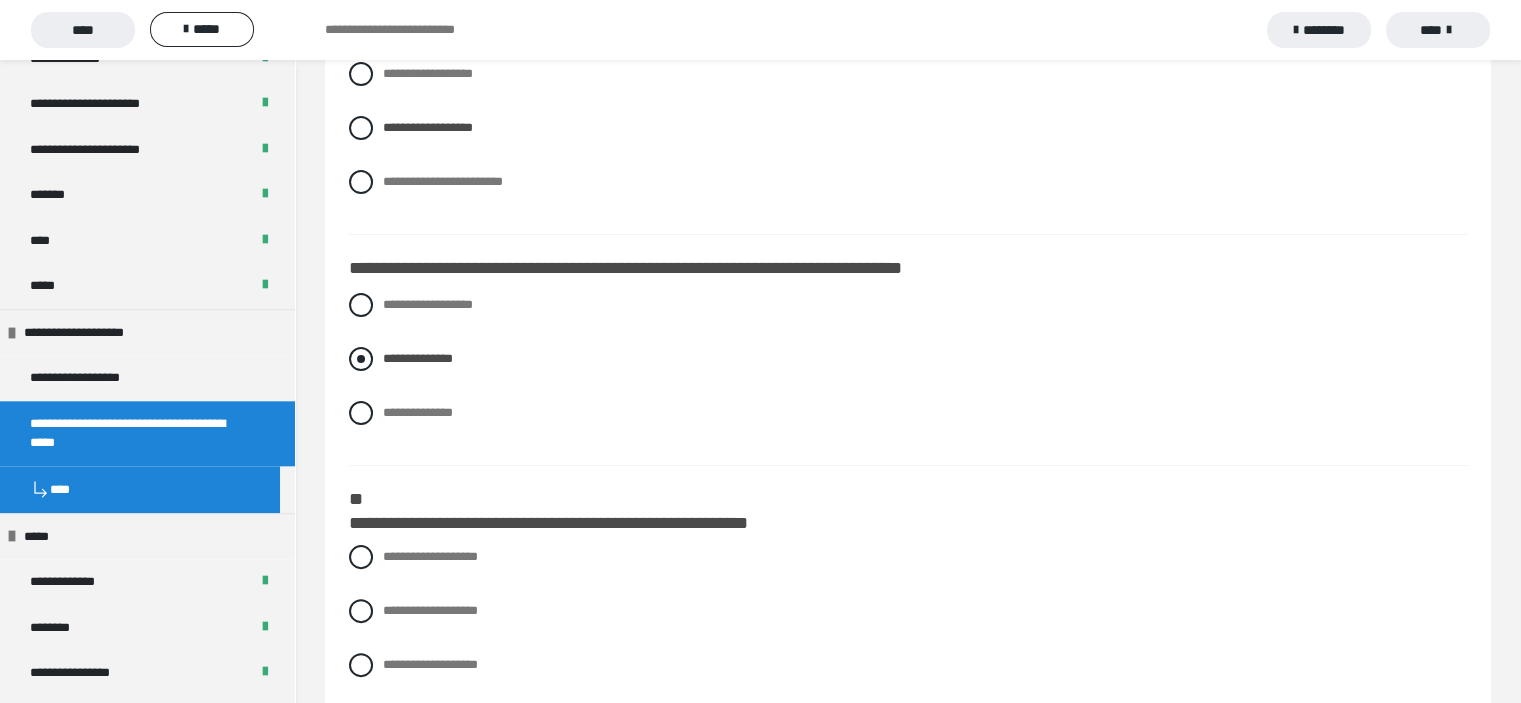 scroll, scrollTop: 400, scrollLeft: 0, axis: vertical 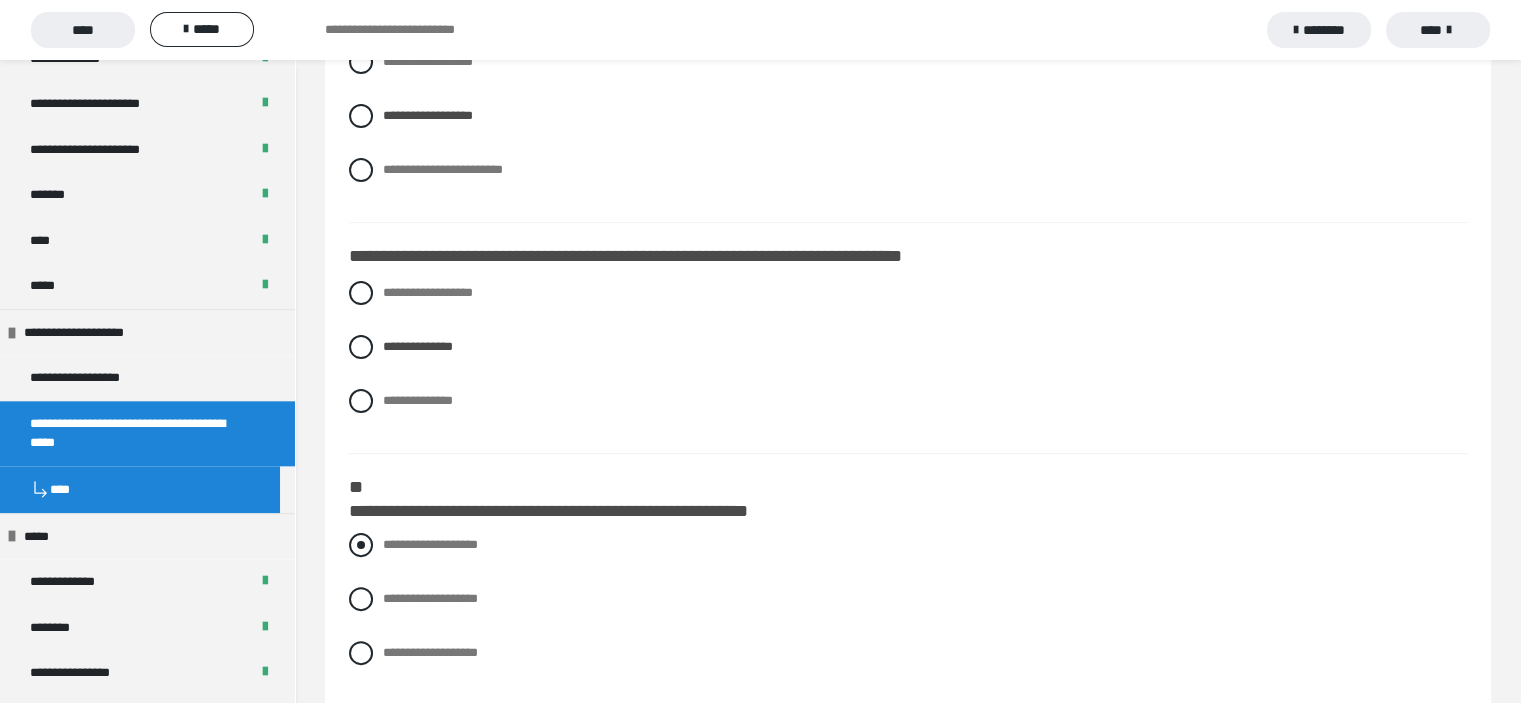 click at bounding box center (361, 545) 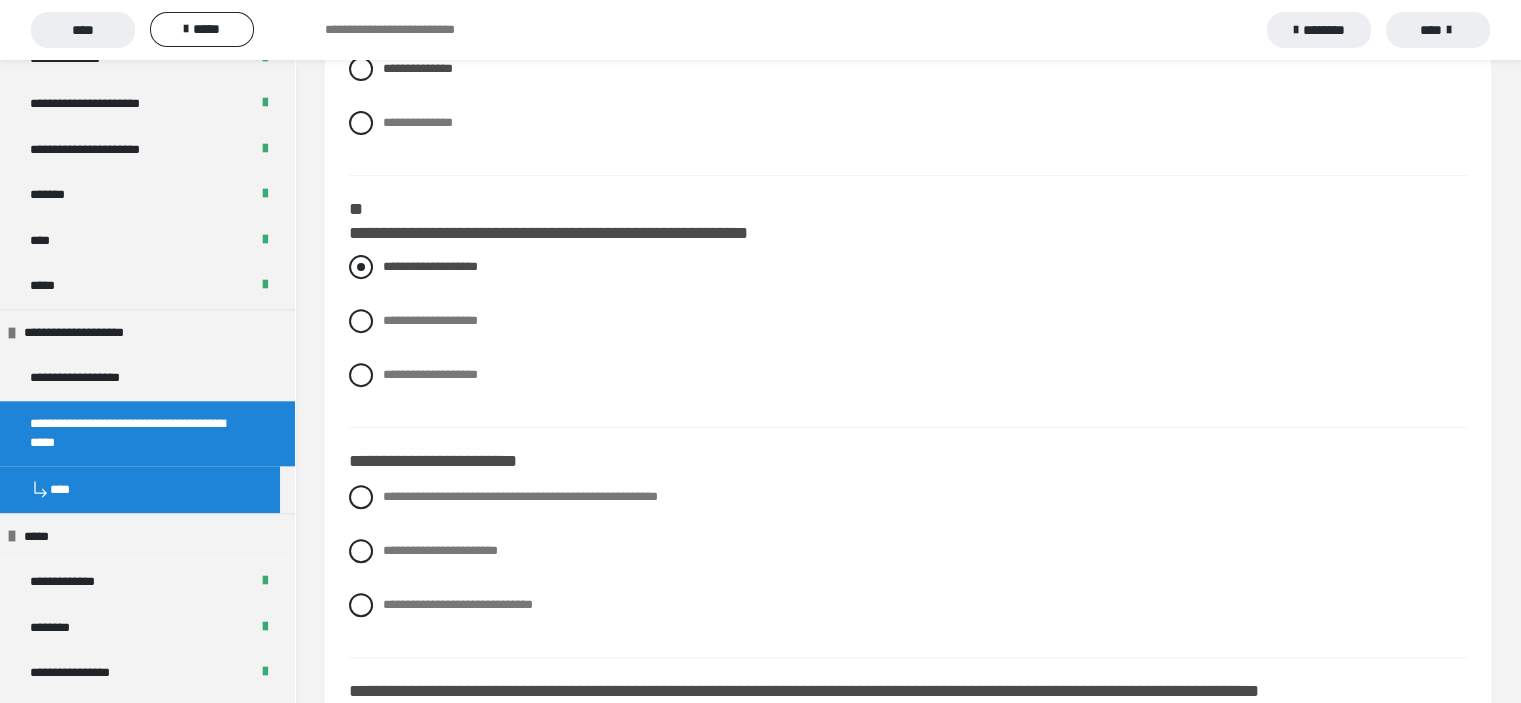 scroll, scrollTop: 700, scrollLeft: 0, axis: vertical 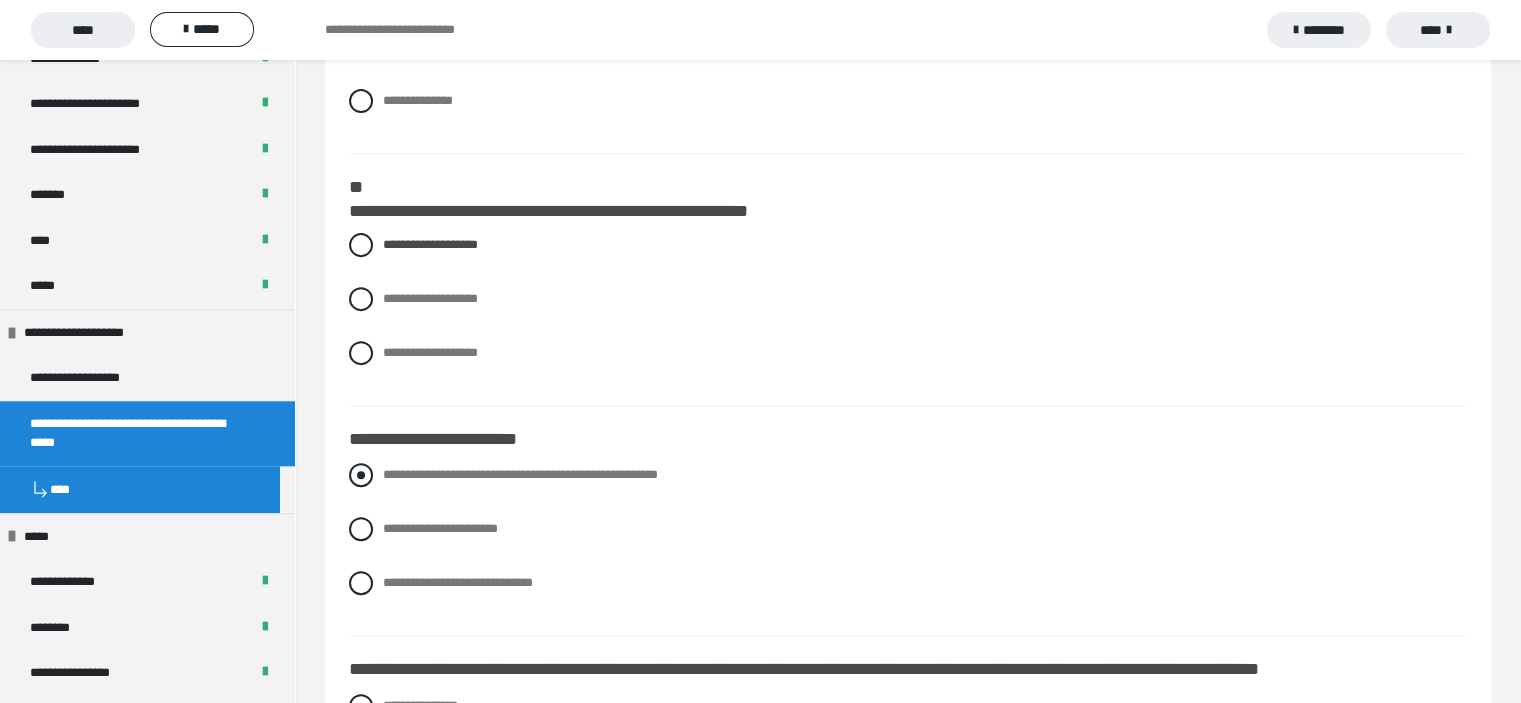 click on "**********" at bounding box center (908, 475) 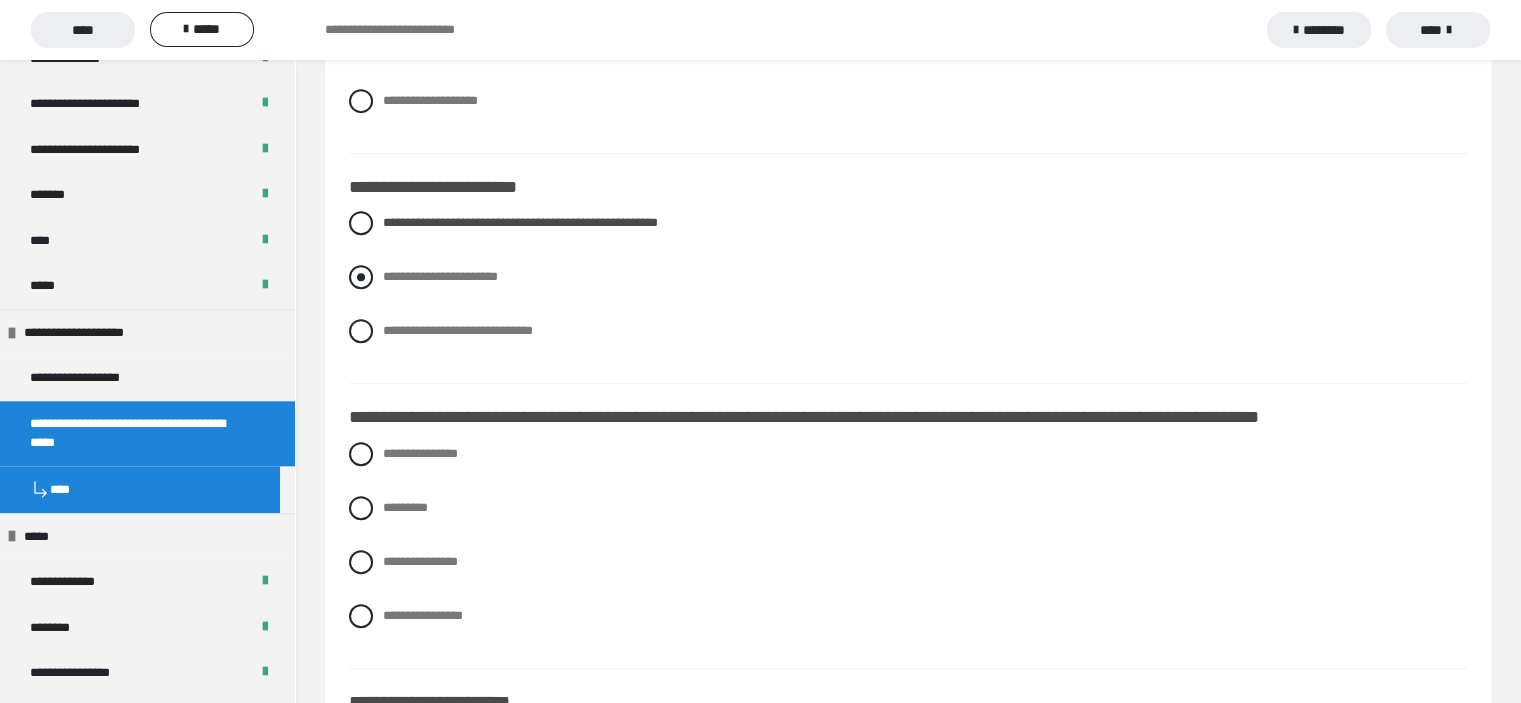 scroll, scrollTop: 1000, scrollLeft: 0, axis: vertical 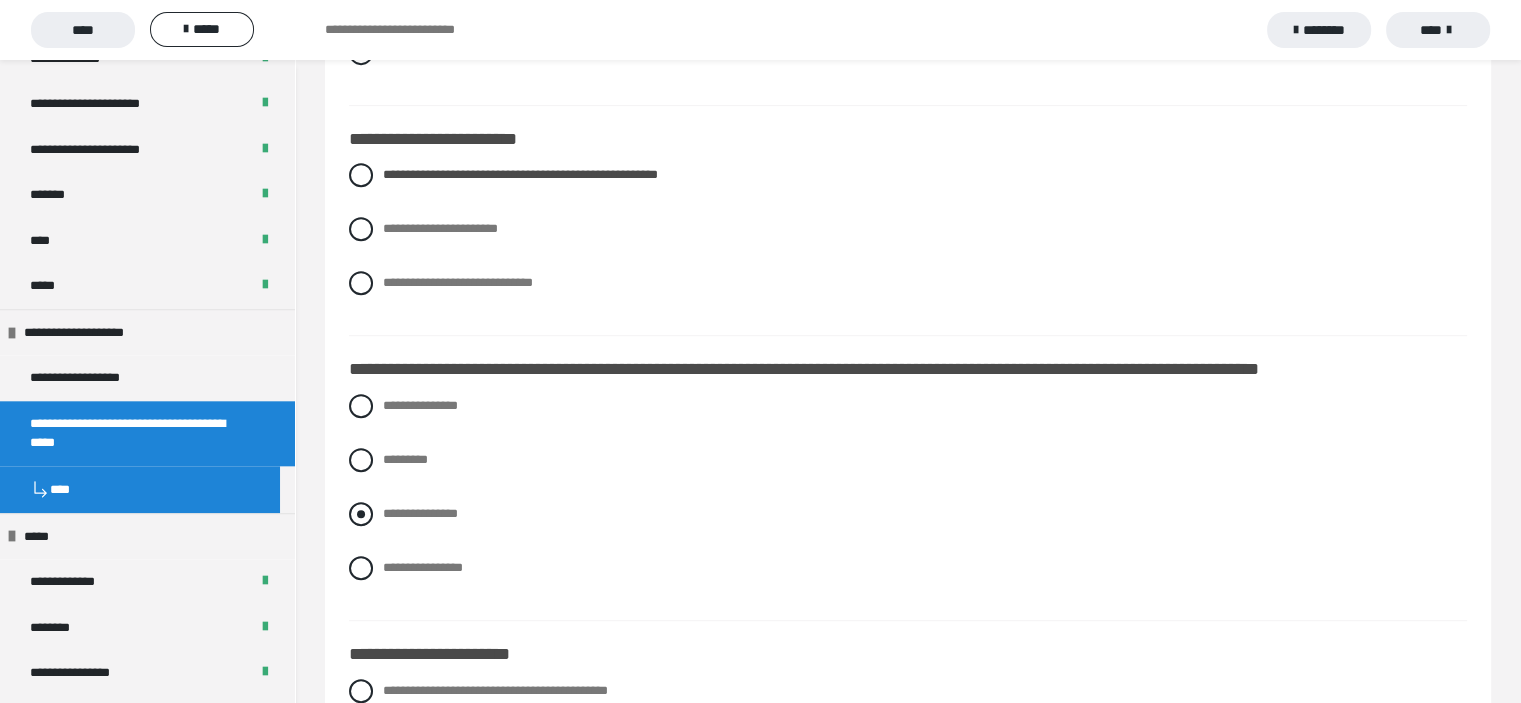 click at bounding box center (361, 514) 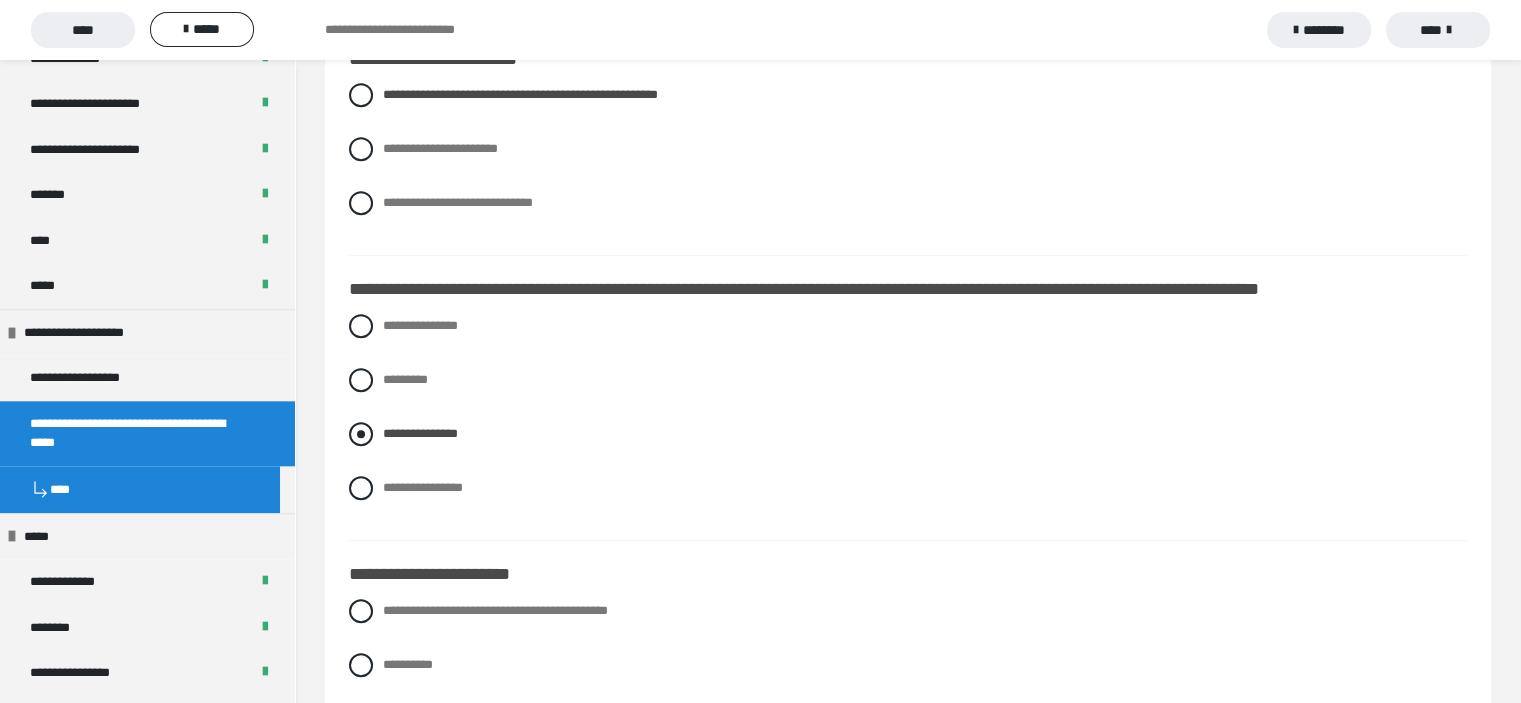 scroll, scrollTop: 1200, scrollLeft: 0, axis: vertical 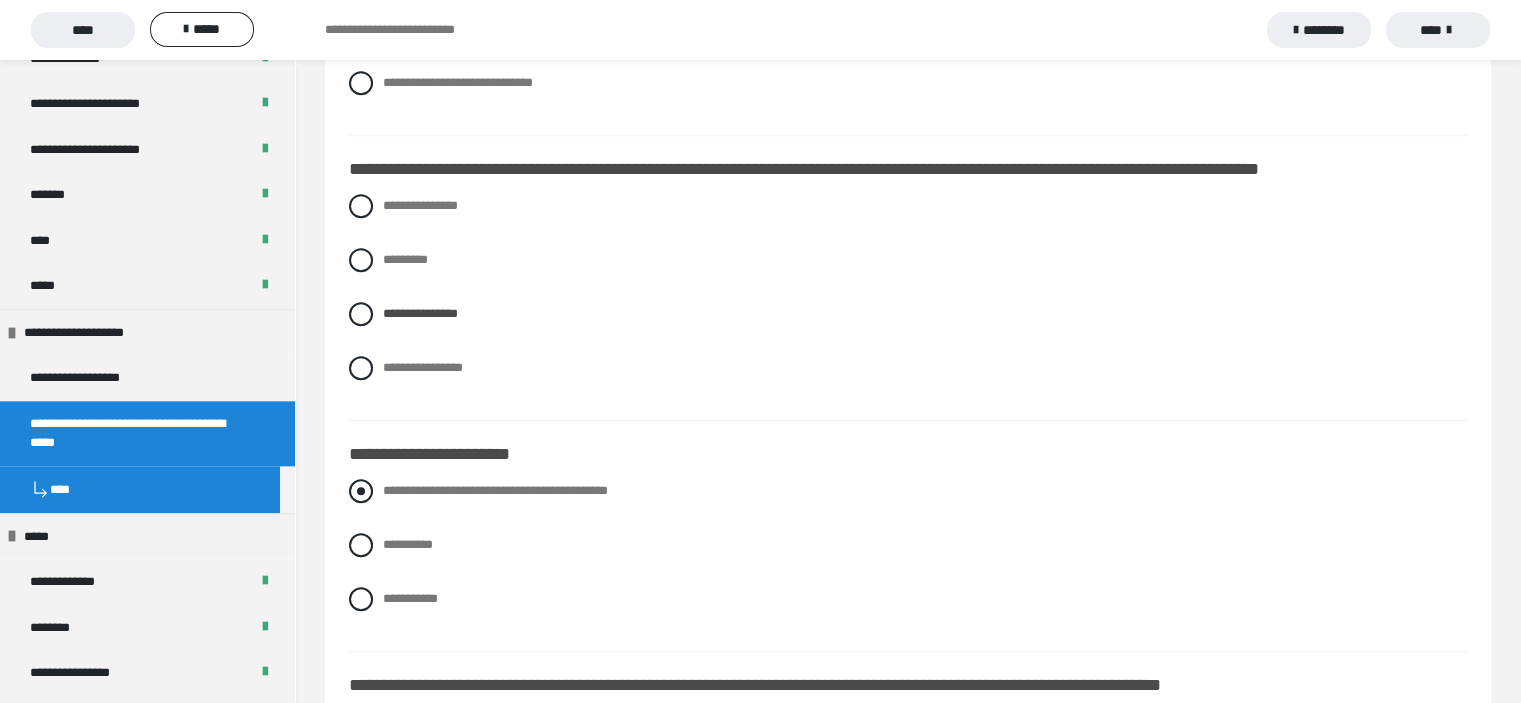 click at bounding box center [361, 491] 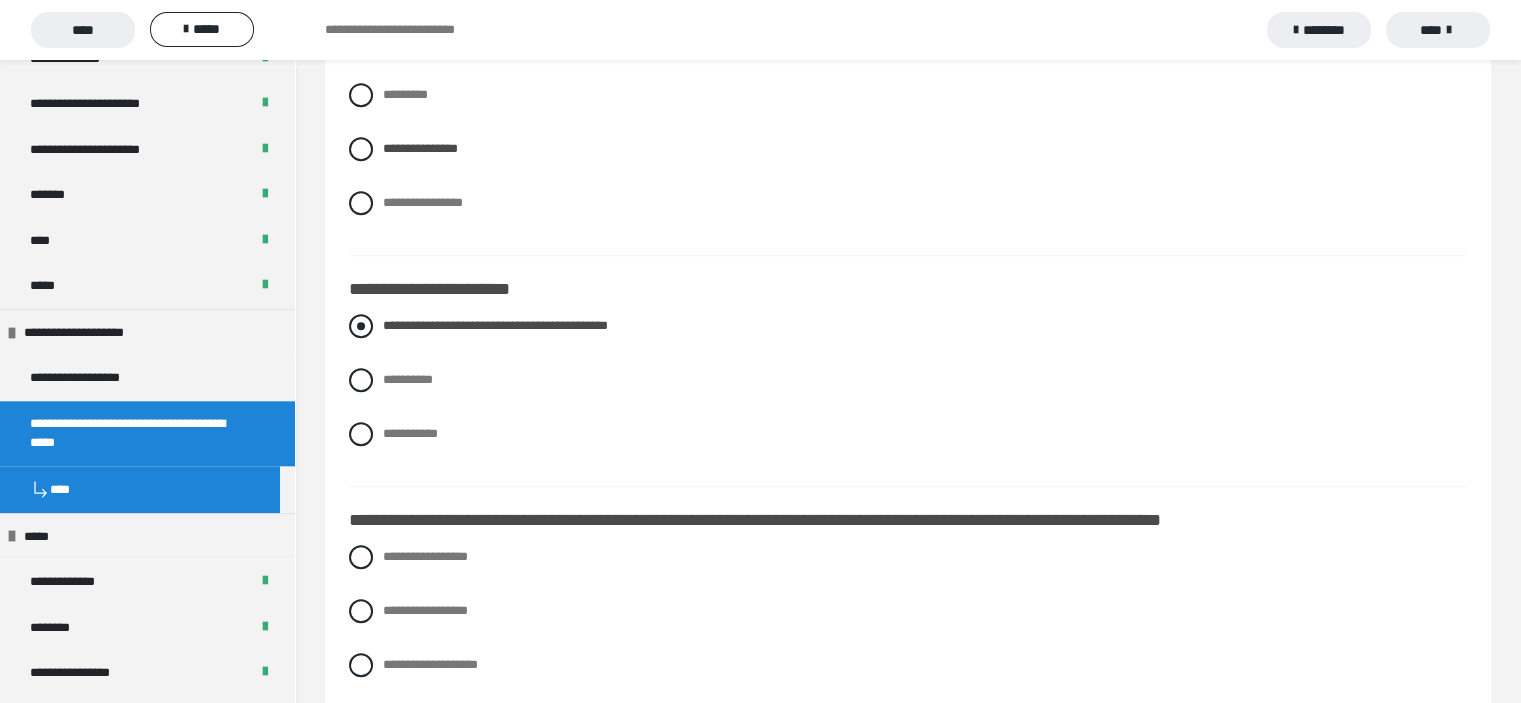 scroll, scrollTop: 1400, scrollLeft: 0, axis: vertical 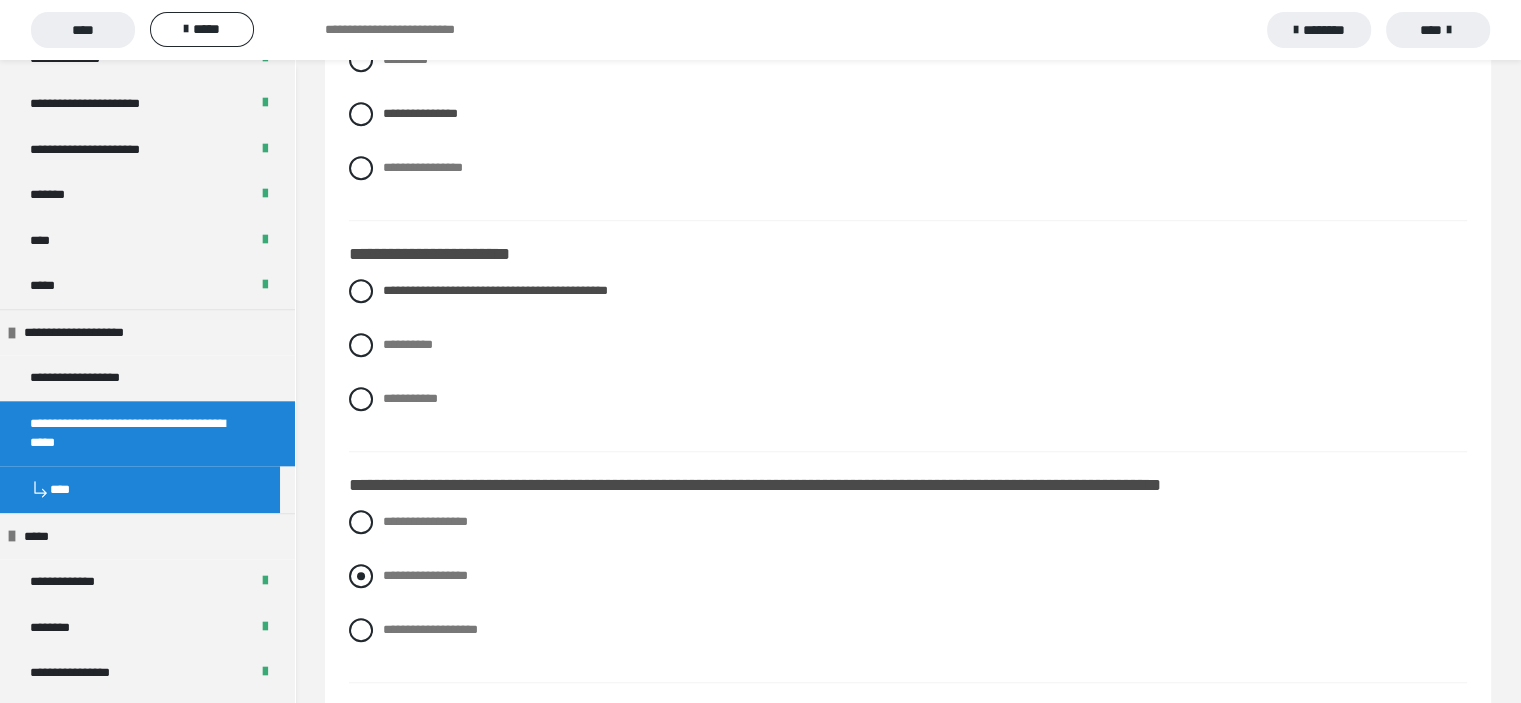 click at bounding box center [361, 576] 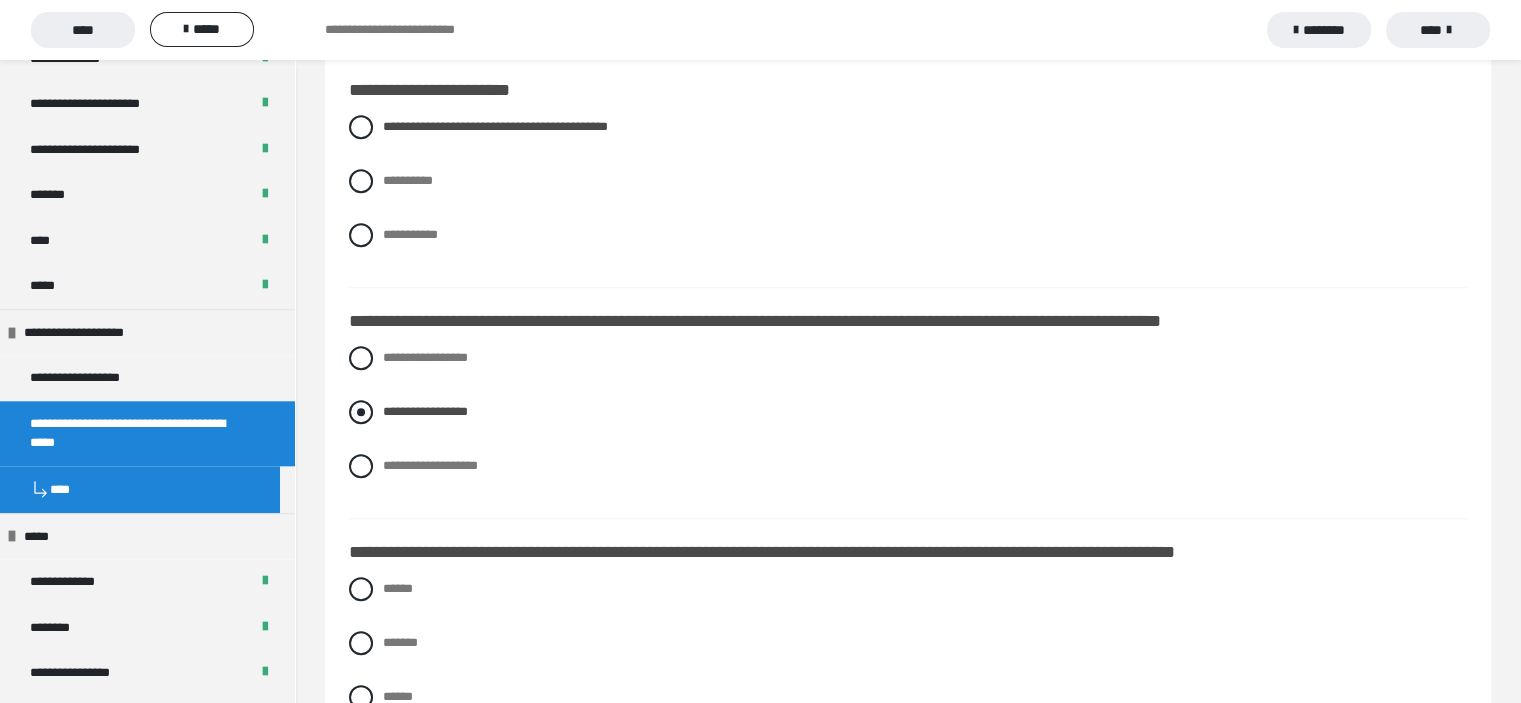 scroll, scrollTop: 1600, scrollLeft: 0, axis: vertical 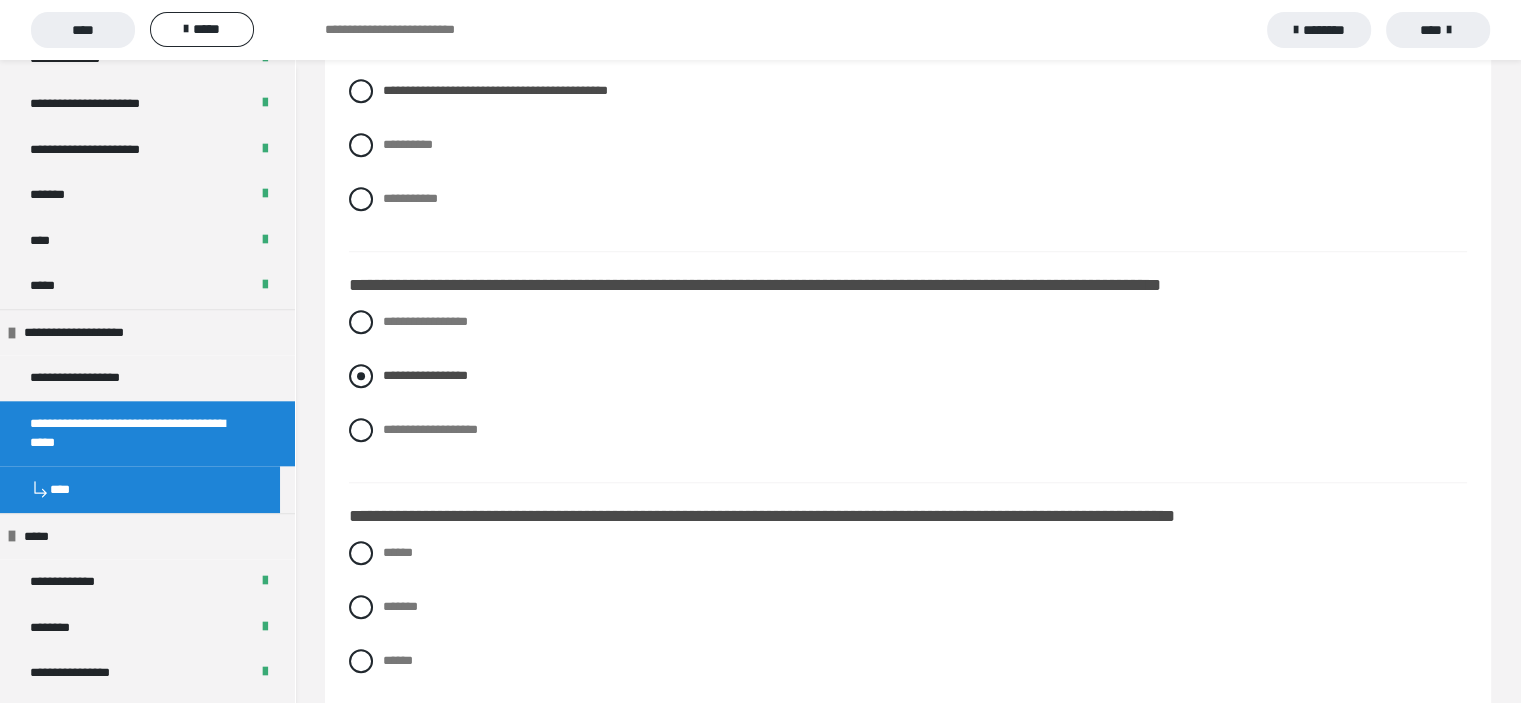 click on "****** ******* ****** *******" at bounding box center (908, 649) 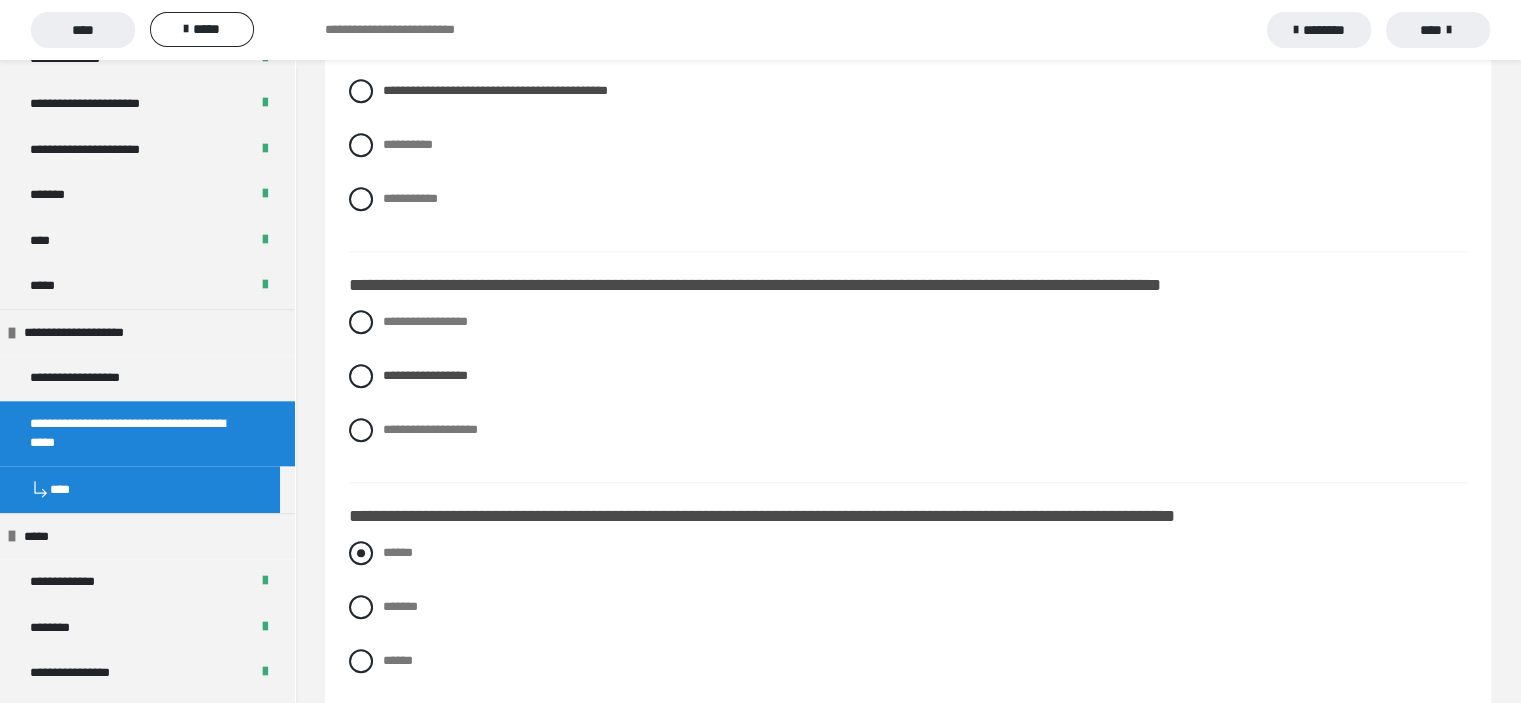 click at bounding box center (361, 553) 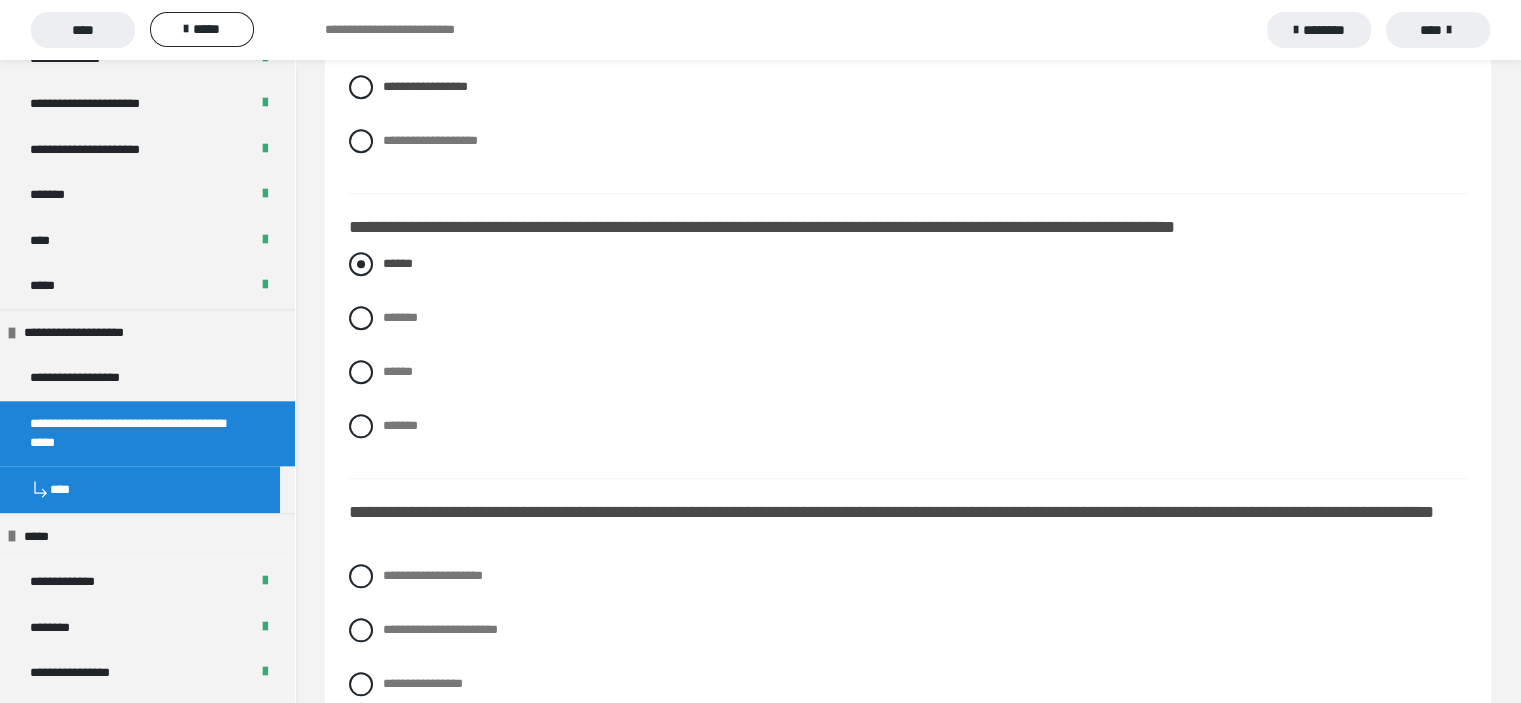 scroll, scrollTop: 1900, scrollLeft: 0, axis: vertical 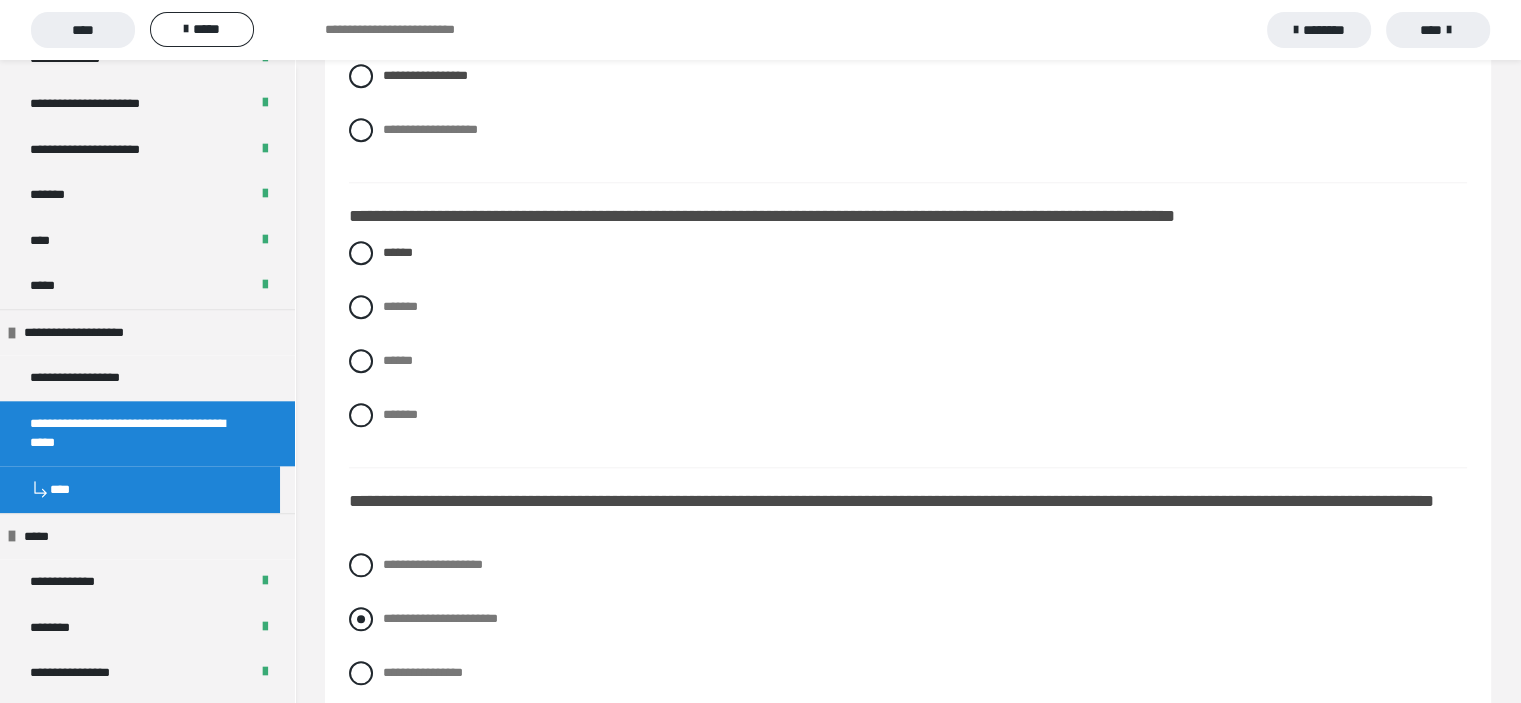click at bounding box center (361, 619) 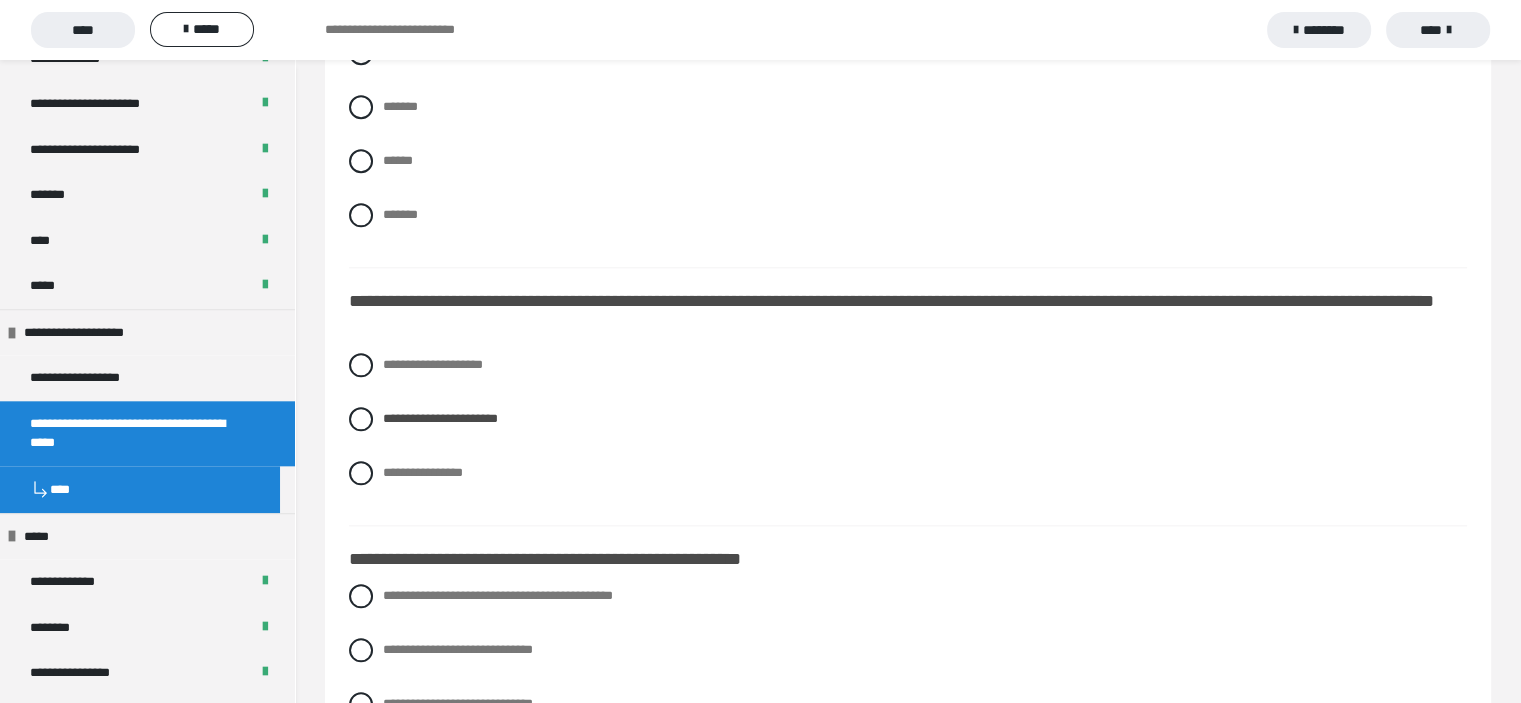 scroll, scrollTop: 2200, scrollLeft: 0, axis: vertical 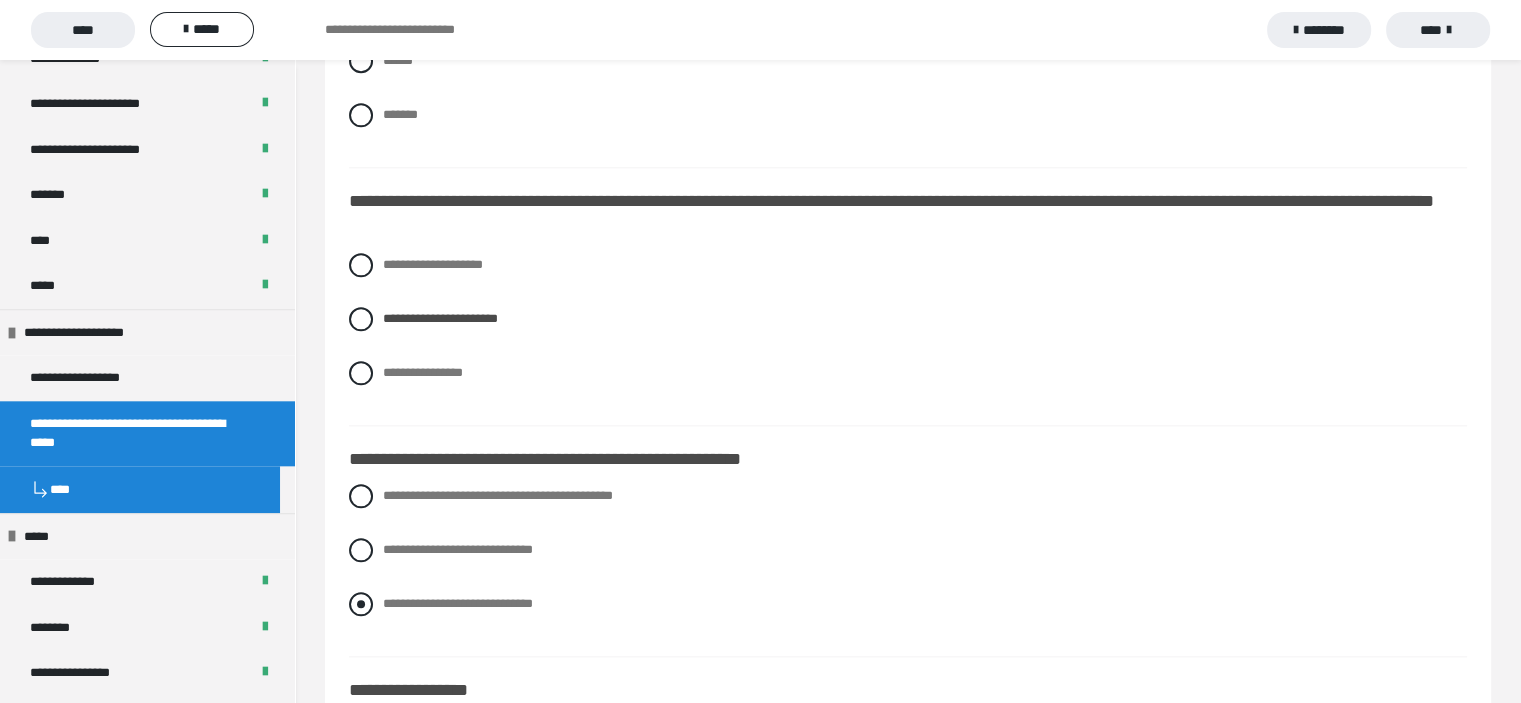 click at bounding box center (361, 604) 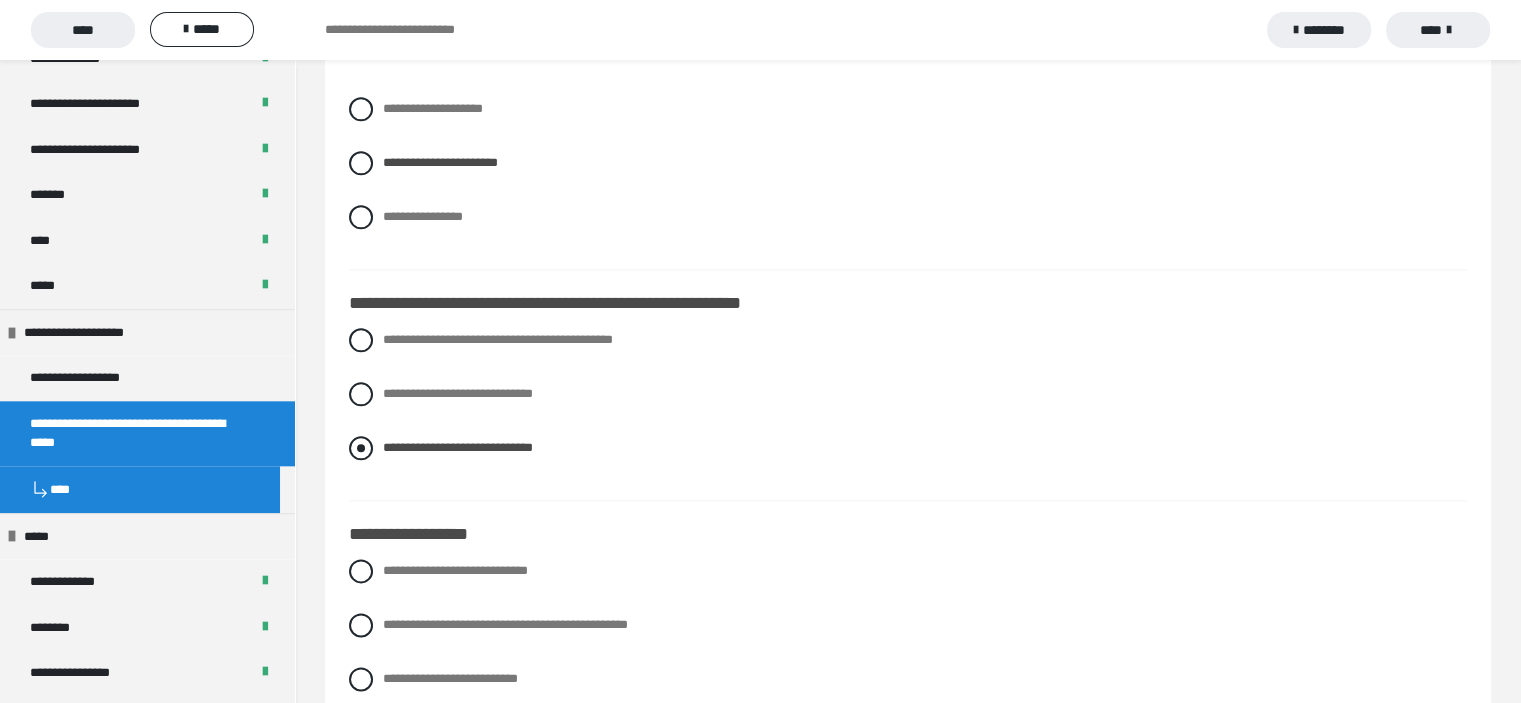 scroll, scrollTop: 2400, scrollLeft: 0, axis: vertical 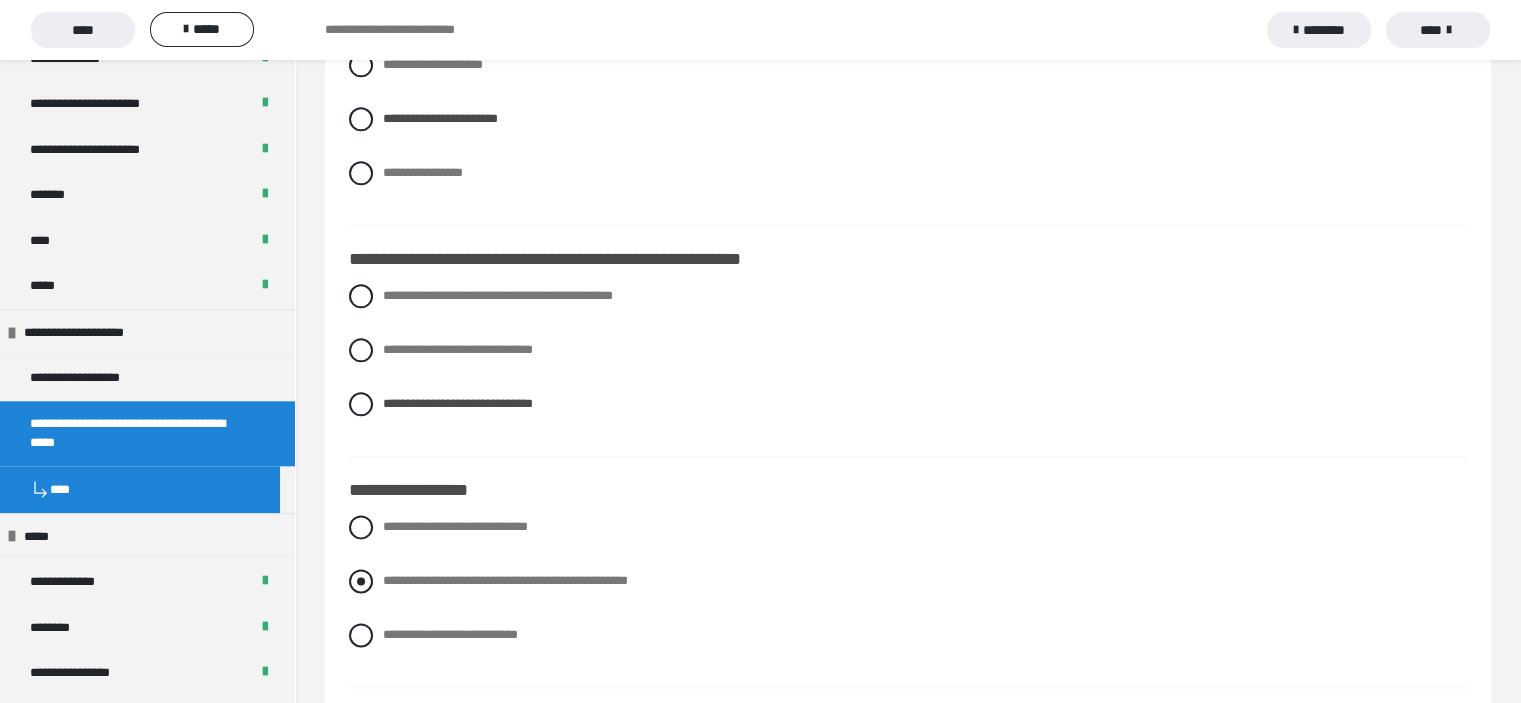 click at bounding box center (361, 581) 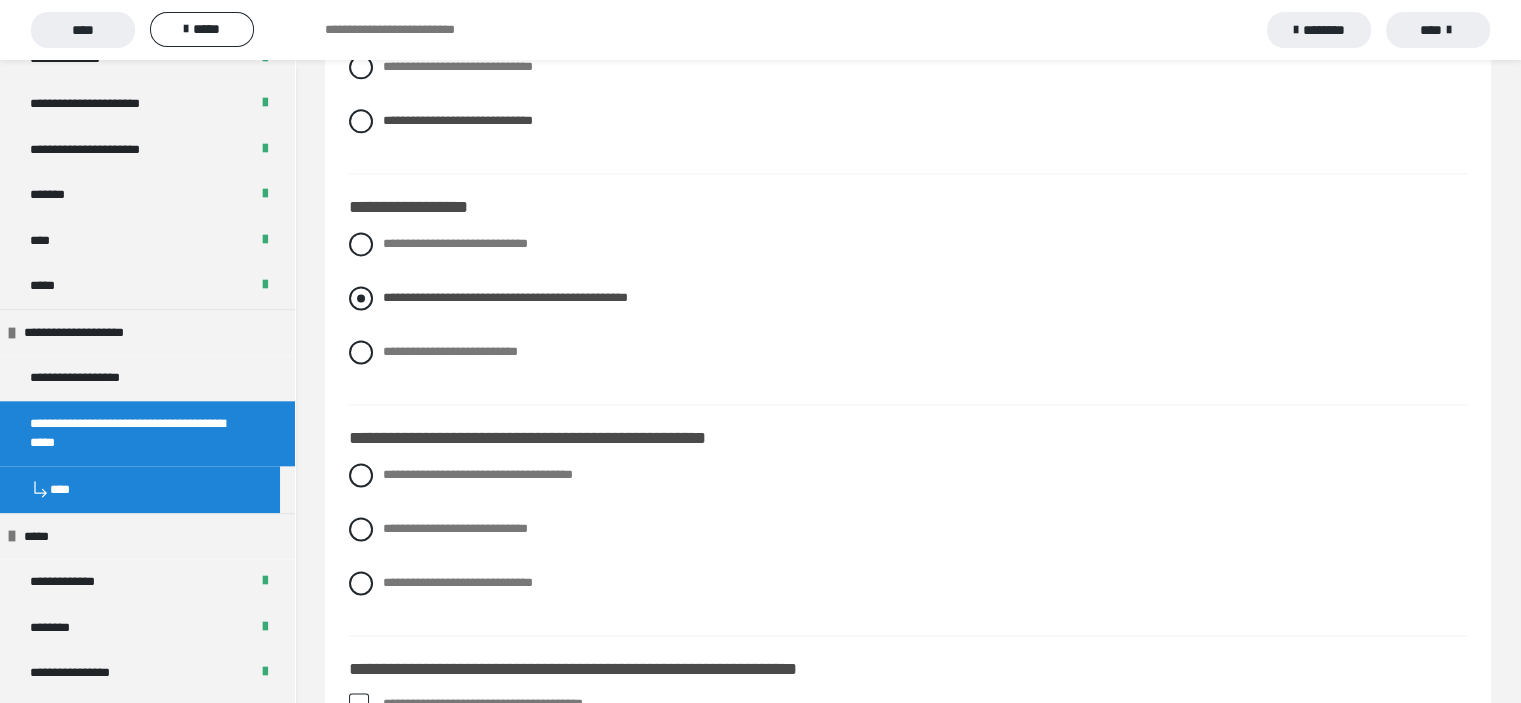 scroll, scrollTop: 2700, scrollLeft: 0, axis: vertical 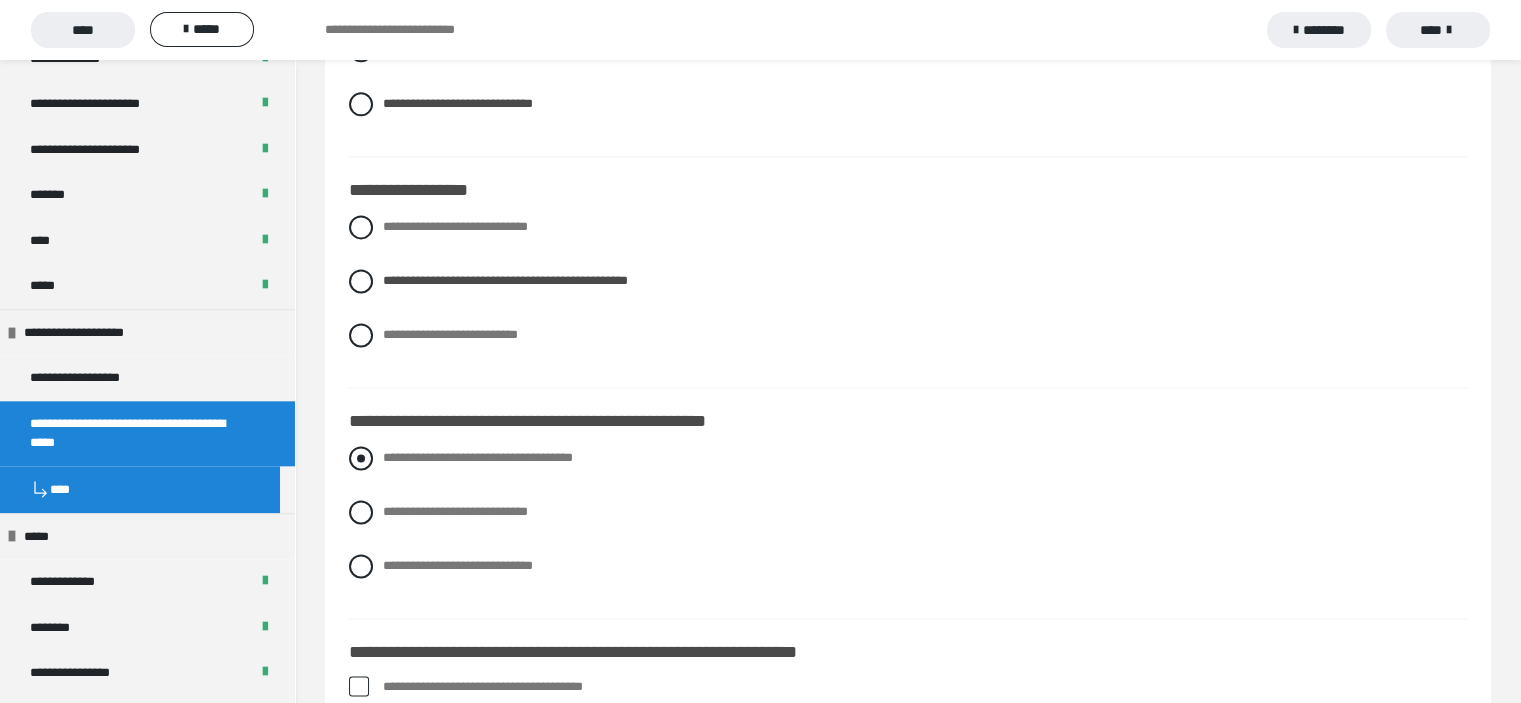 click at bounding box center [361, 458] 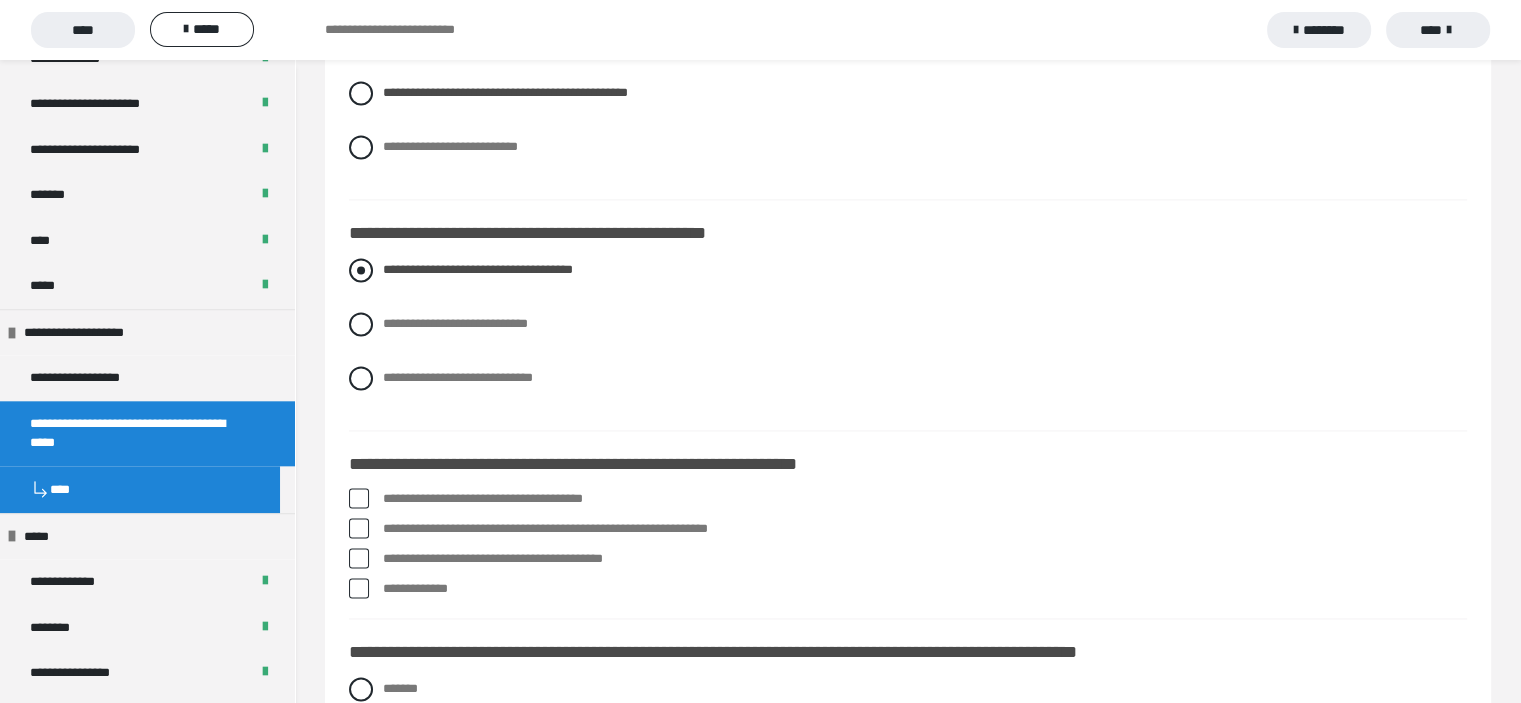 scroll, scrollTop: 2900, scrollLeft: 0, axis: vertical 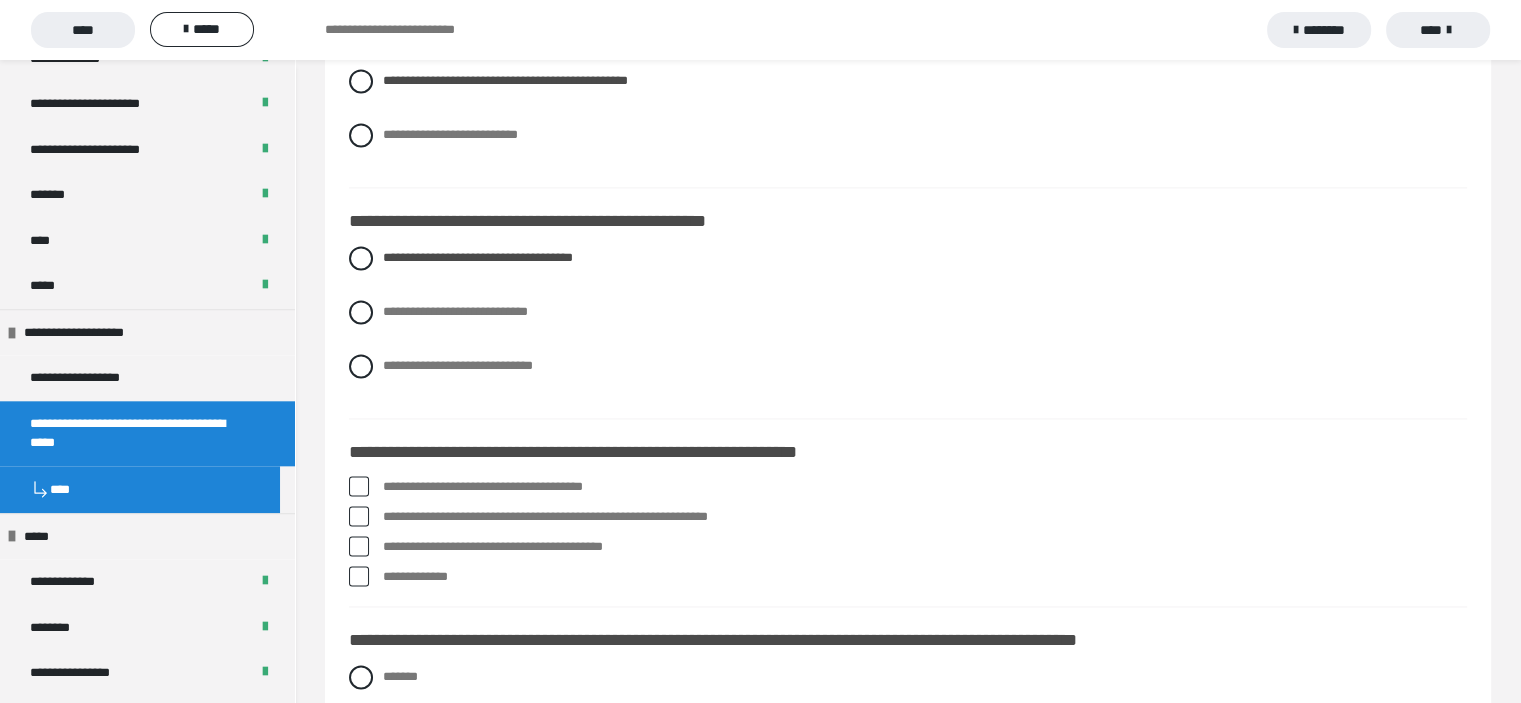 click at bounding box center (359, 576) 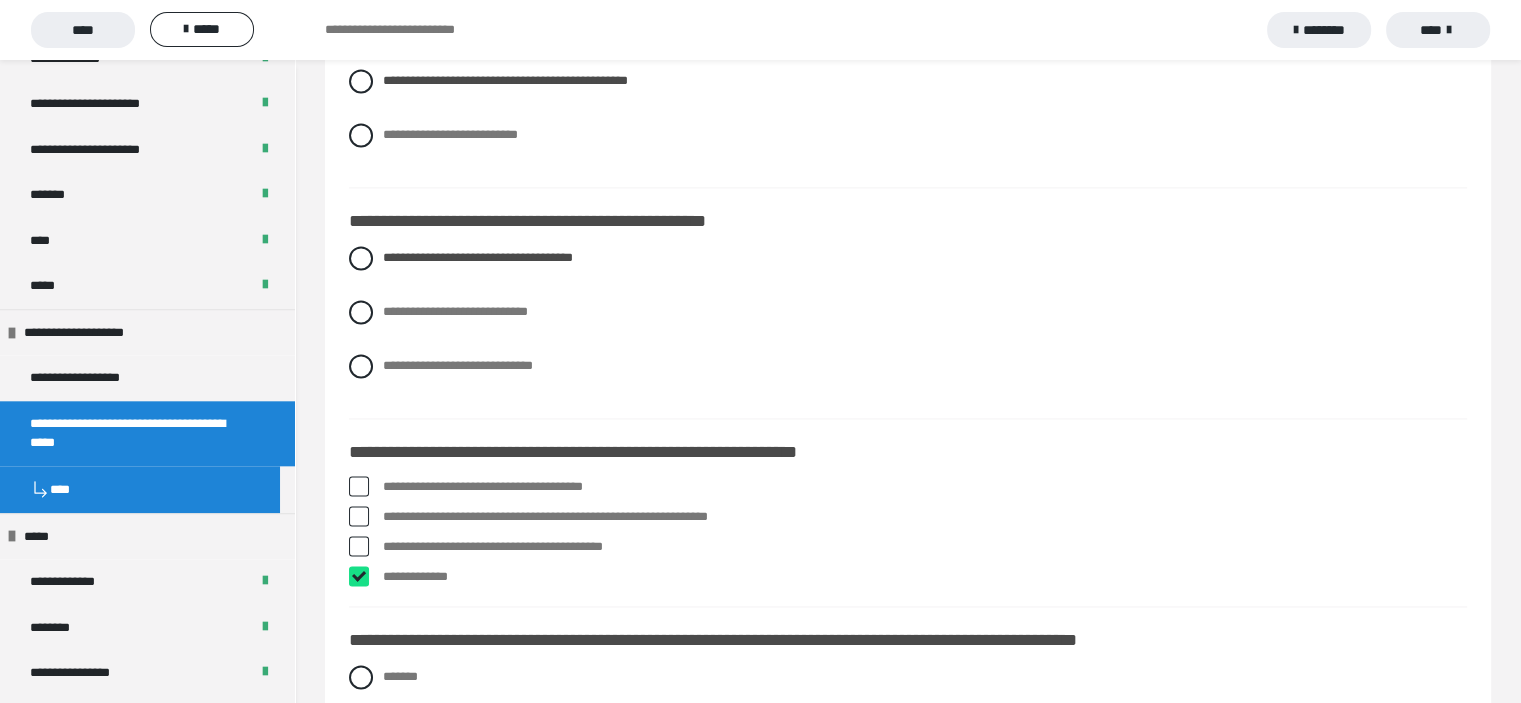 checkbox on "****" 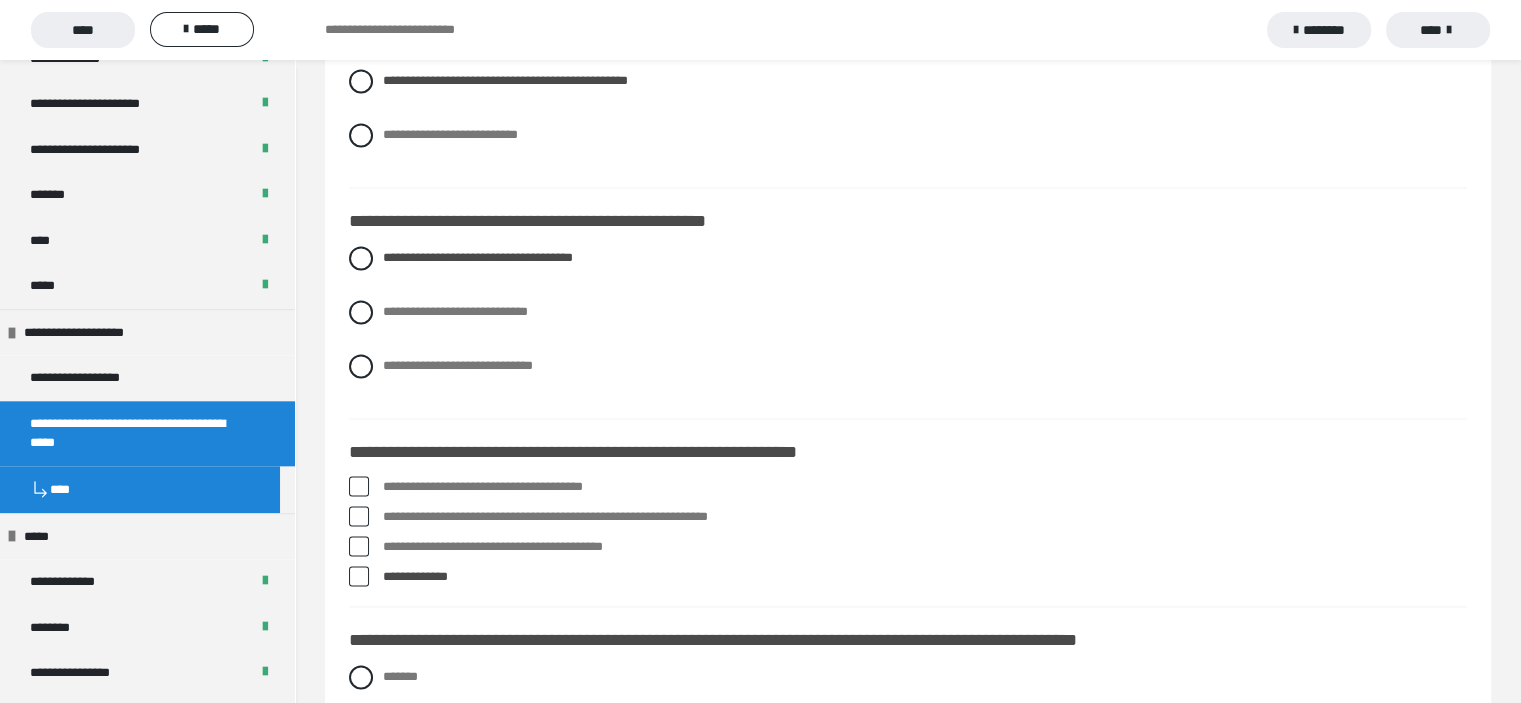 click at bounding box center (359, 486) 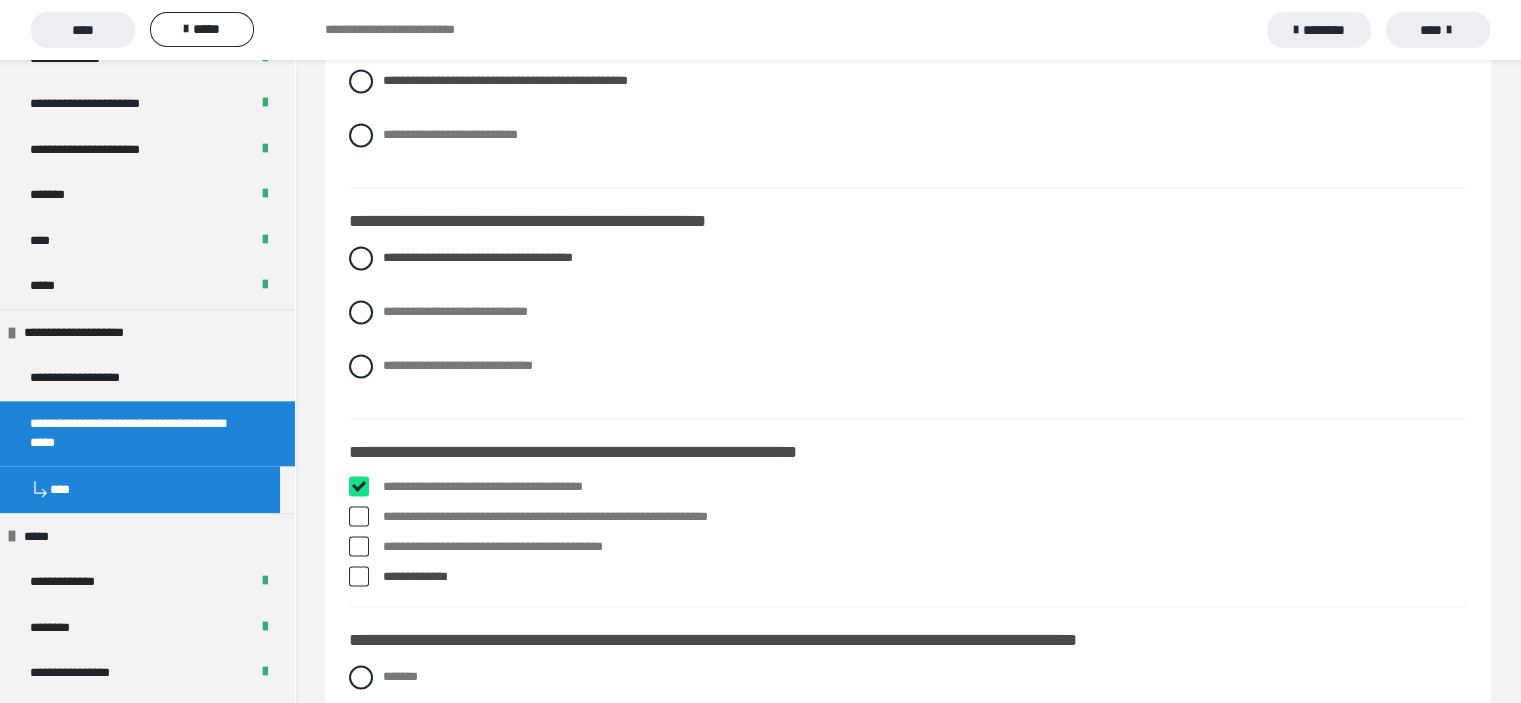 checkbox on "****" 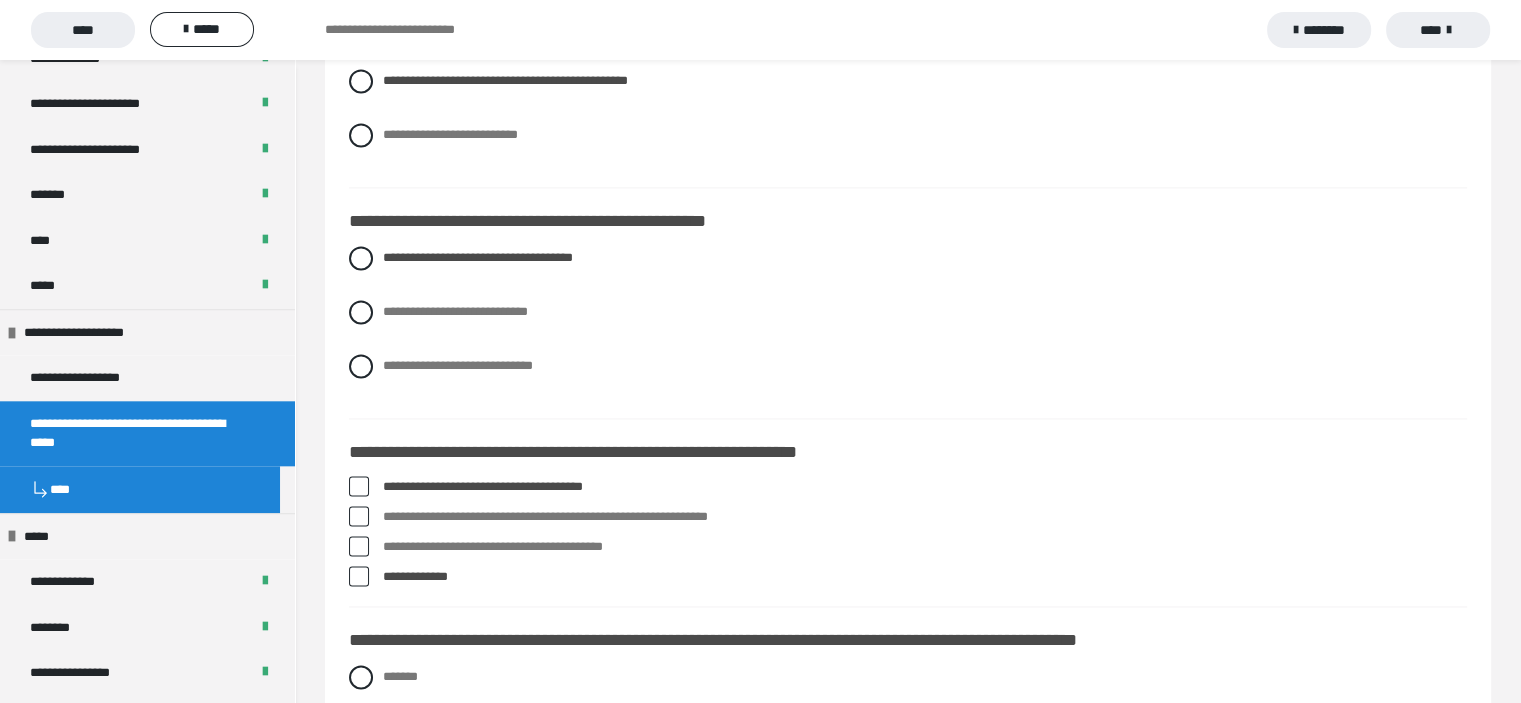 scroll, scrollTop: 3100, scrollLeft: 0, axis: vertical 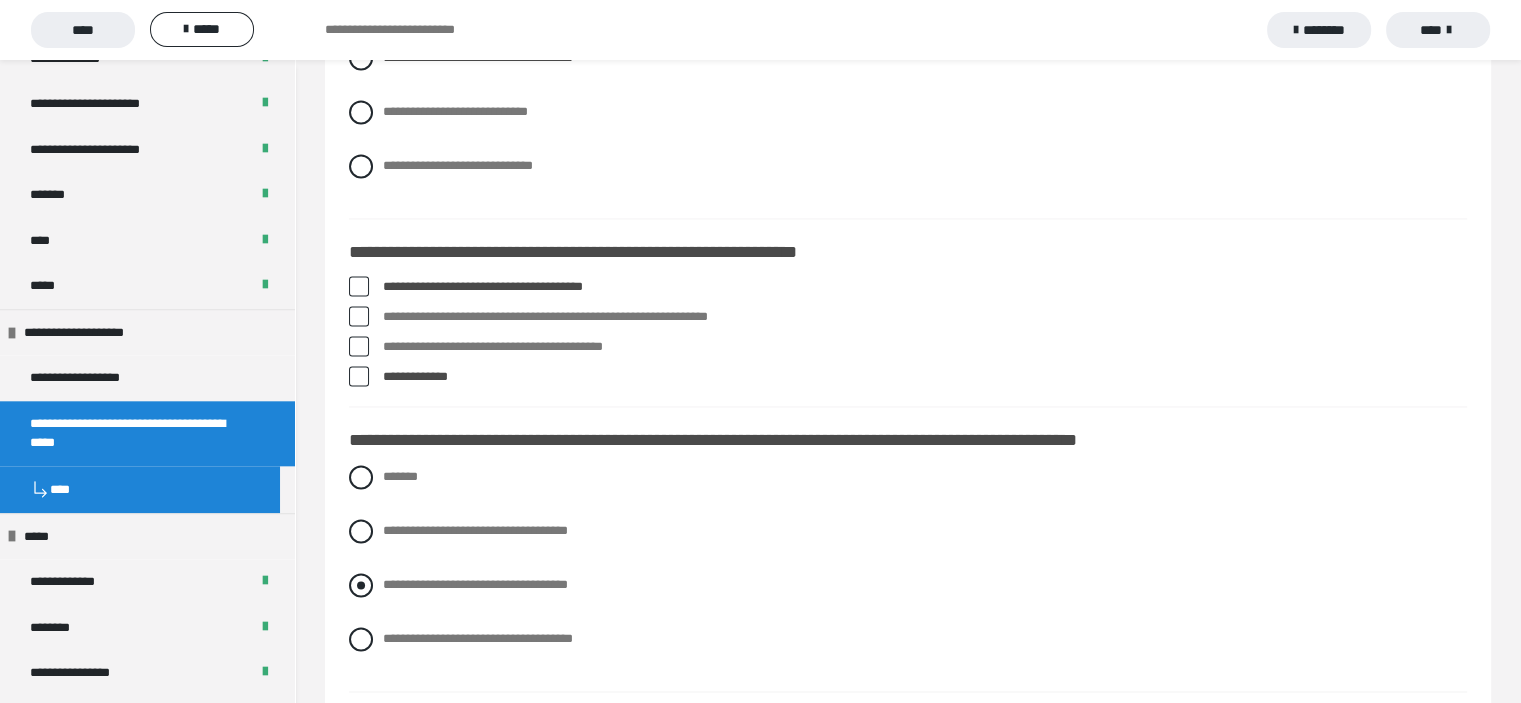 click at bounding box center (361, 585) 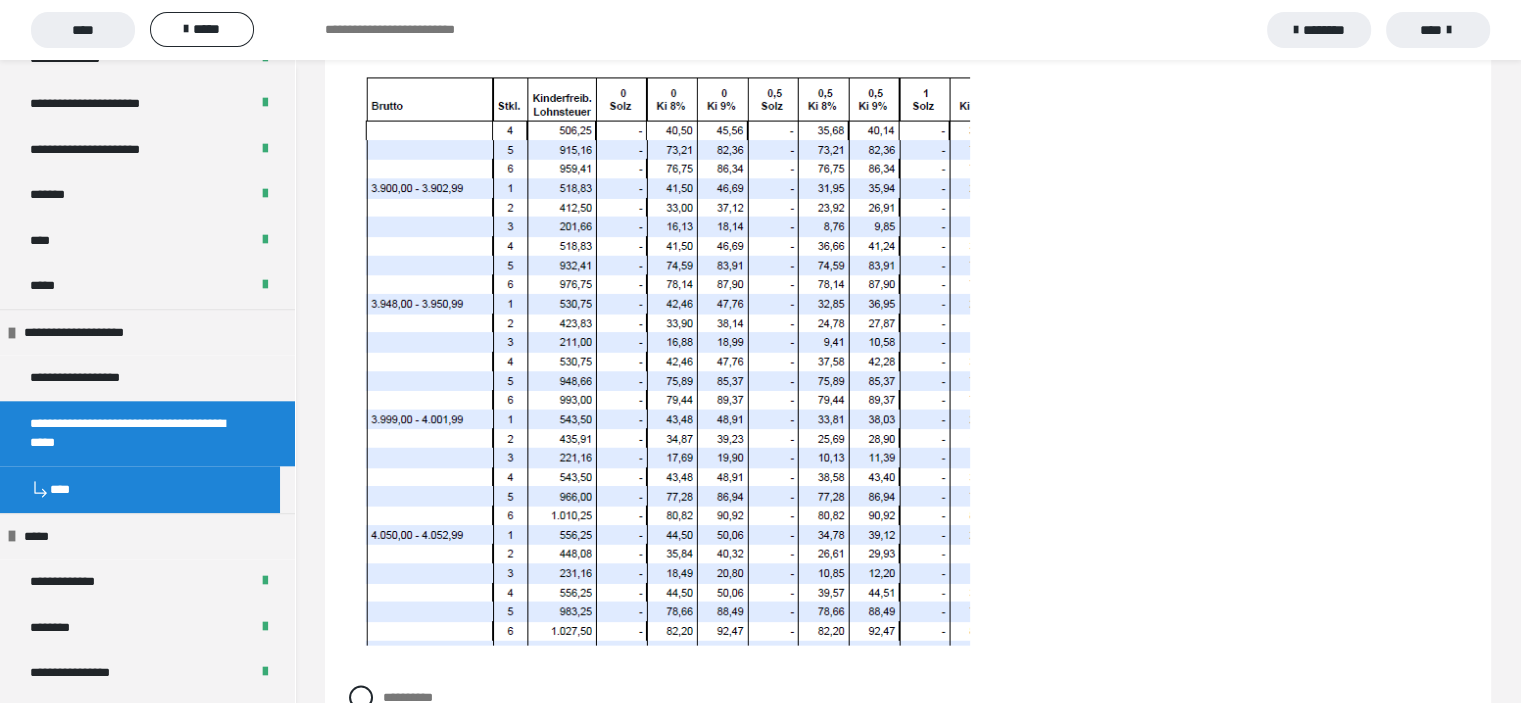 scroll, scrollTop: 4100, scrollLeft: 0, axis: vertical 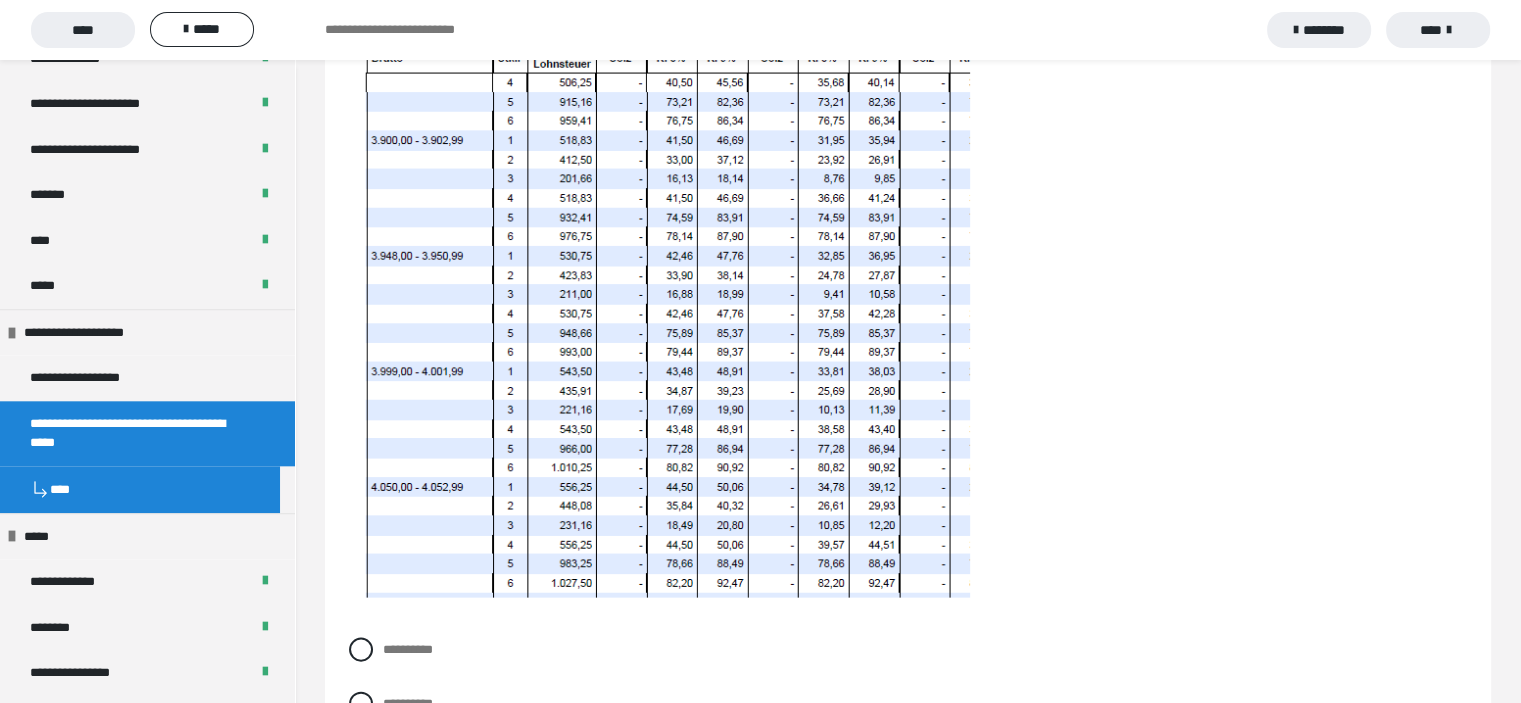click at bounding box center (660, 311) 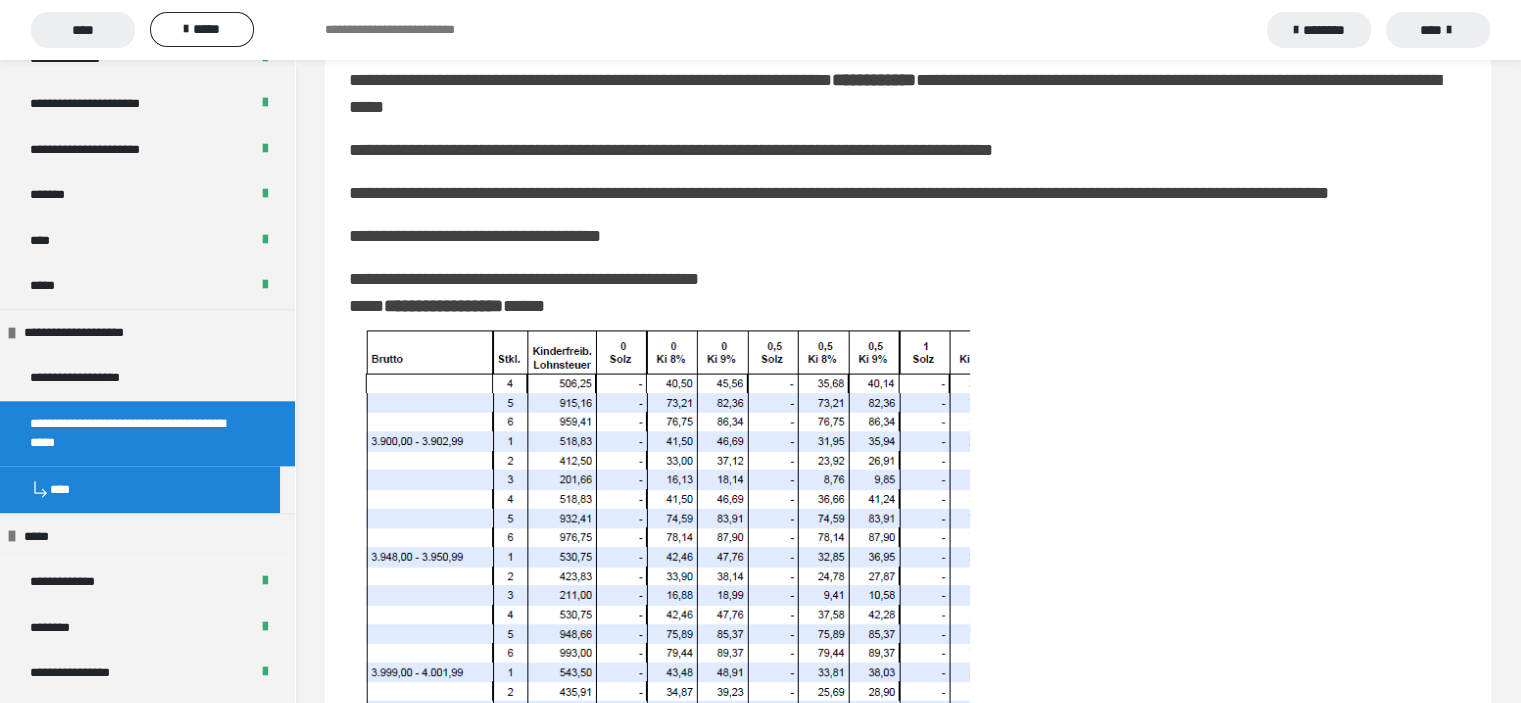 scroll, scrollTop: 3700, scrollLeft: 0, axis: vertical 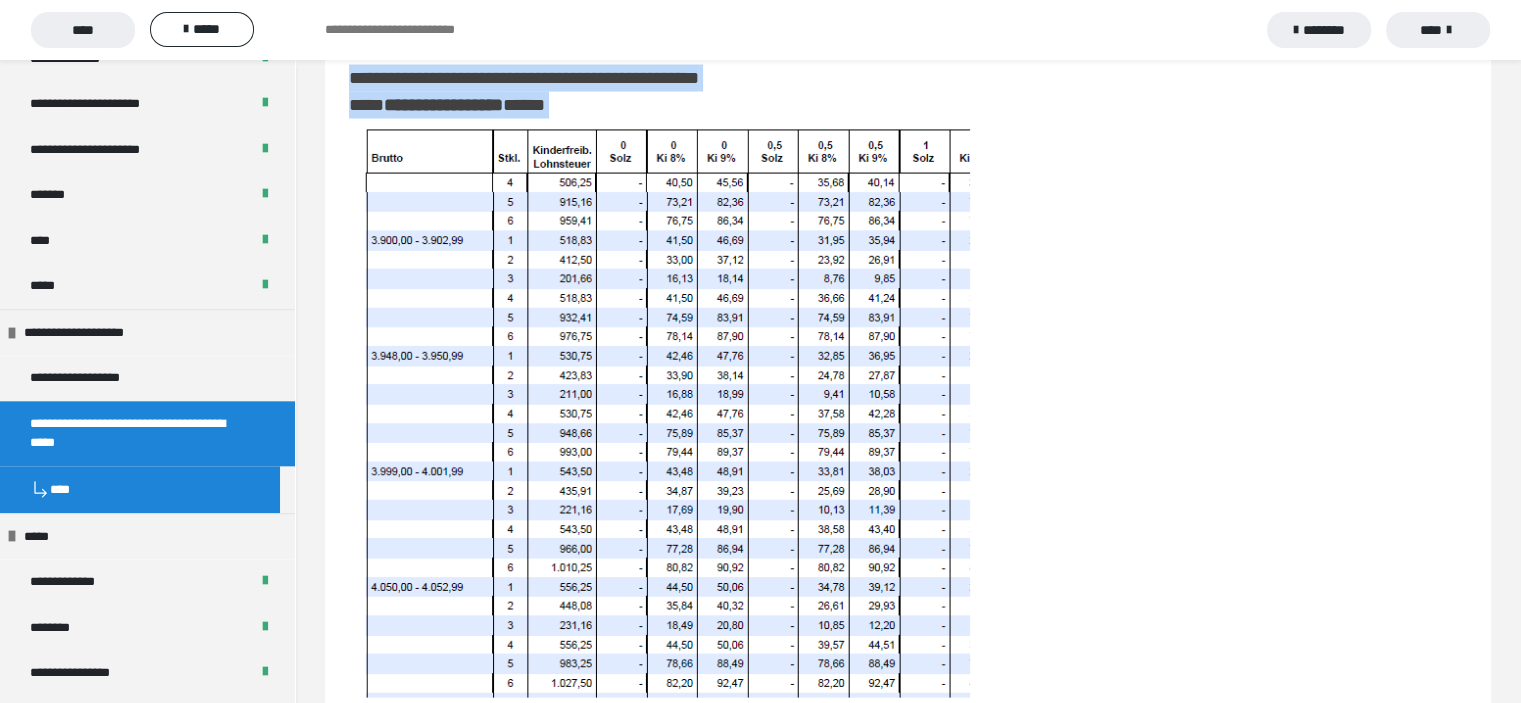 drag, startPoint x: 352, startPoint y: 155, endPoint x: 572, endPoint y: 363, distance: 302.76062 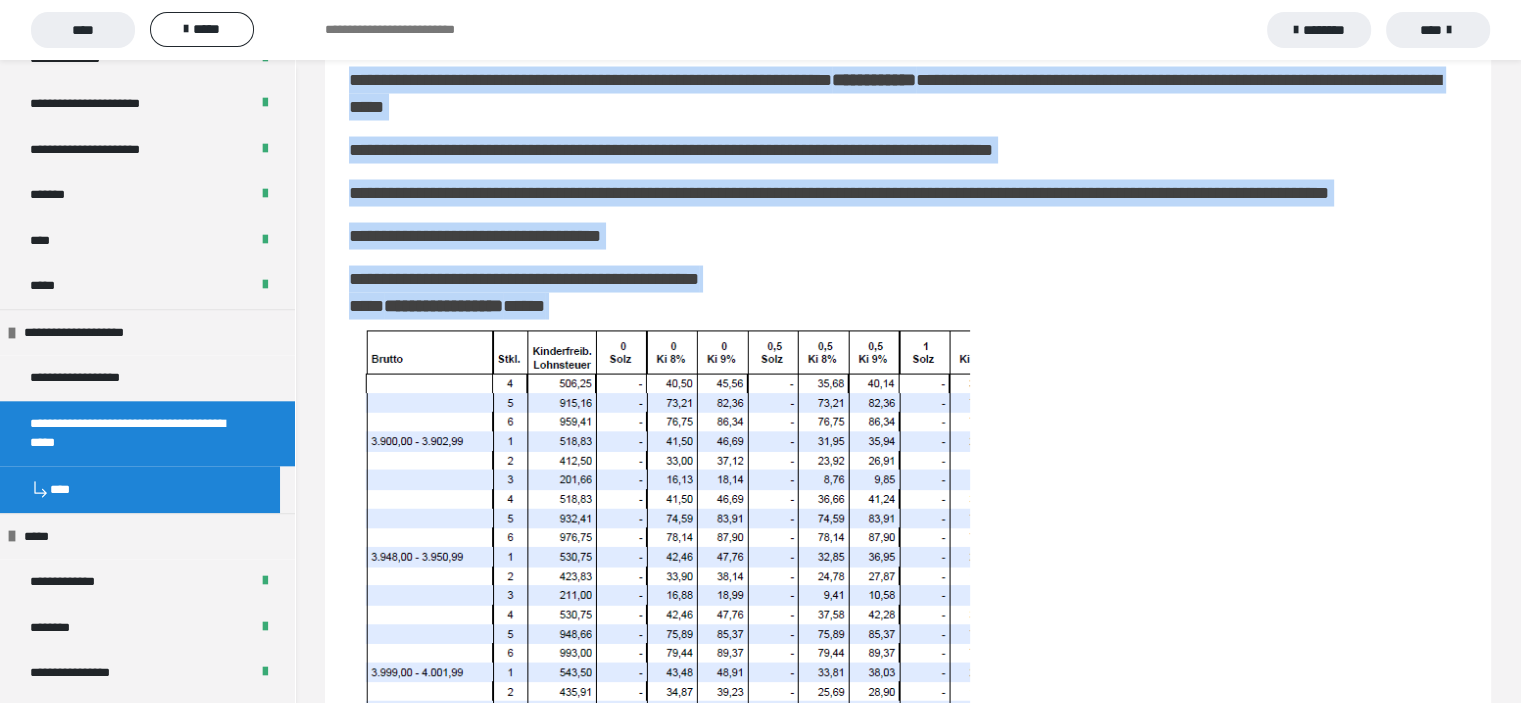 scroll, scrollTop: 3700, scrollLeft: 0, axis: vertical 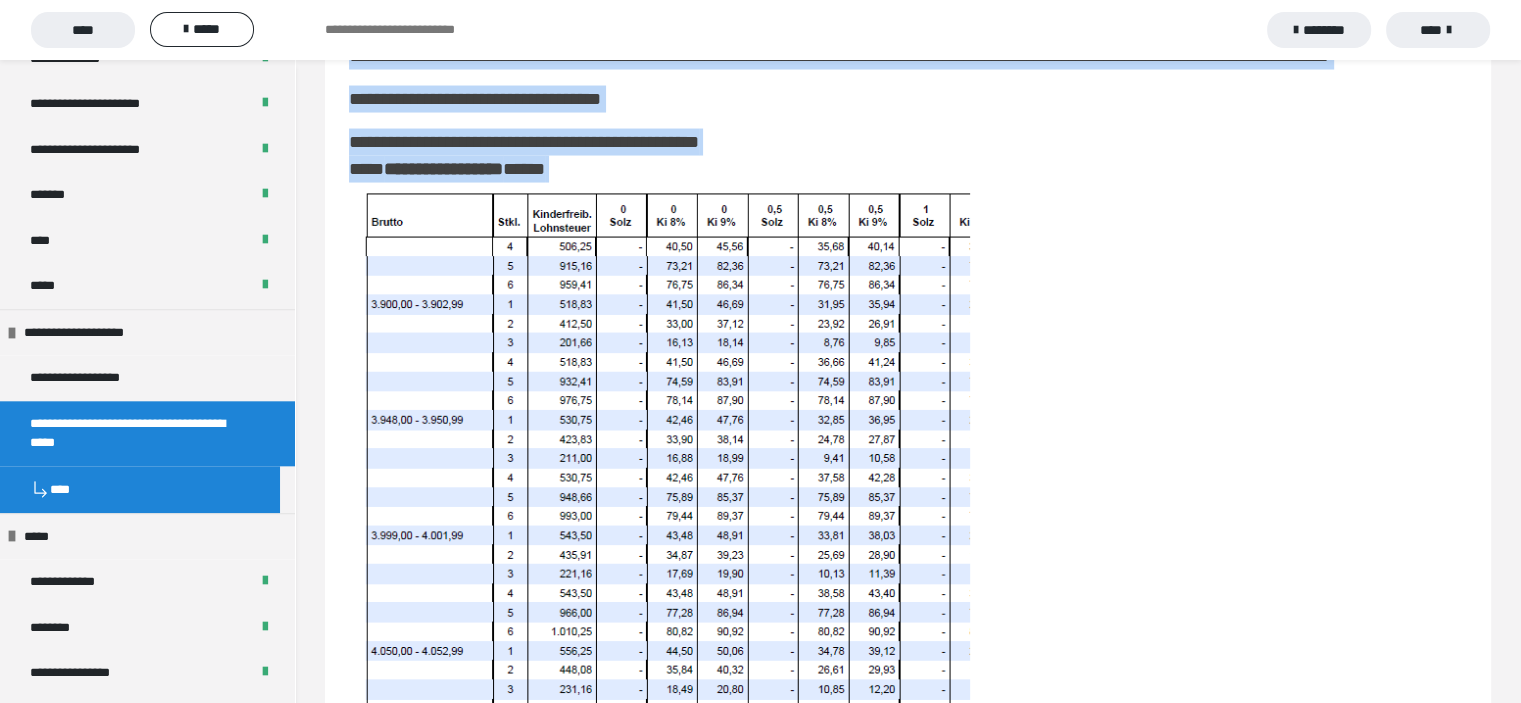 click at bounding box center [660, 475] 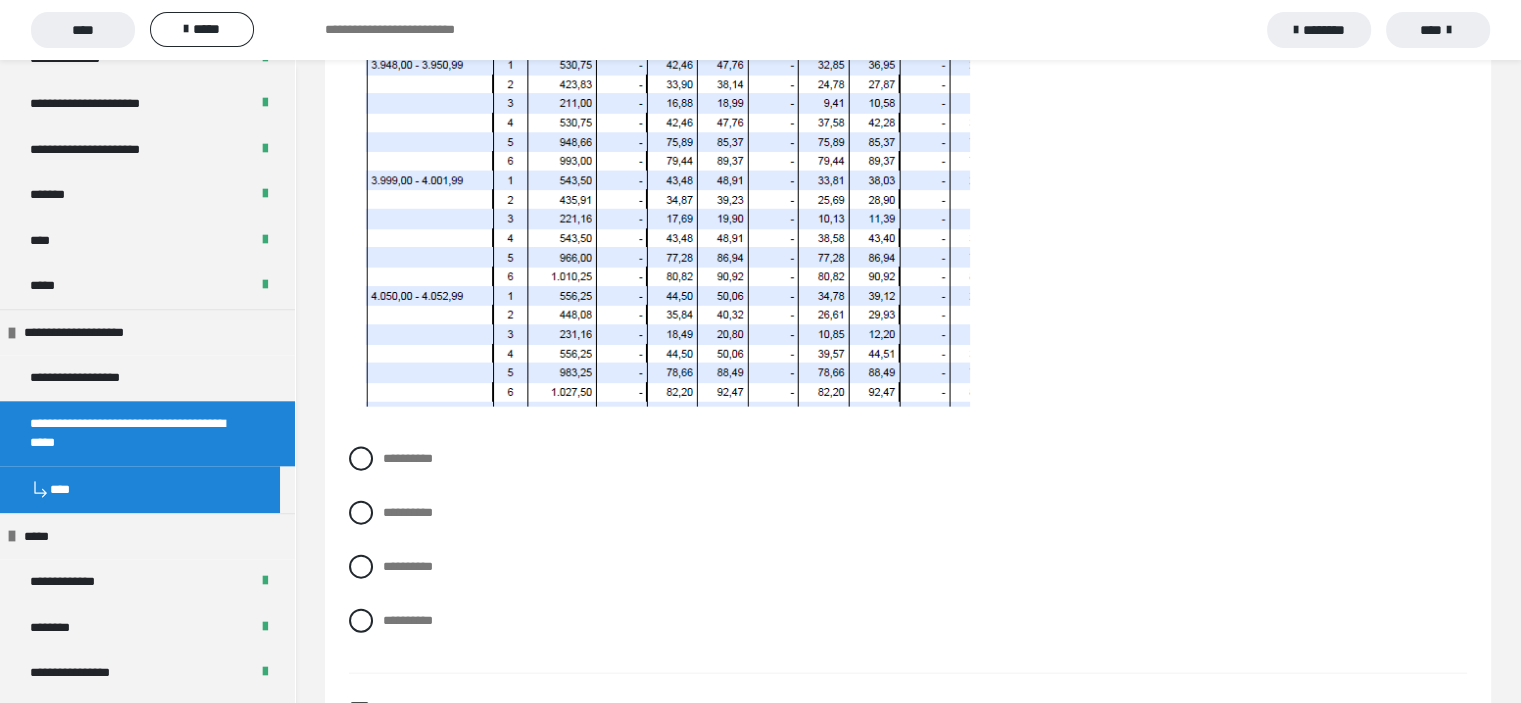 scroll, scrollTop: 4436, scrollLeft: 0, axis: vertical 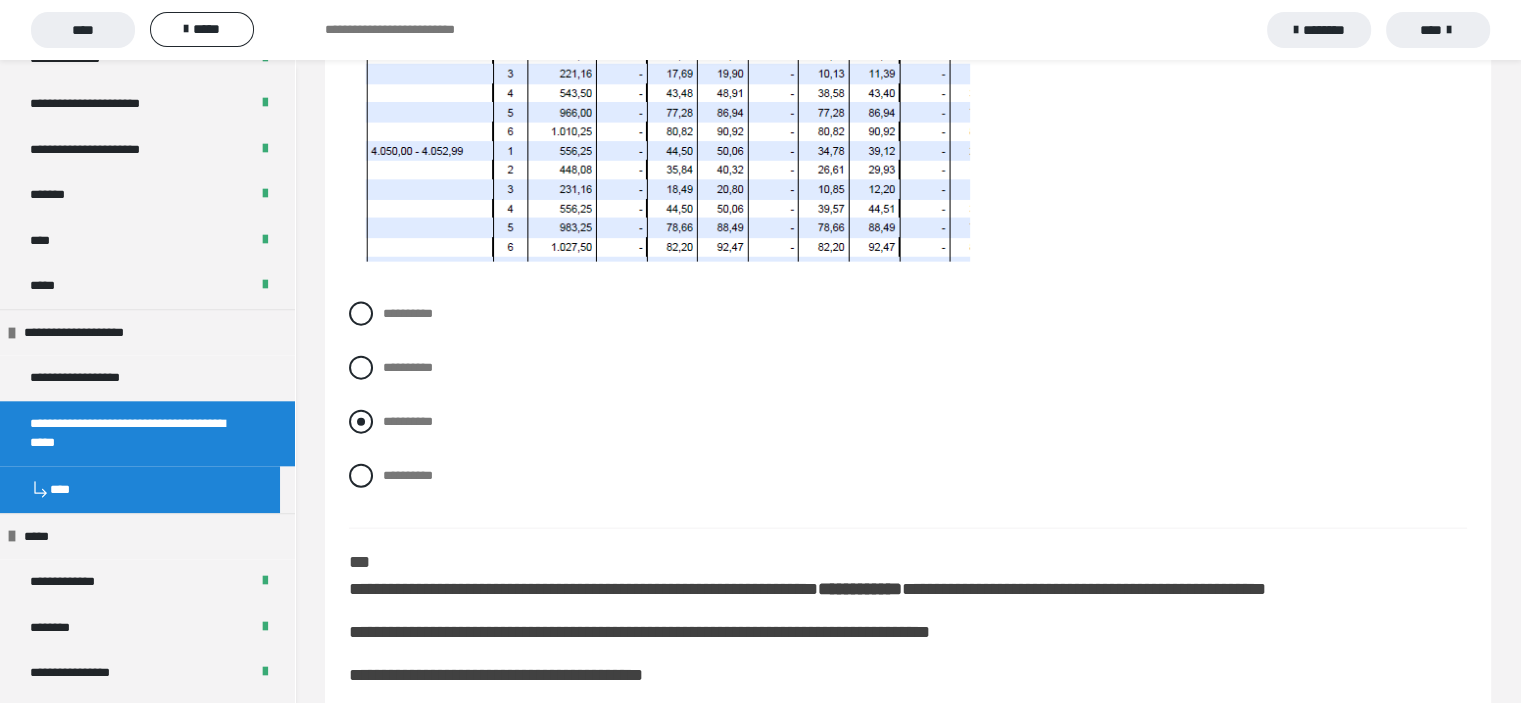 click on "**********" at bounding box center [908, 422] 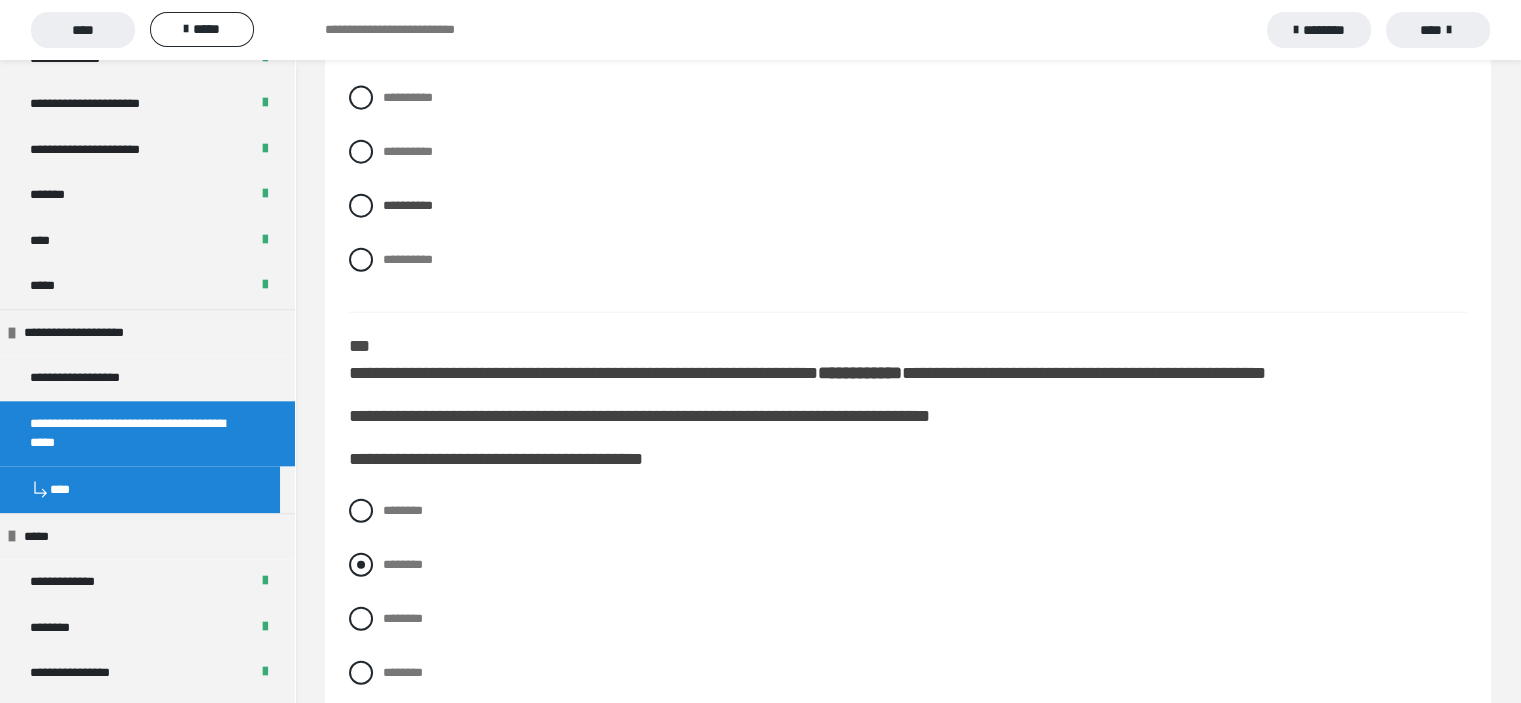 scroll, scrollTop: 4736, scrollLeft: 0, axis: vertical 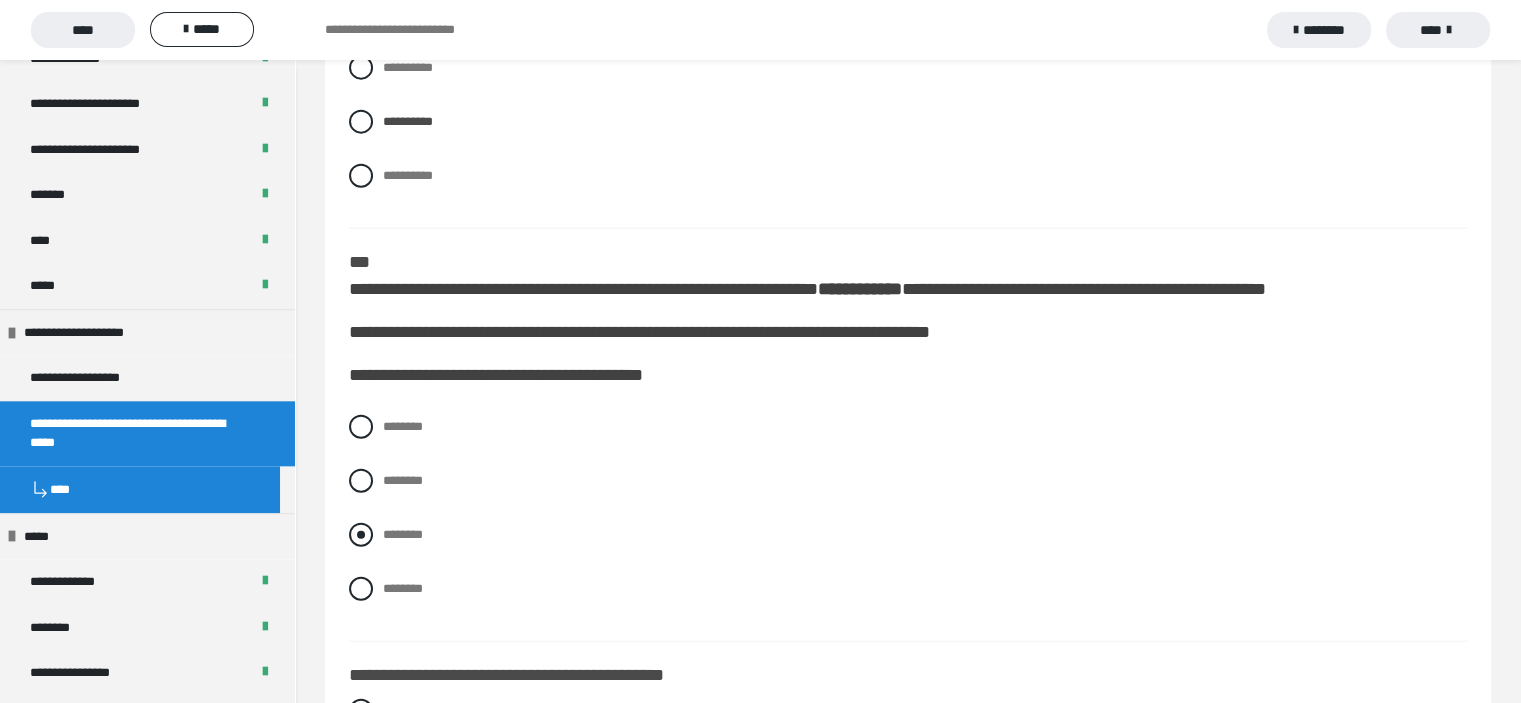 click at bounding box center (361, 535) 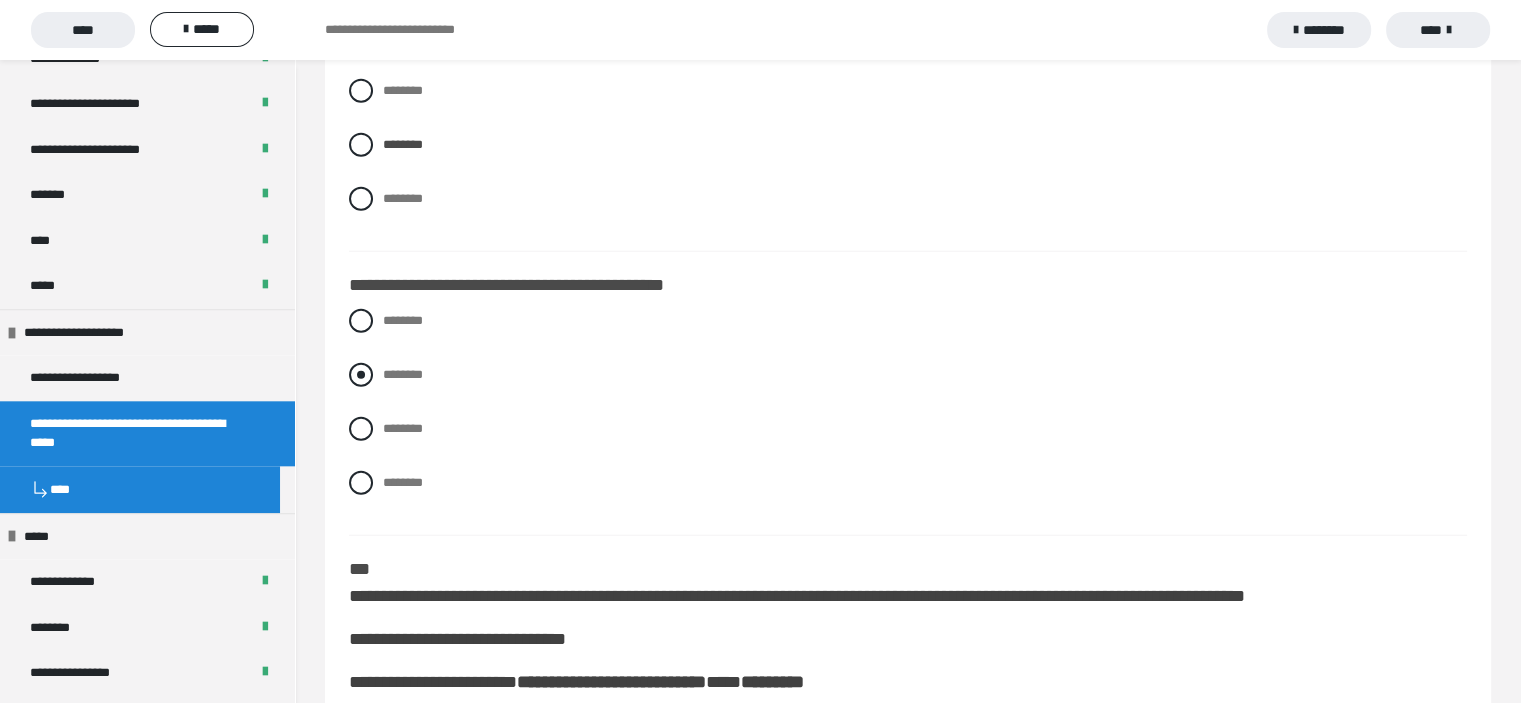 scroll, scrollTop: 5136, scrollLeft: 0, axis: vertical 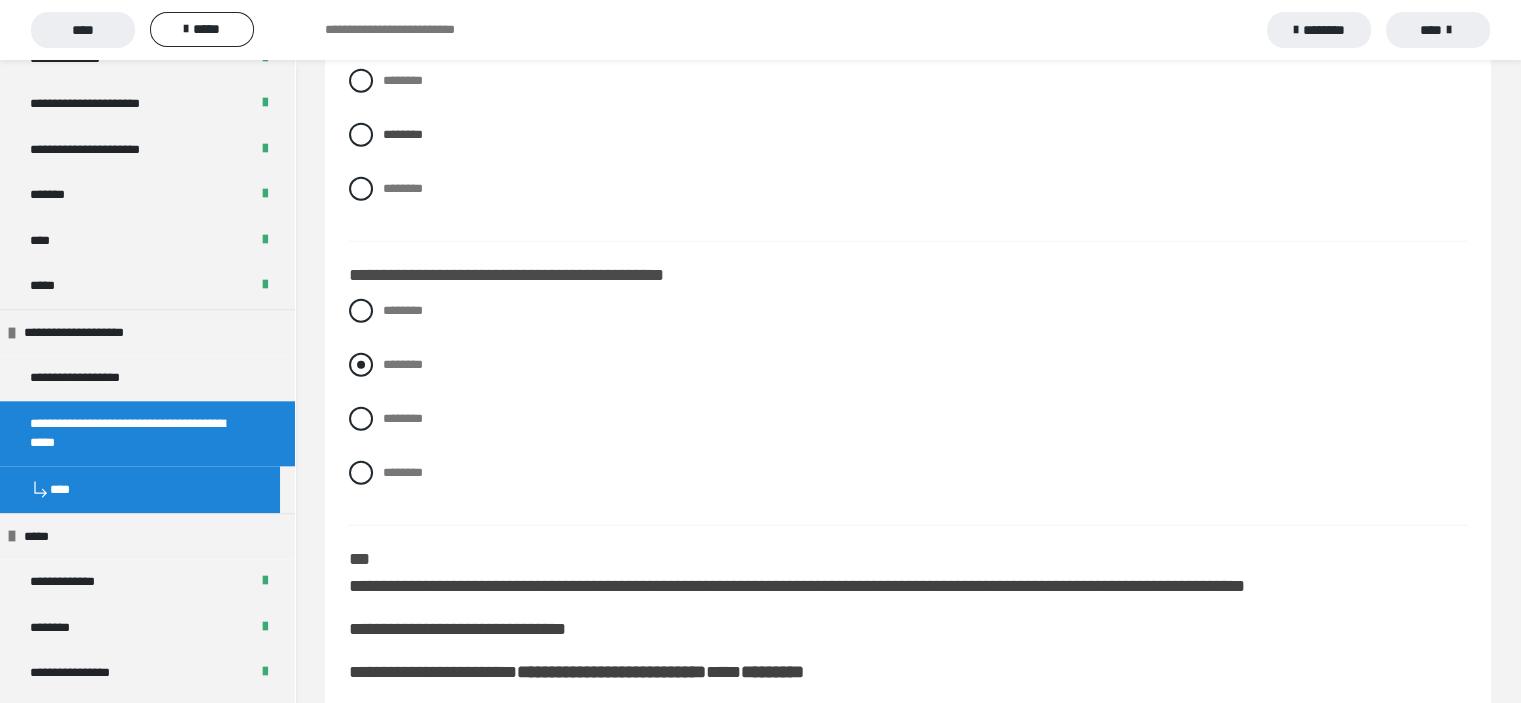 click at bounding box center (361, 365) 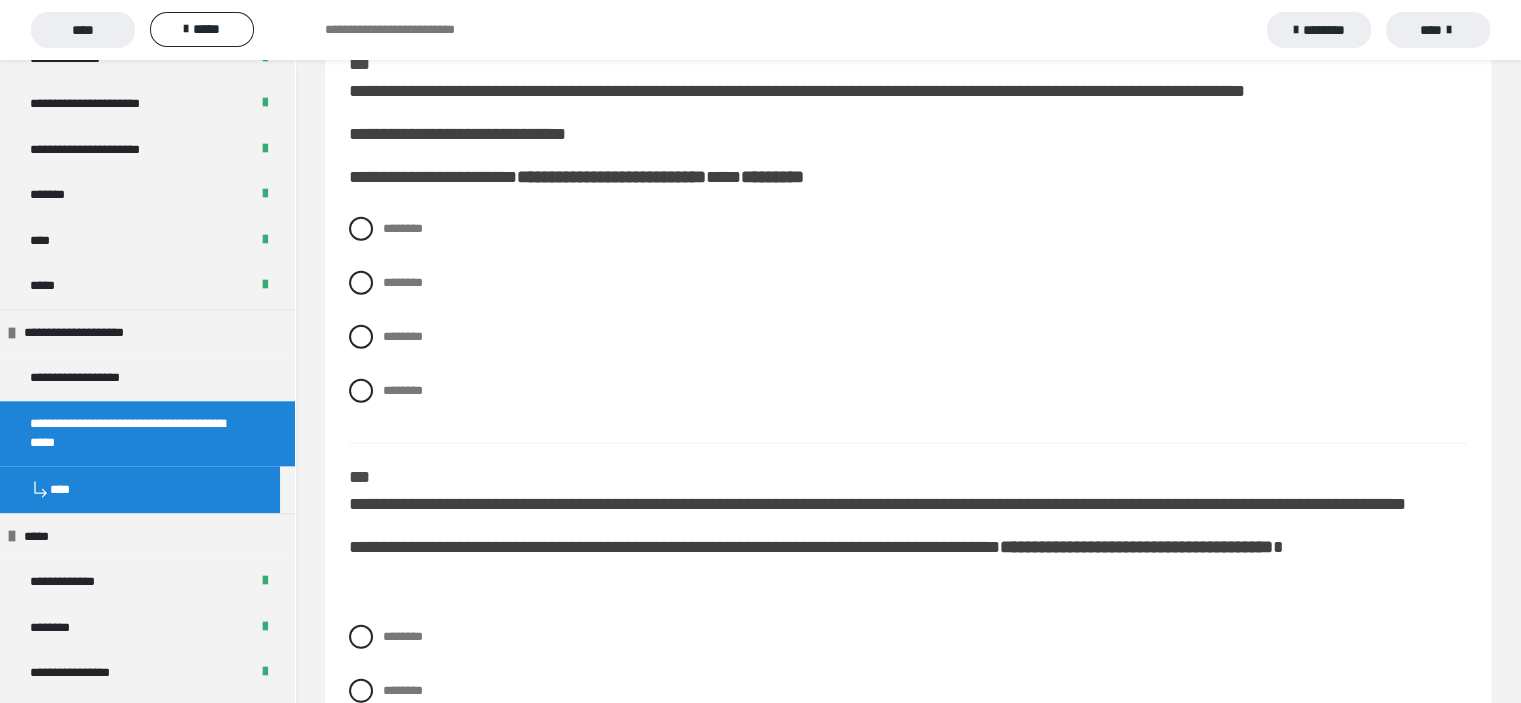 scroll, scrollTop: 5636, scrollLeft: 0, axis: vertical 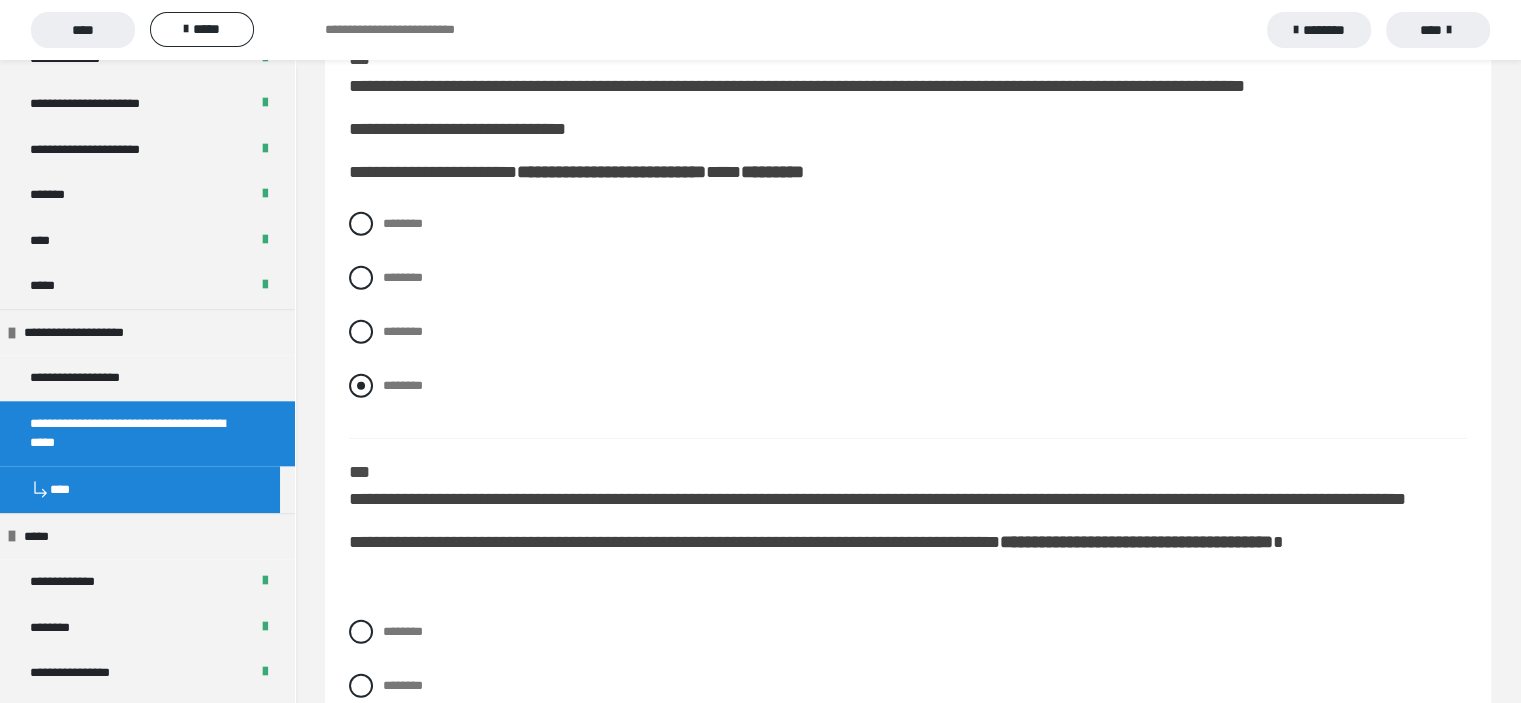 click at bounding box center (361, 386) 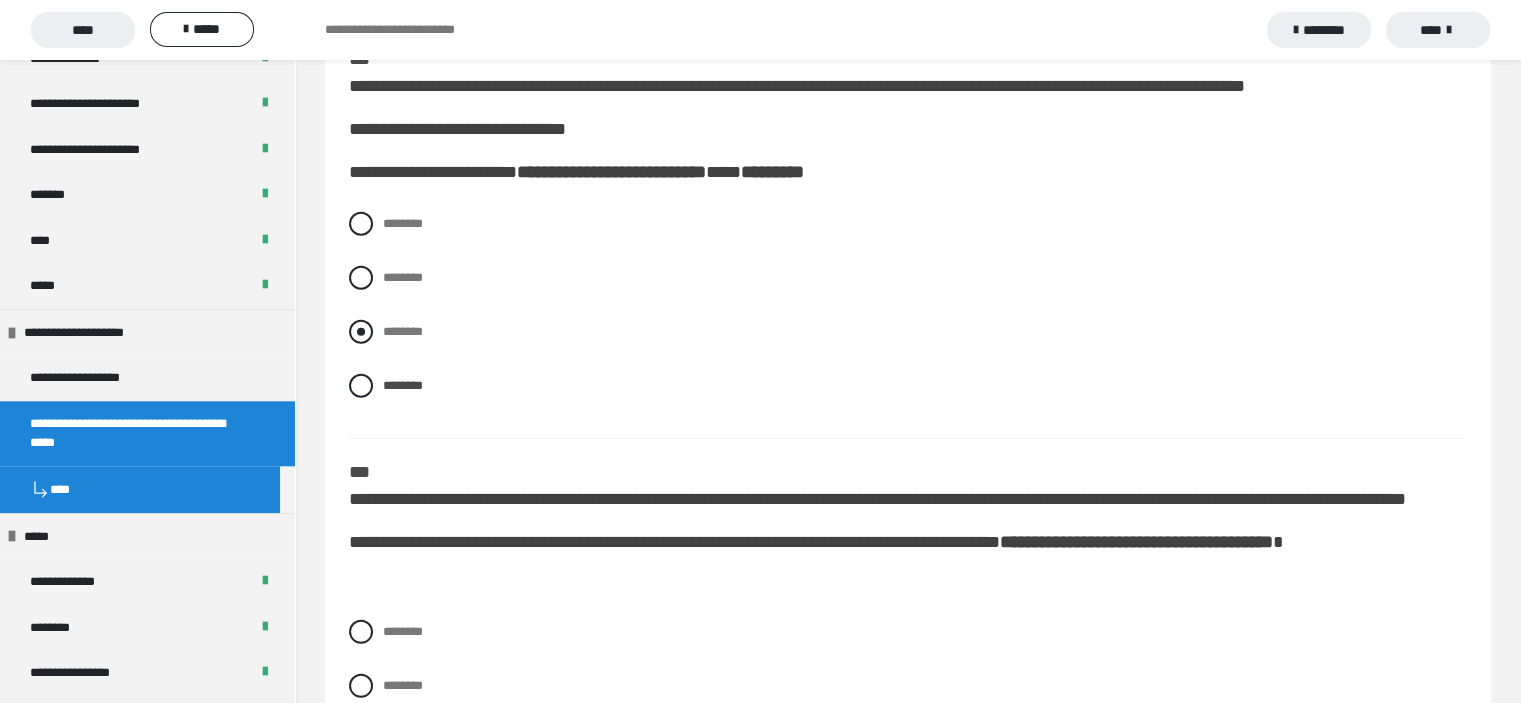 click at bounding box center (361, 332) 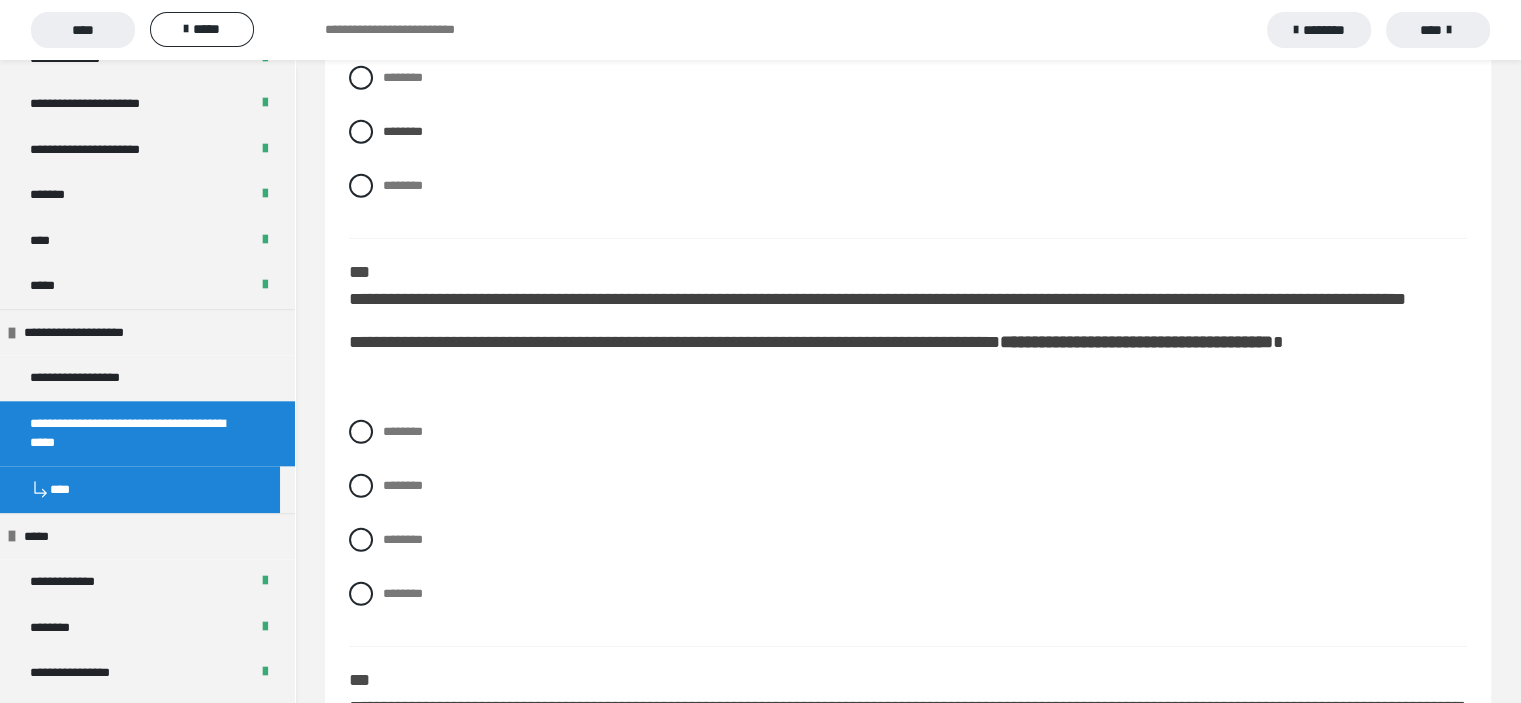 scroll, scrollTop: 5936, scrollLeft: 0, axis: vertical 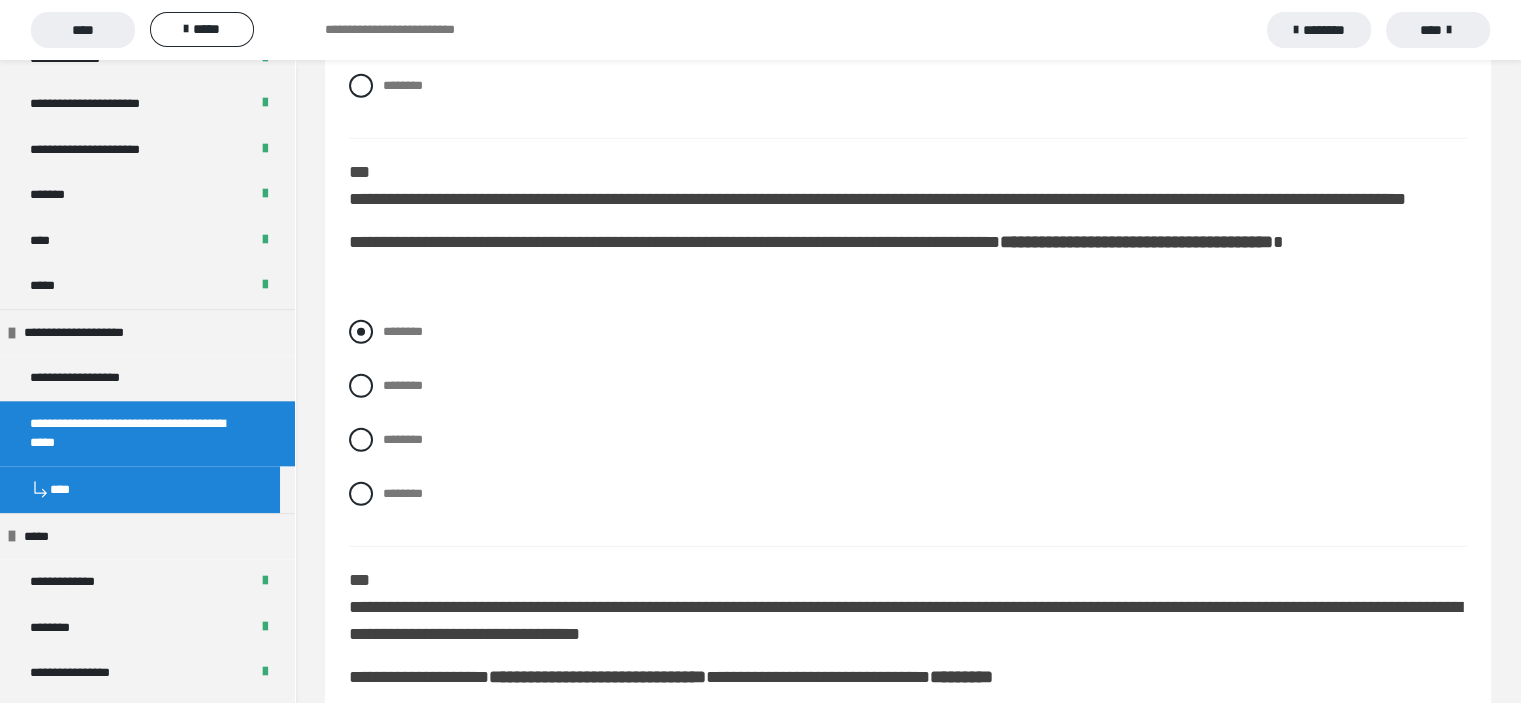 click on "********" at bounding box center (908, 332) 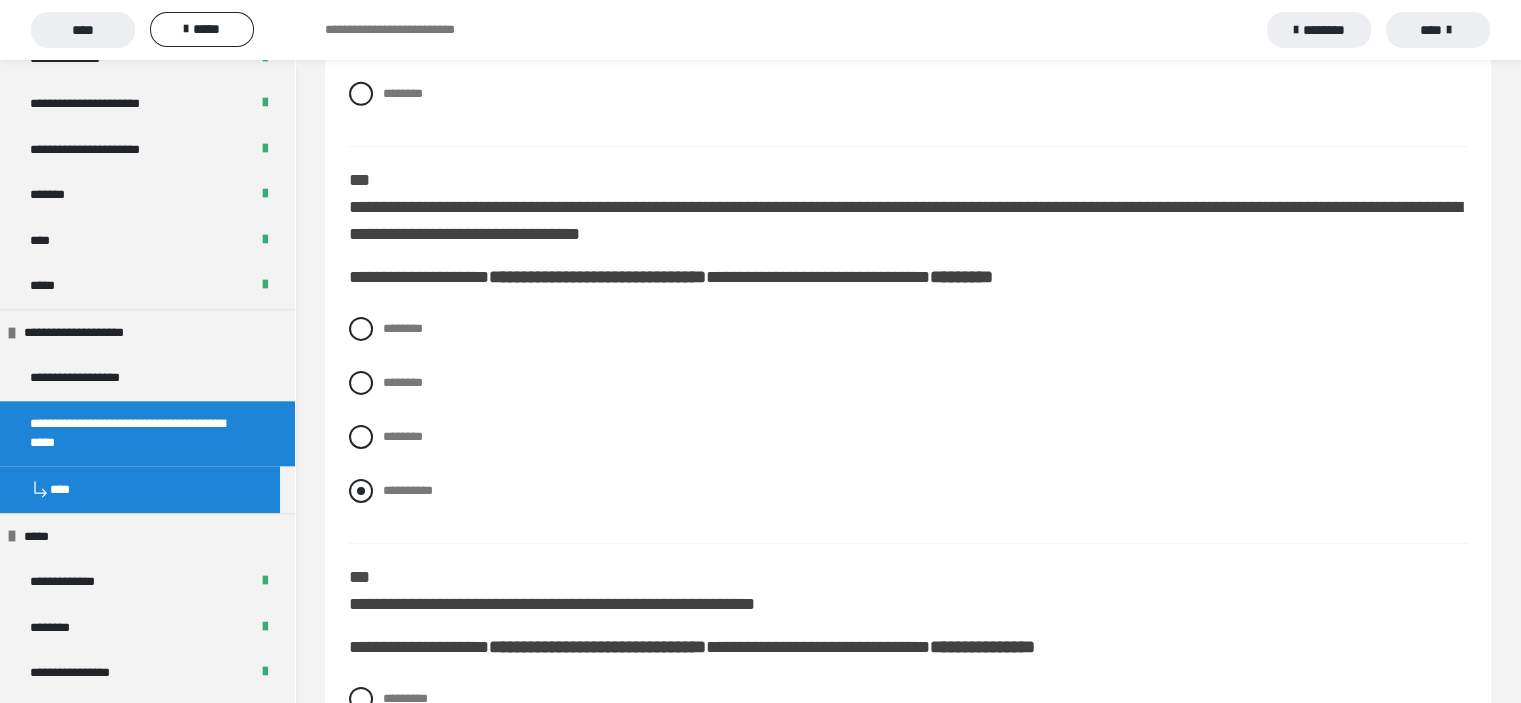 scroll, scrollTop: 6436, scrollLeft: 0, axis: vertical 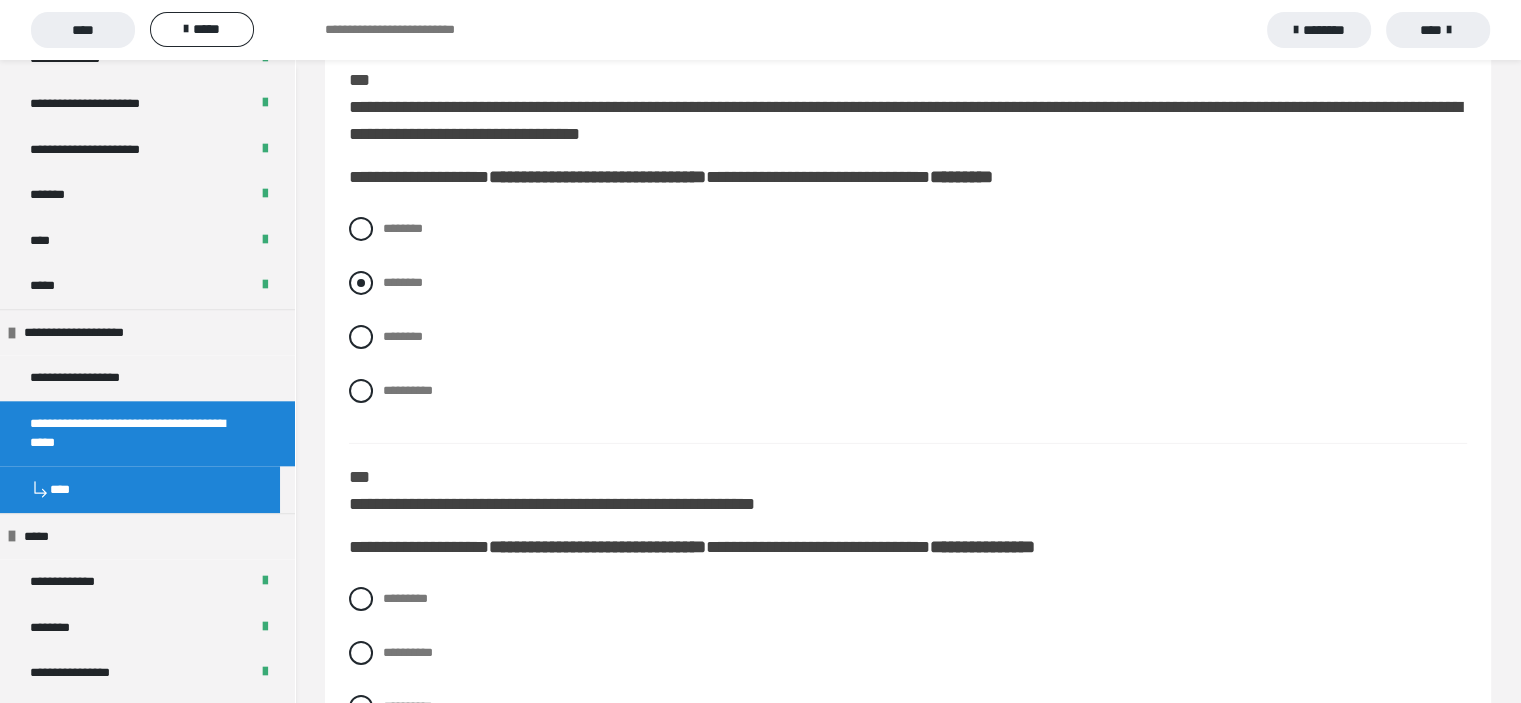 click at bounding box center [361, 283] 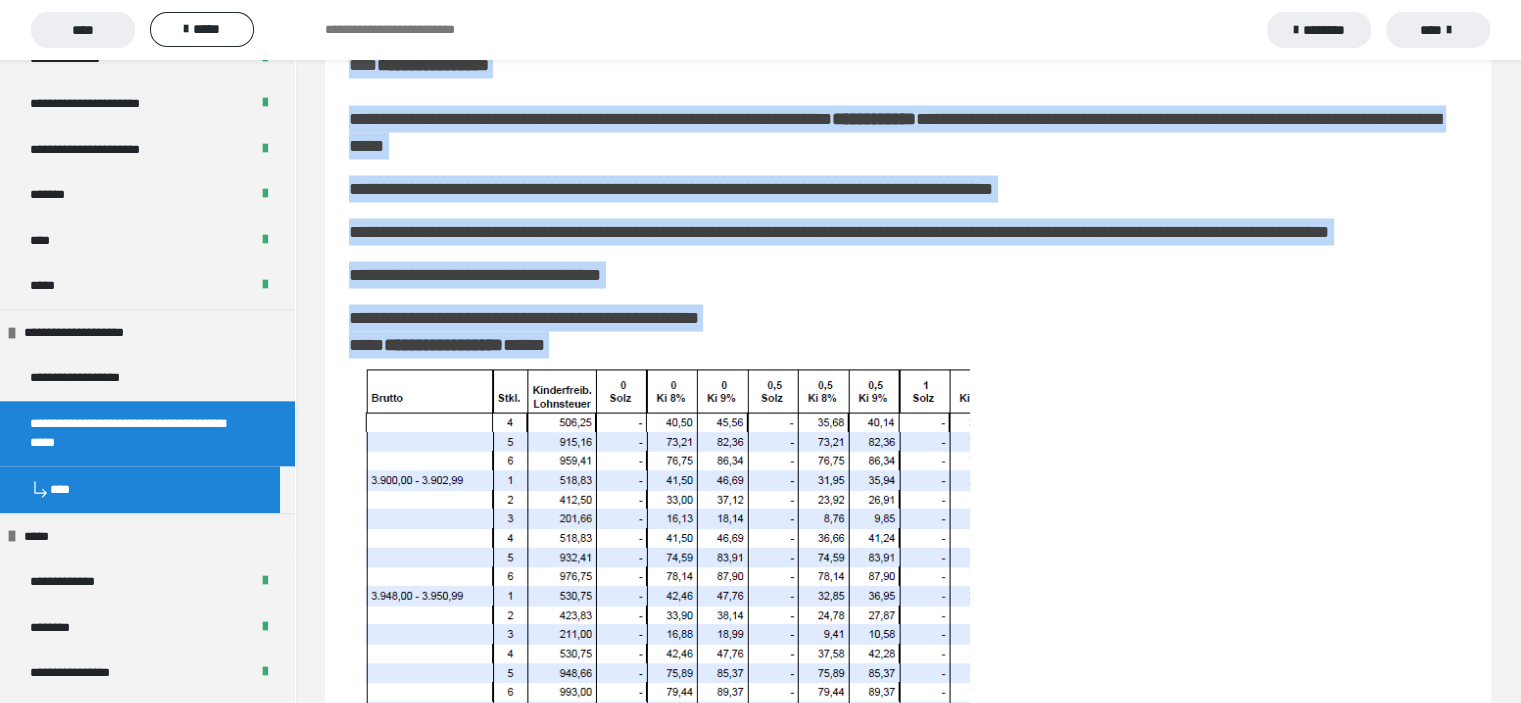 scroll, scrollTop: 3713, scrollLeft: 0, axis: vertical 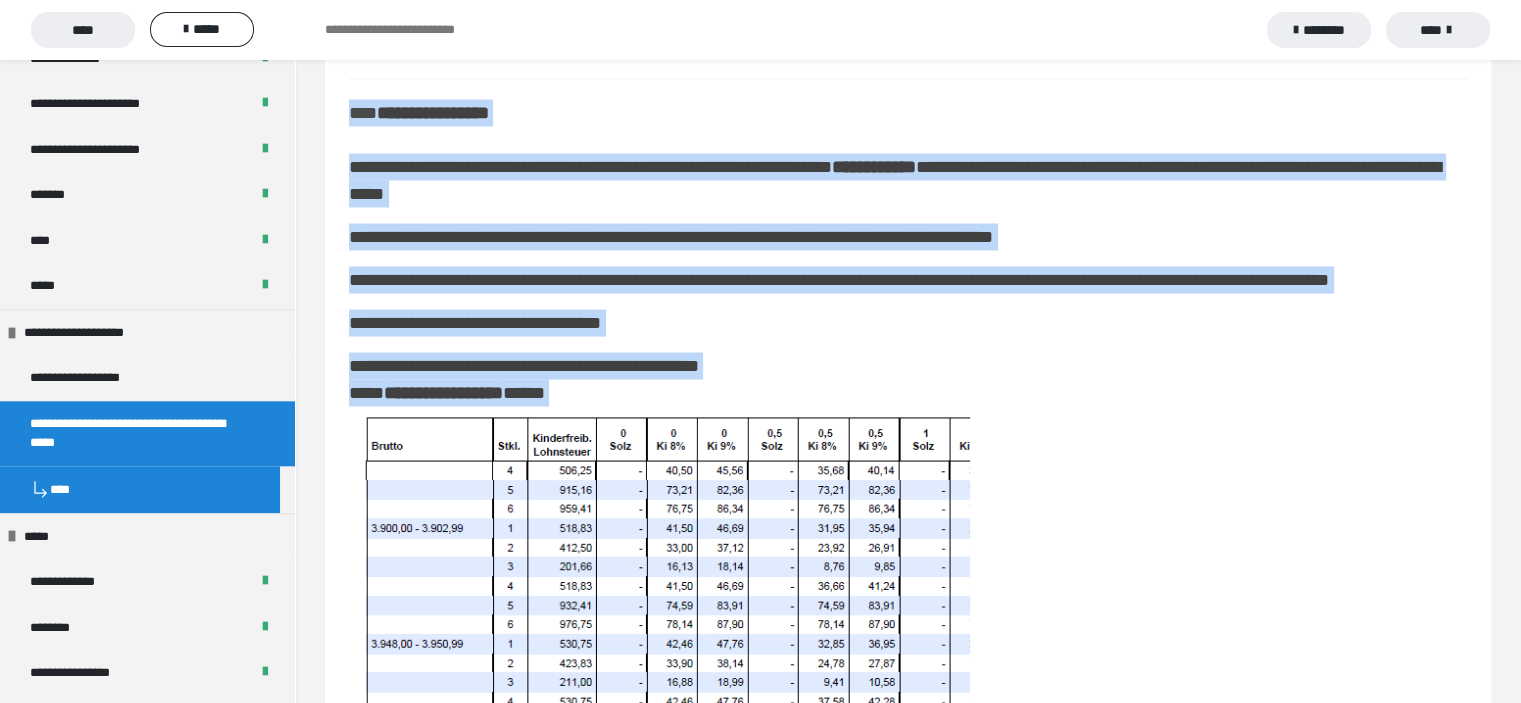 click at bounding box center [908, 698] 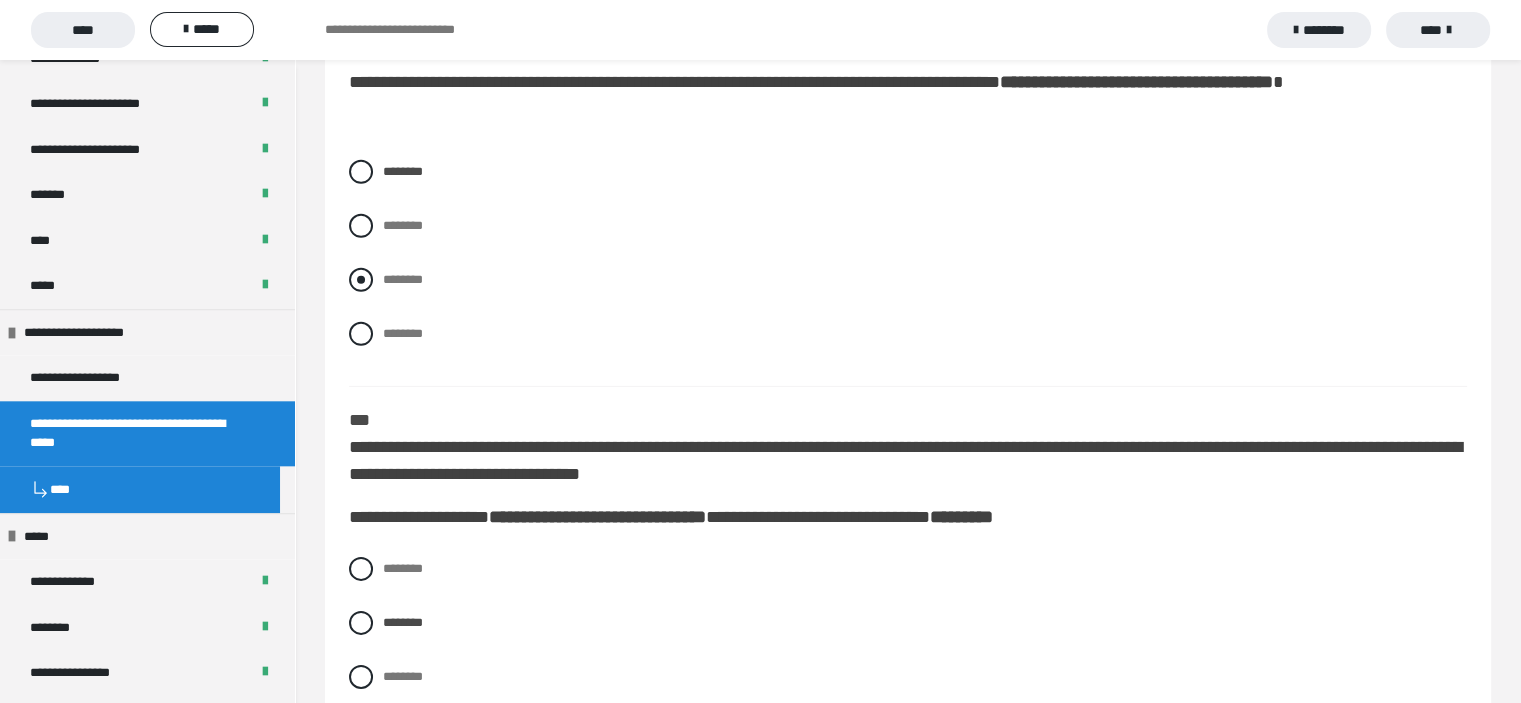 scroll, scrollTop: 6213, scrollLeft: 0, axis: vertical 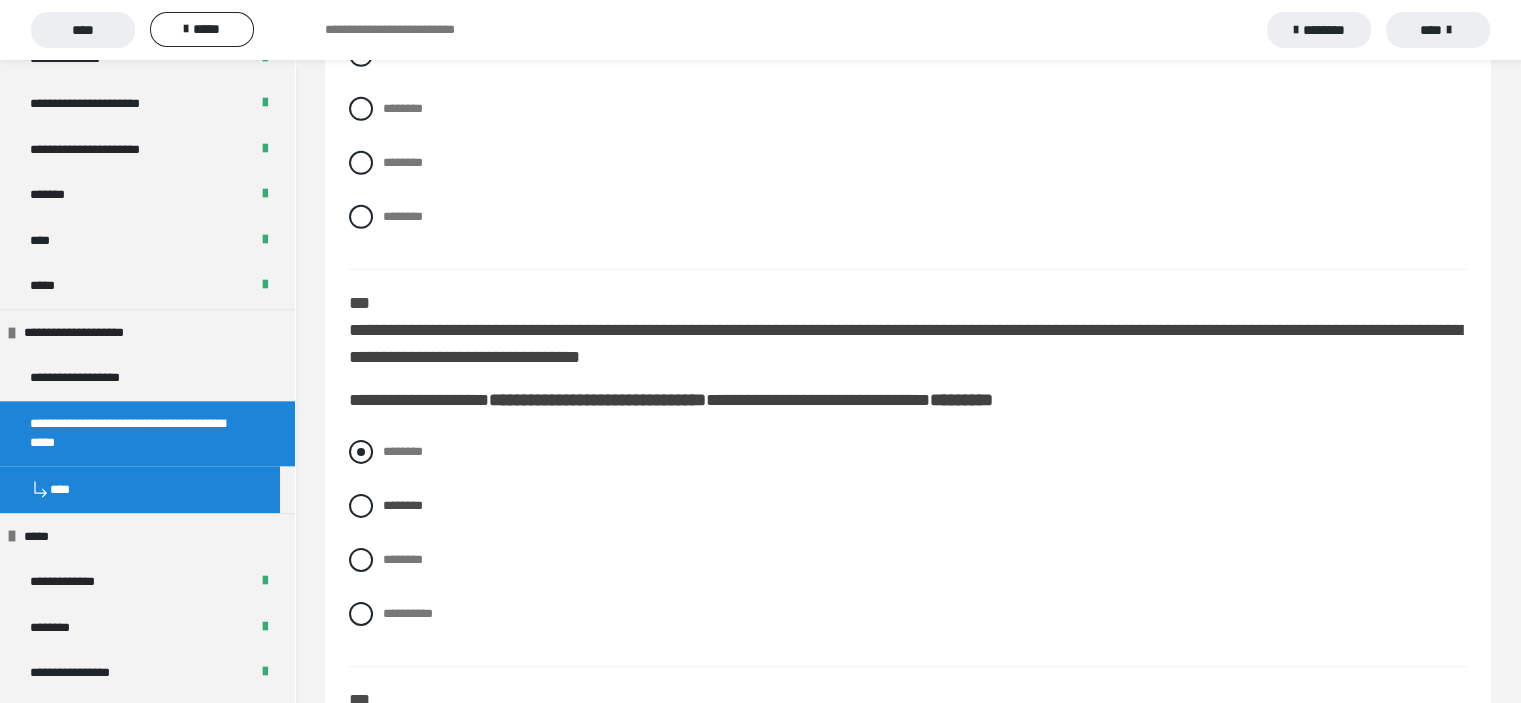 click at bounding box center (361, 452) 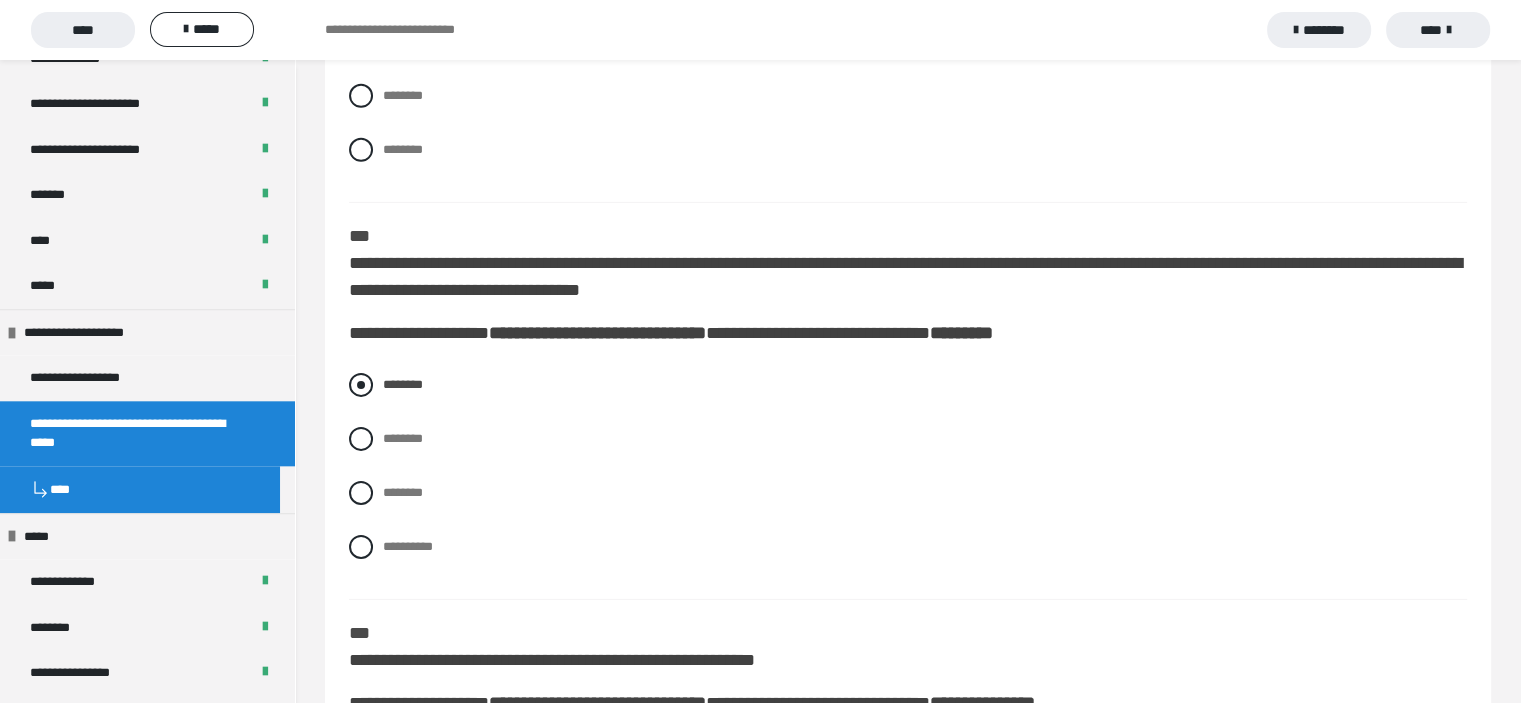 scroll, scrollTop: 6313, scrollLeft: 0, axis: vertical 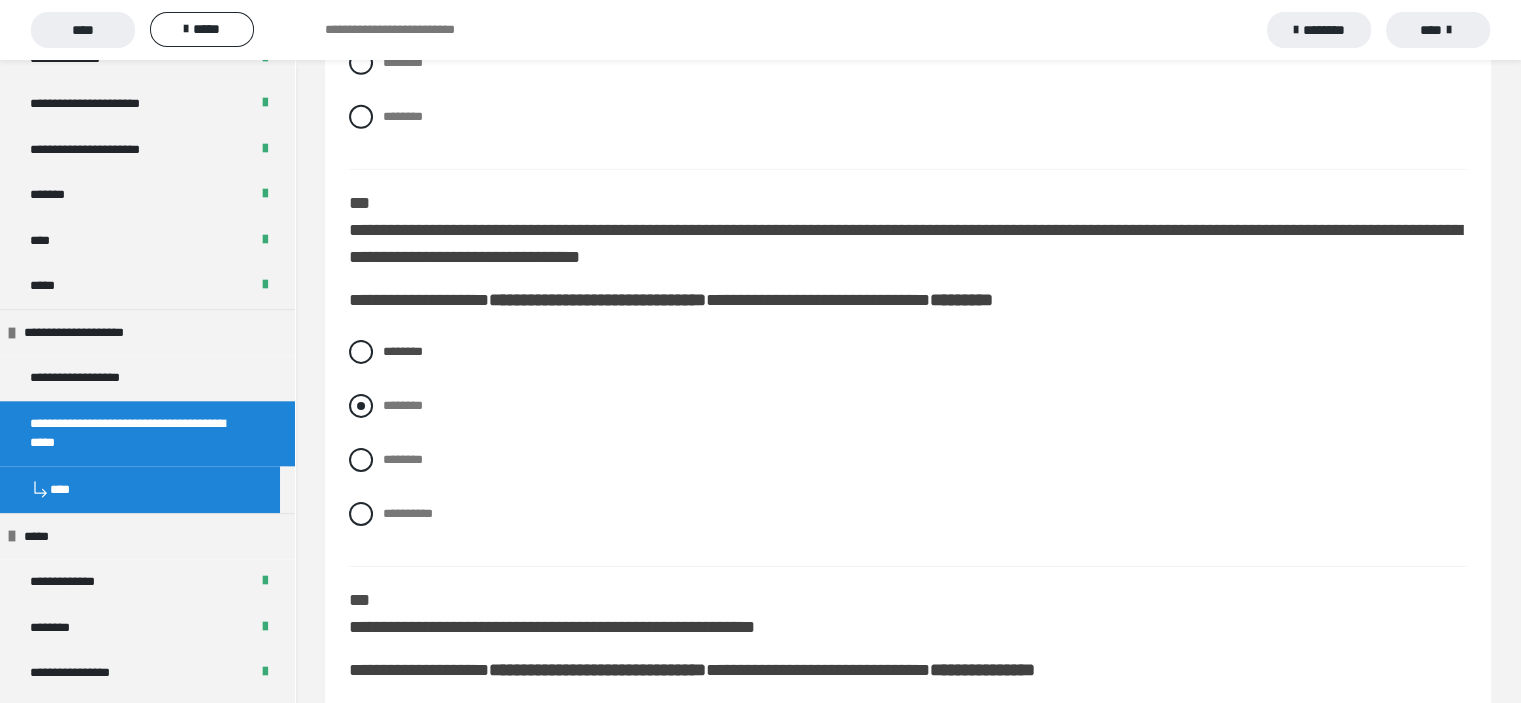click at bounding box center [361, 406] 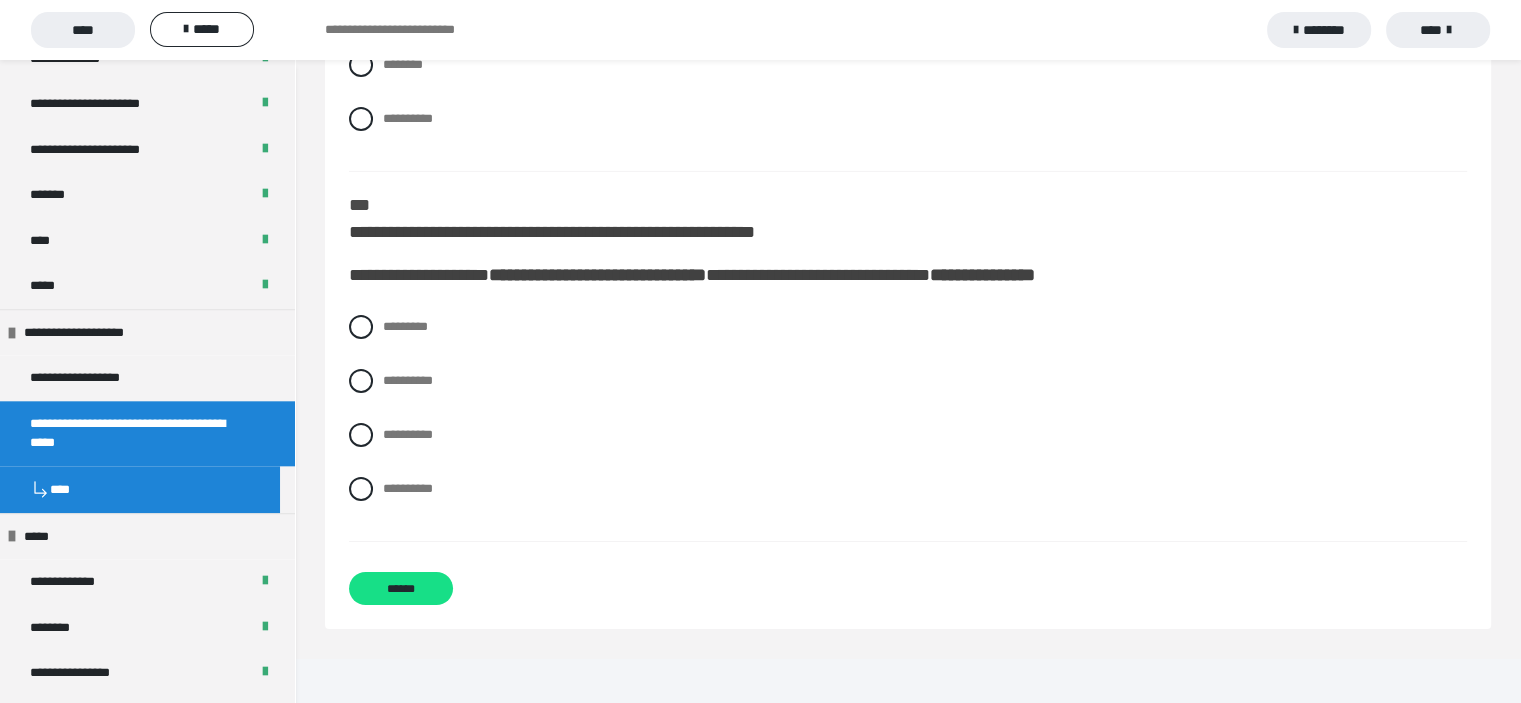 scroll, scrollTop: 6713, scrollLeft: 0, axis: vertical 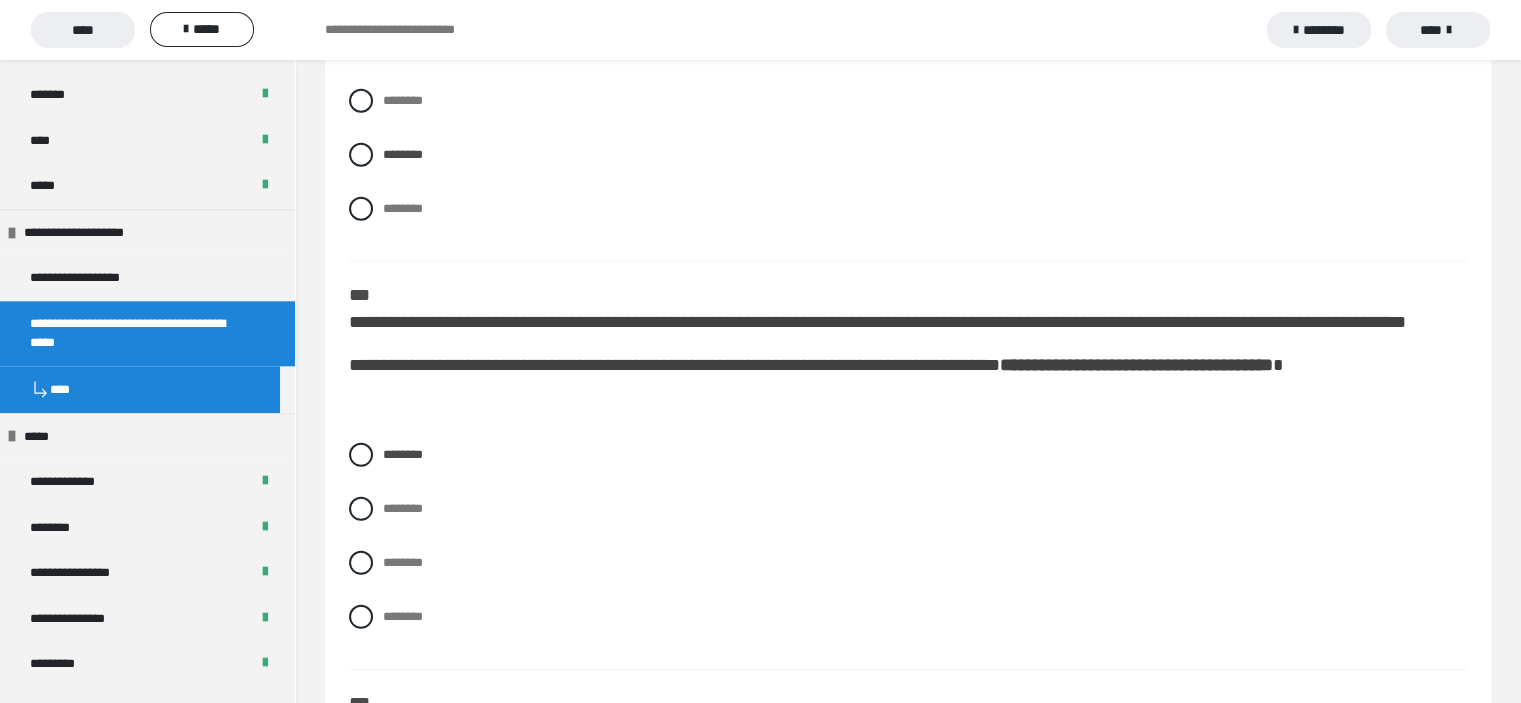 drag, startPoint x: 356, startPoint y: 366, endPoint x: 349, endPoint y: 350, distance: 17.464249 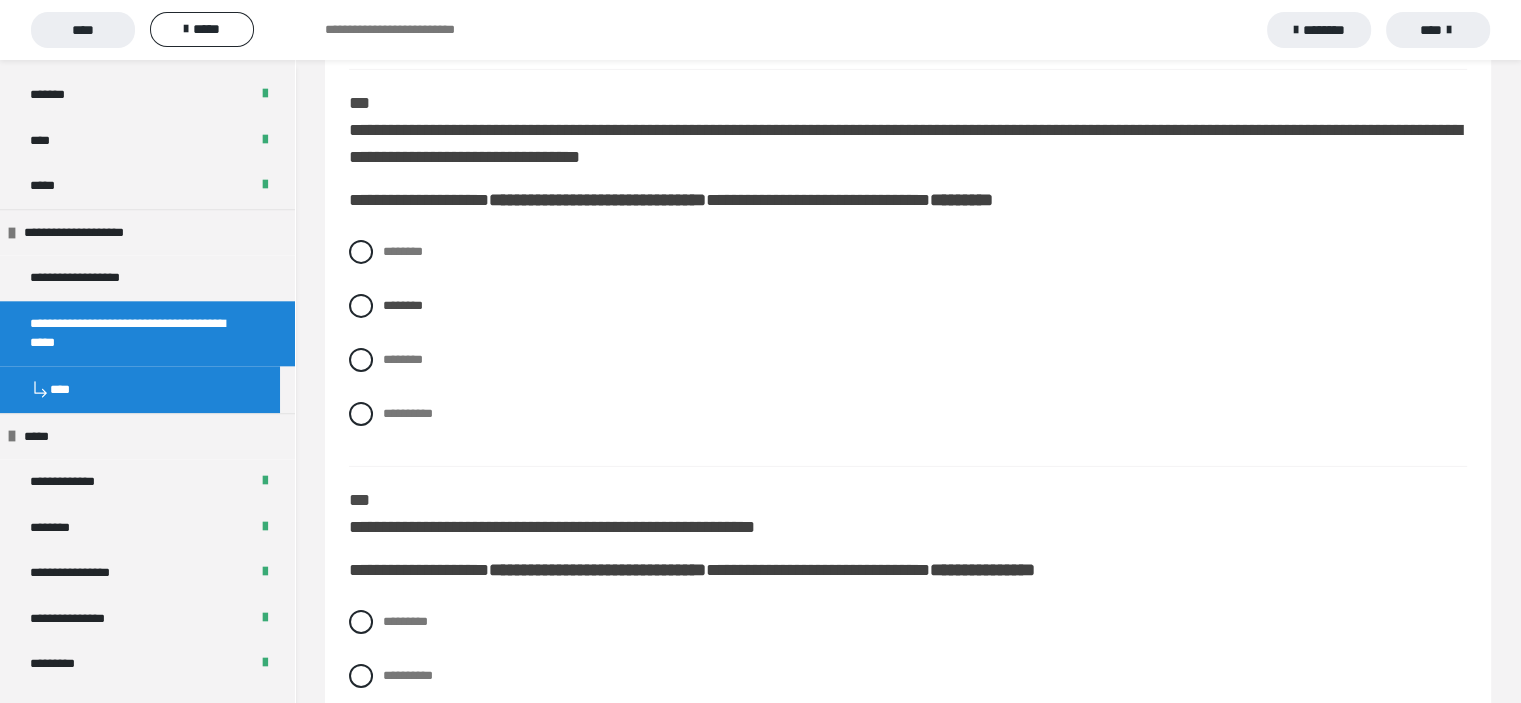 scroll, scrollTop: 6713, scrollLeft: 0, axis: vertical 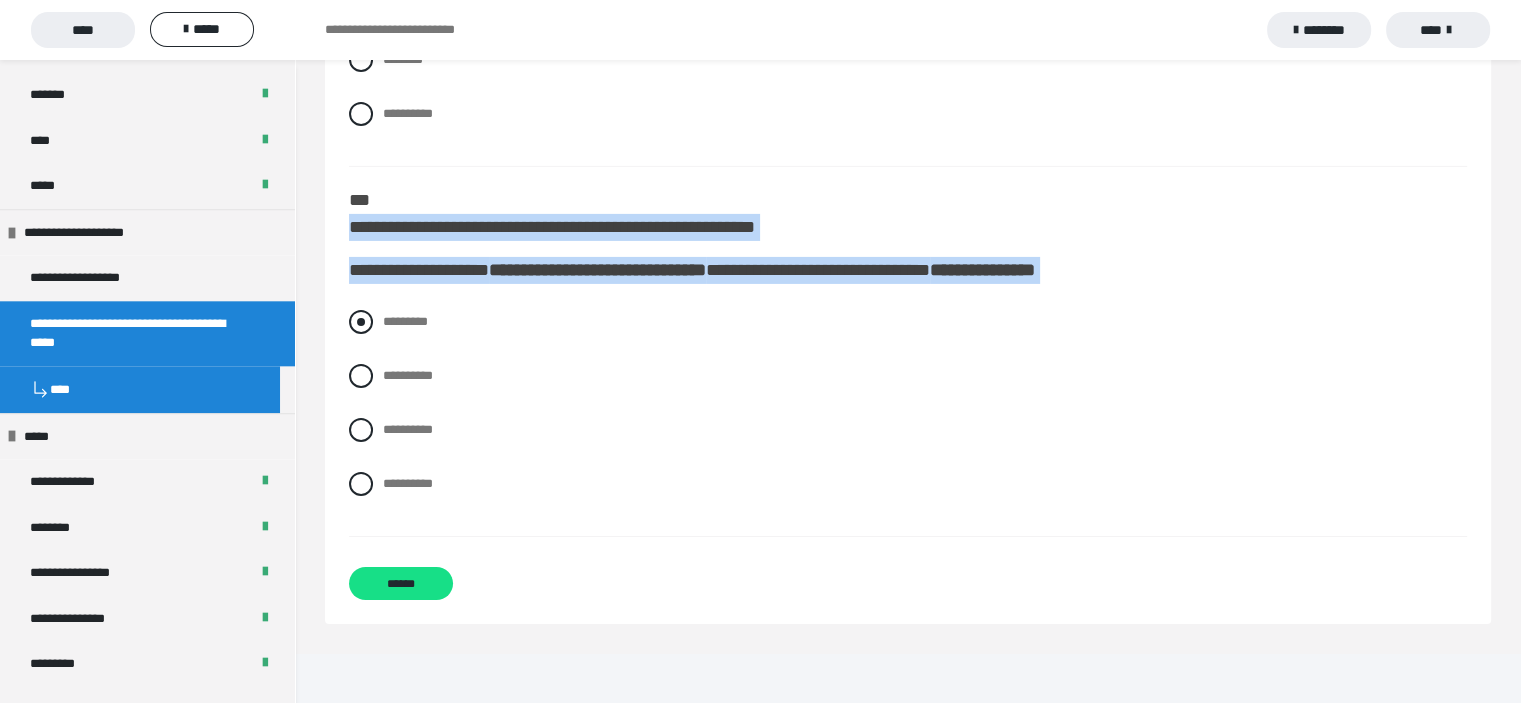drag, startPoint x: 345, startPoint y: 275, endPoint x: 701, endPoint y: 366, distance: 367.4466 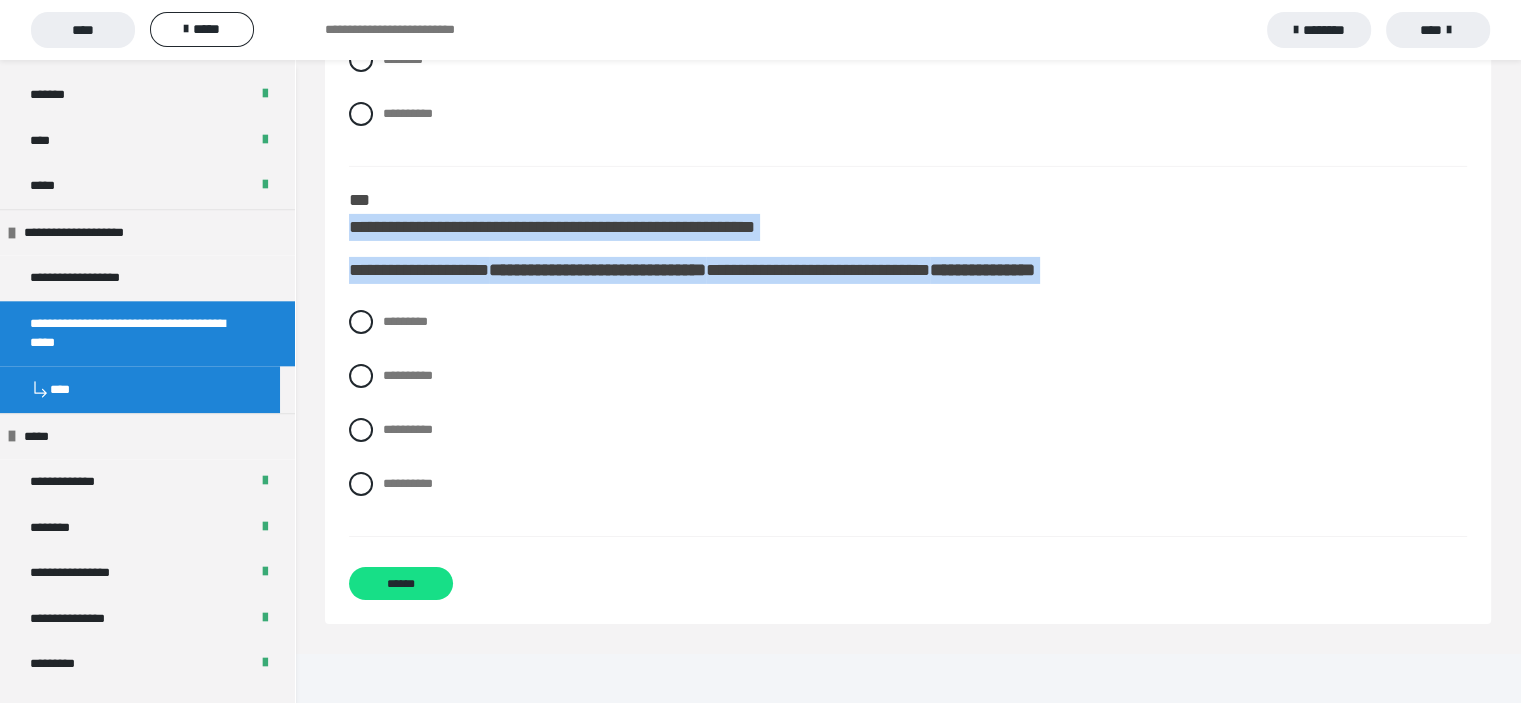 copy on "**********" 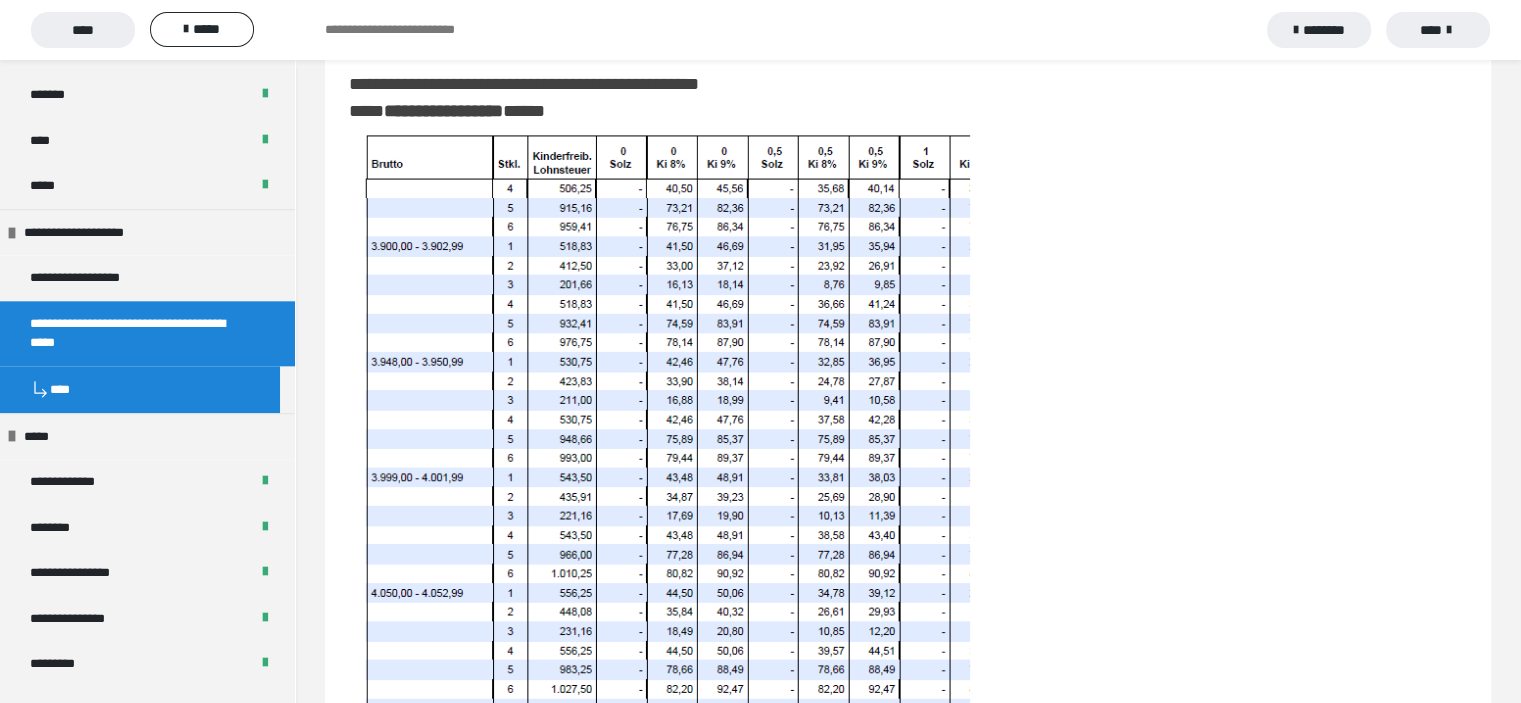 scroll, scrollTop: 4013, scrollLeft: 0, axis: vertical 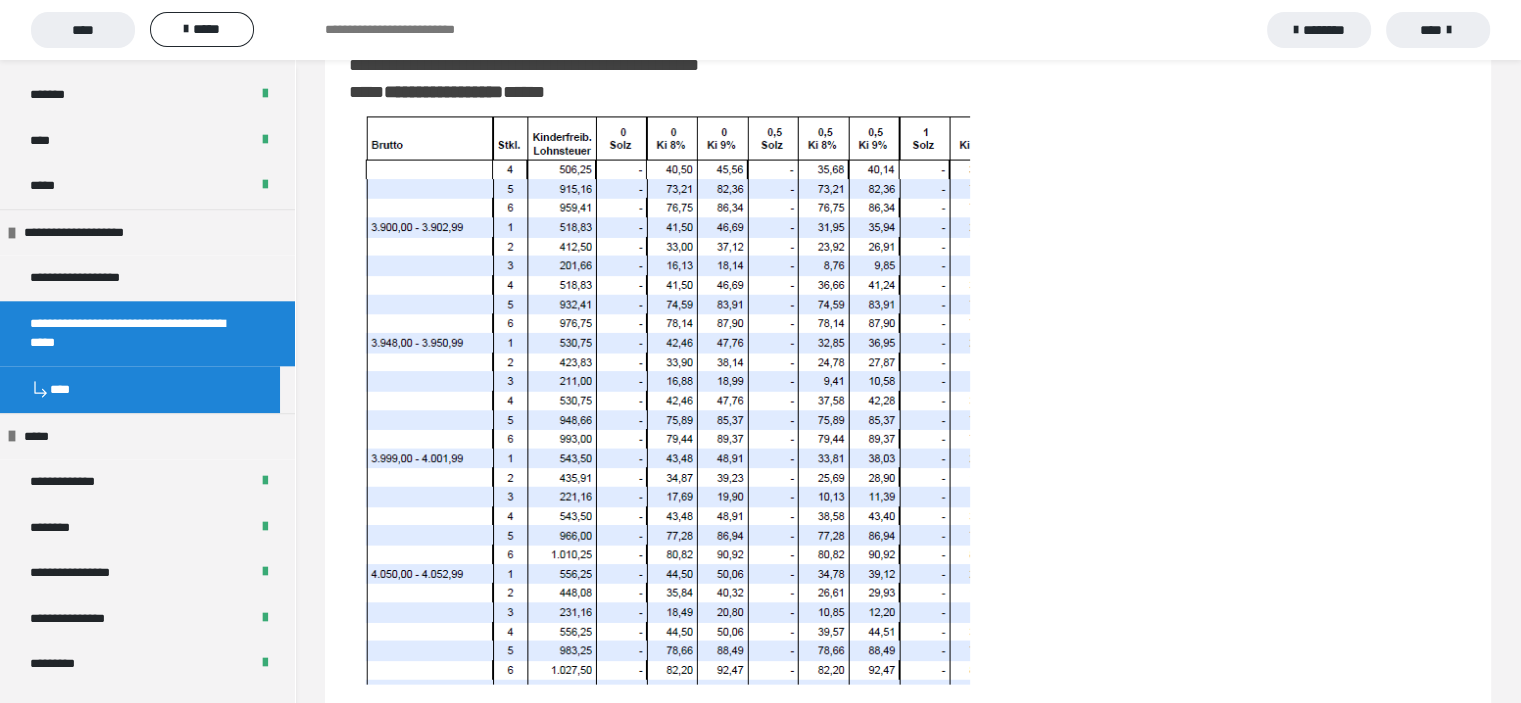 click at bounding box center [660, 398] 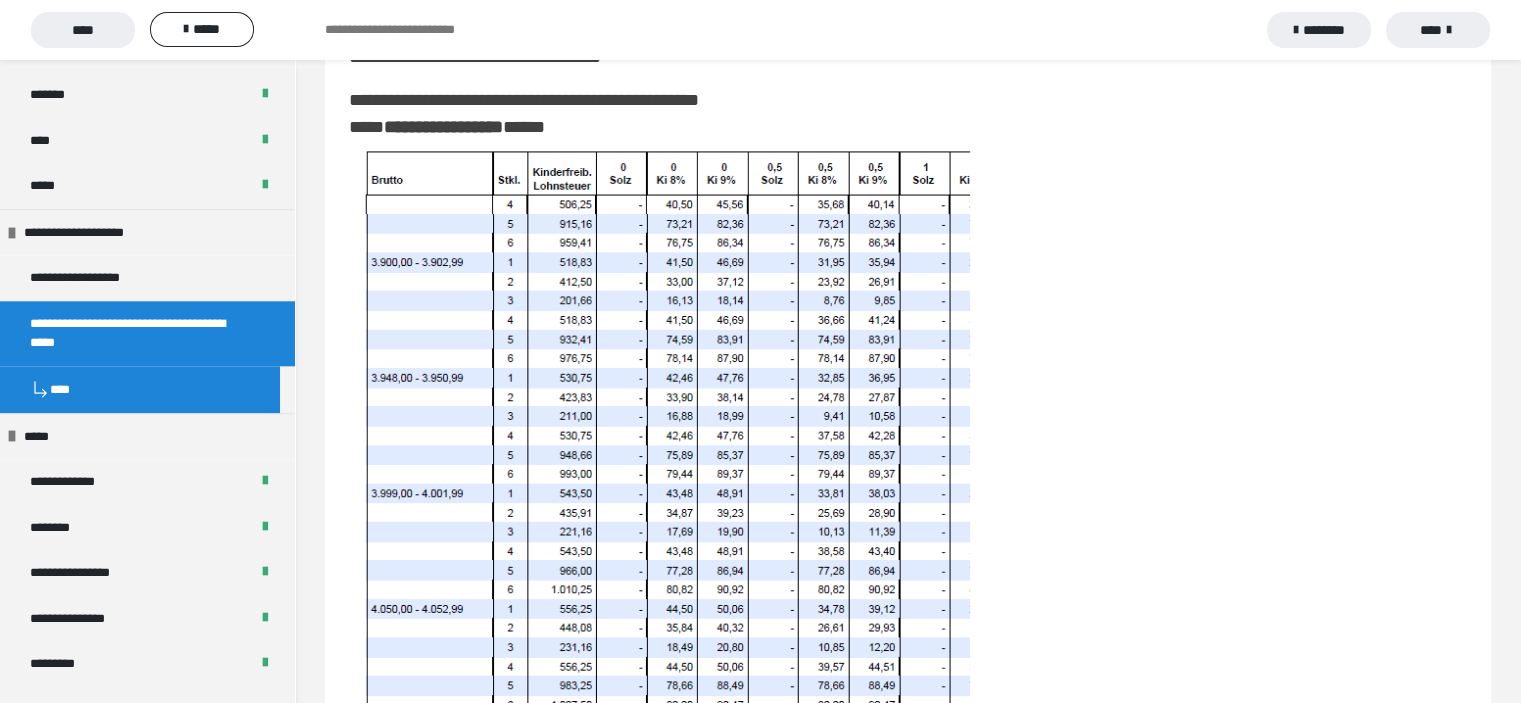 scroll, scrollTop: 4013, scrollLeft: 0, axis: vertical 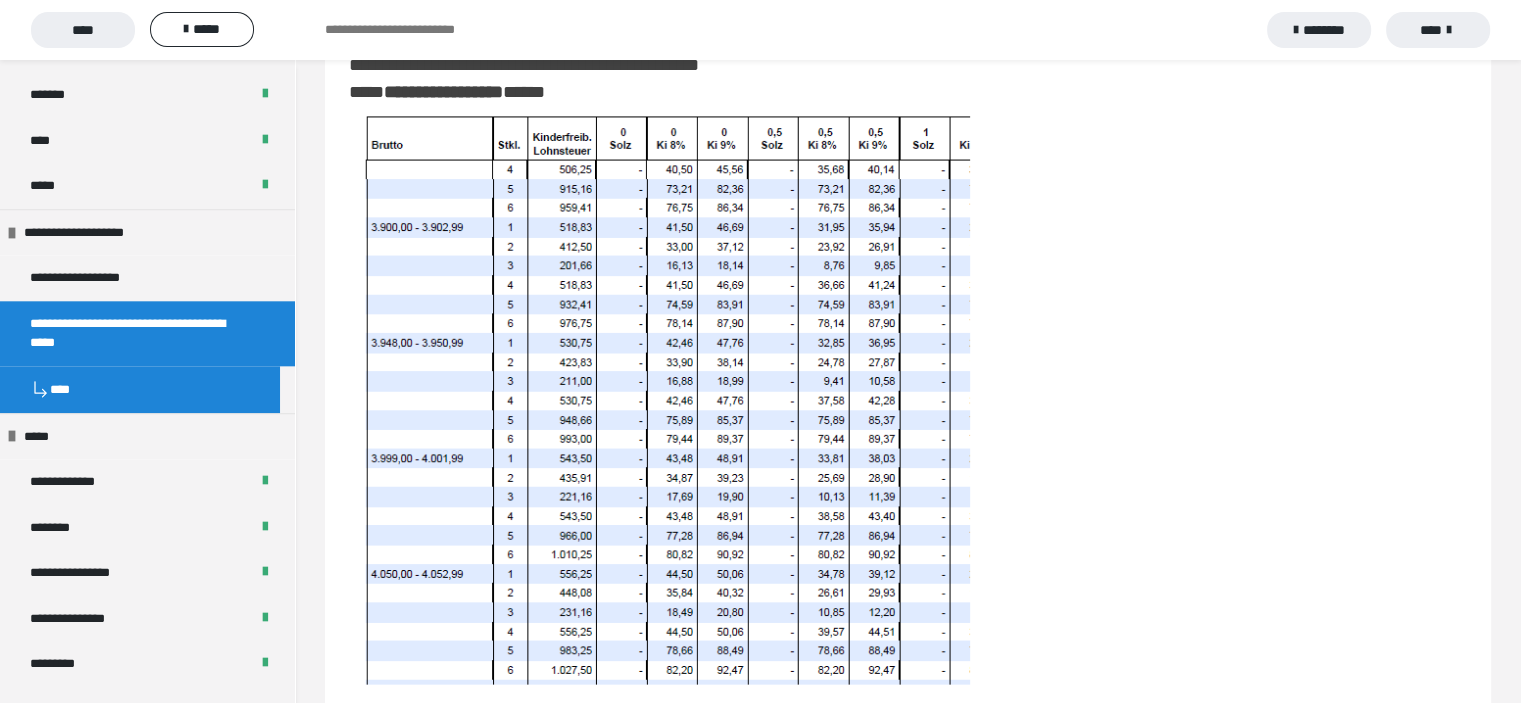 click at bounding box center (660, 398) 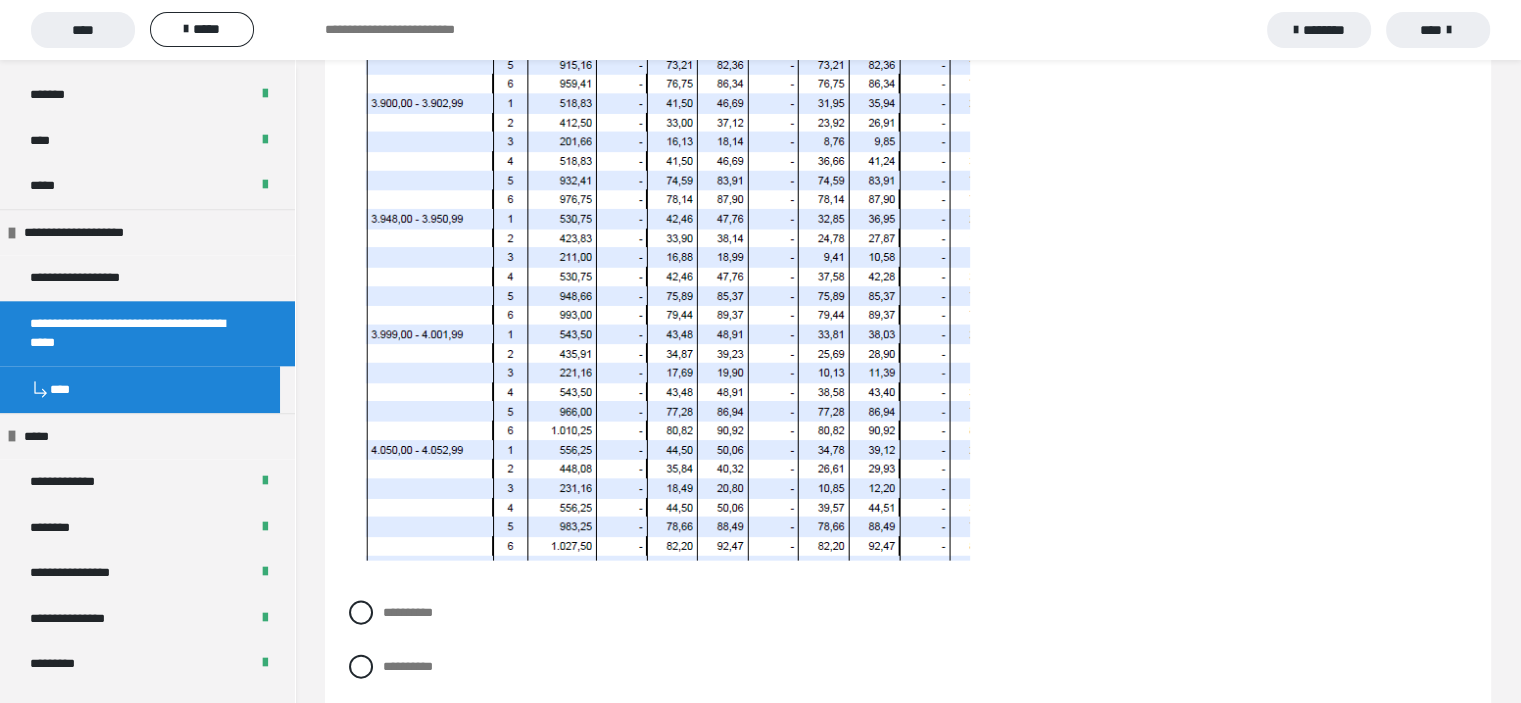 scroll, scrollTop: 4213, scrollLeft: 0, axis: vertical 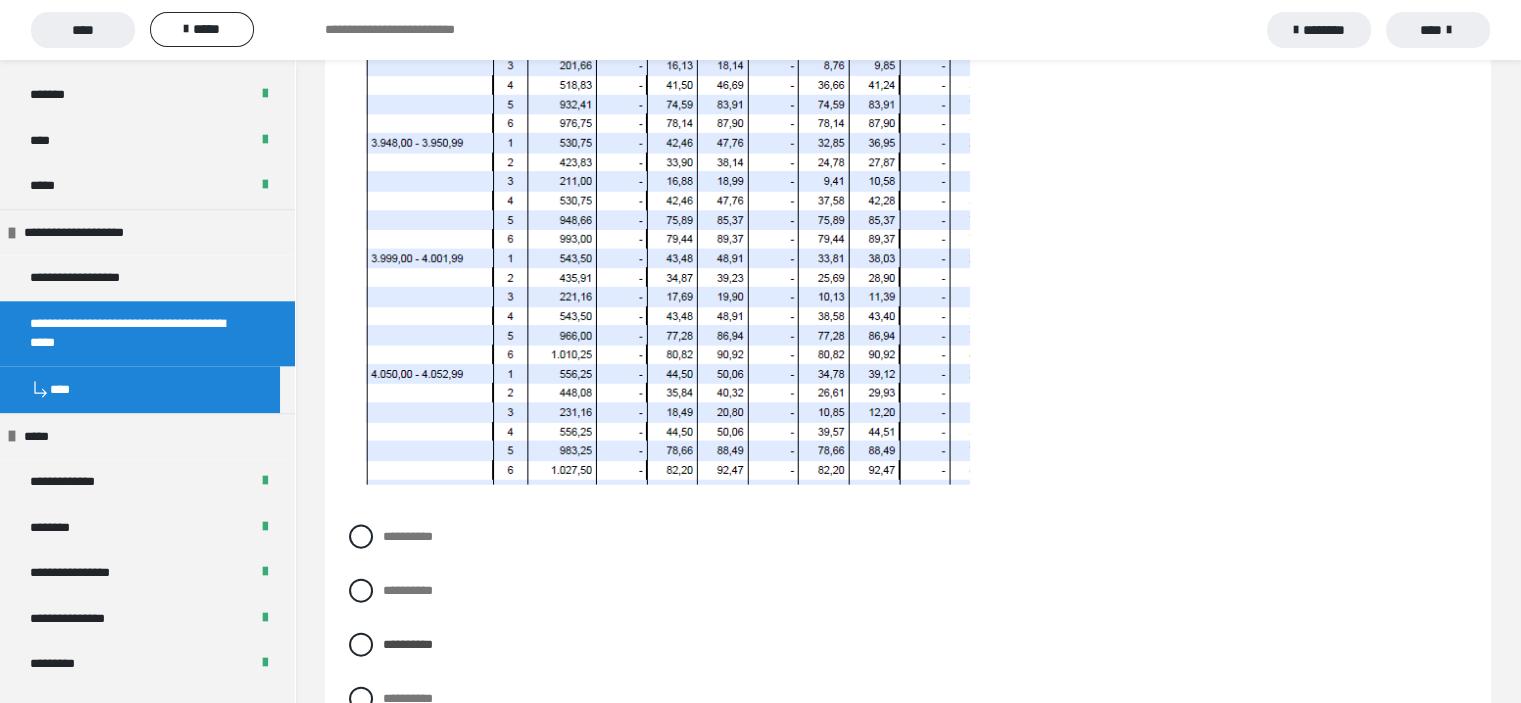 click at bounding box center (660, 198) 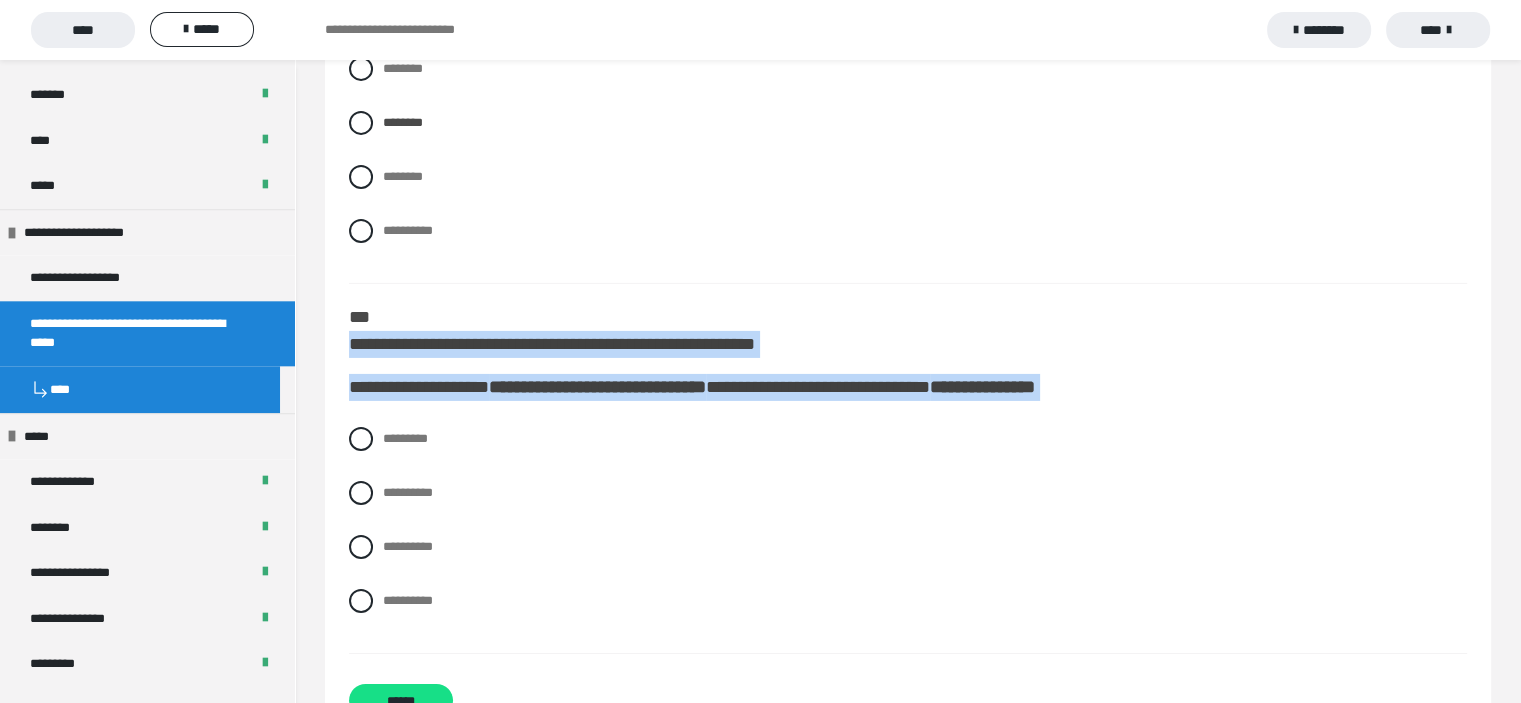 scroll, scrollTop: 6713, scrollLeft: 0, axis: vertical 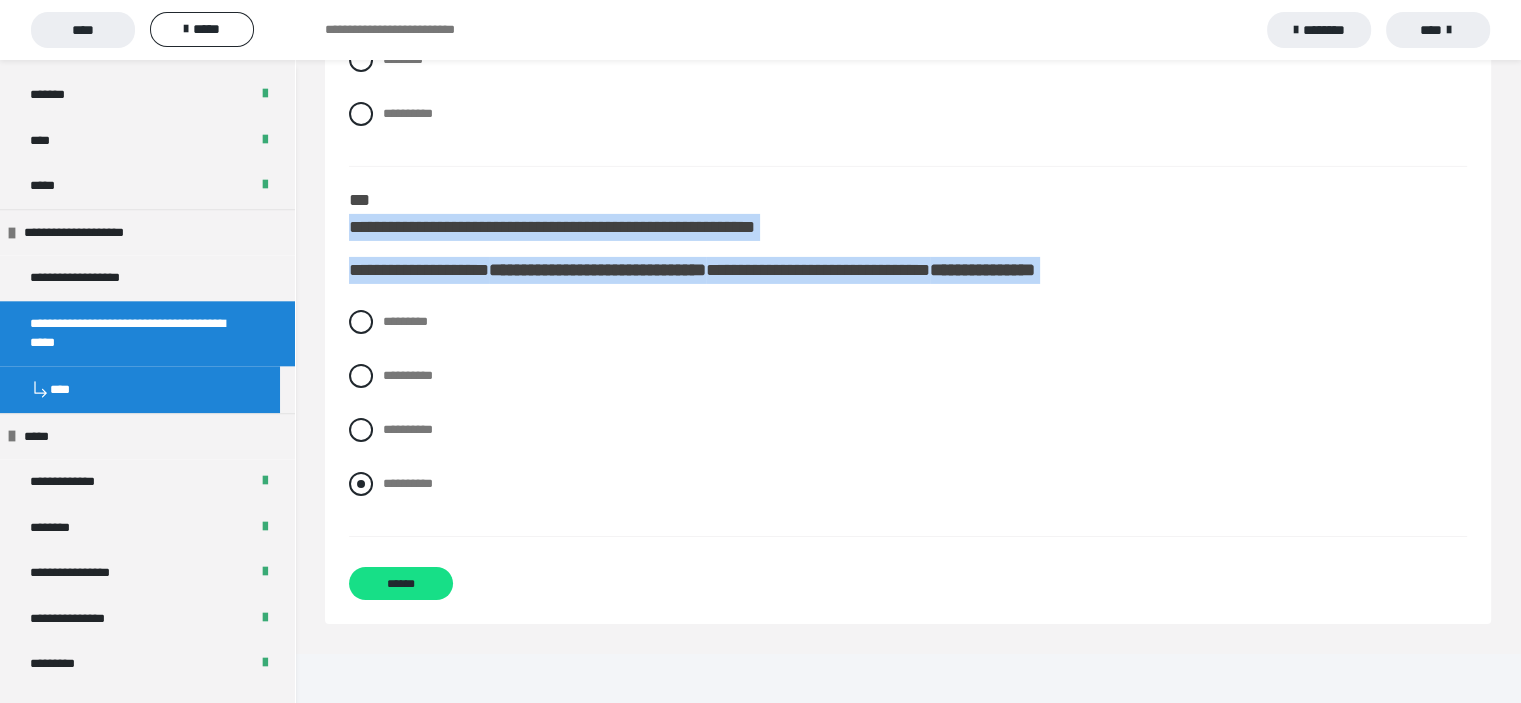 click on "**********" at bounding box center (908, 484) 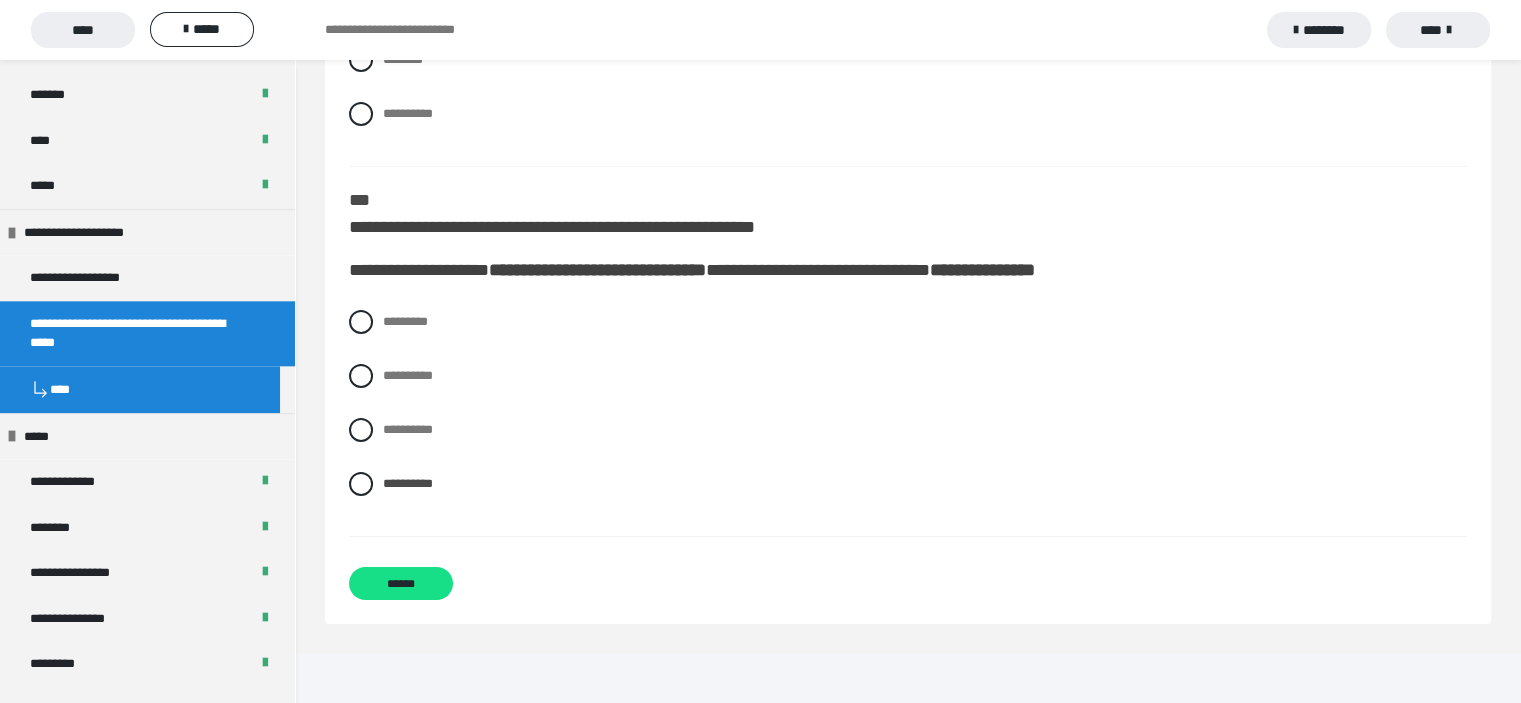 click on "**********" at bounding box center (908, 48) 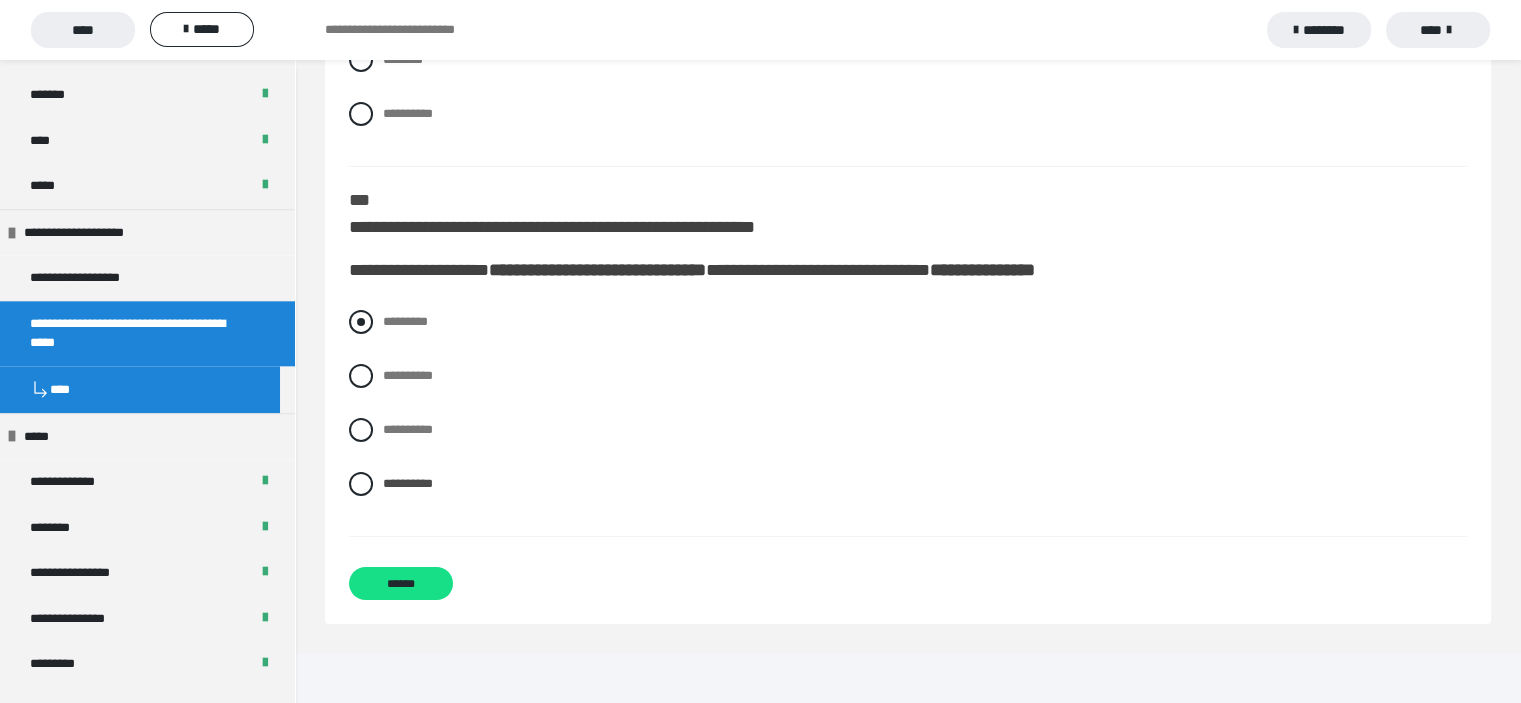 click at bounding box center (361, 322) 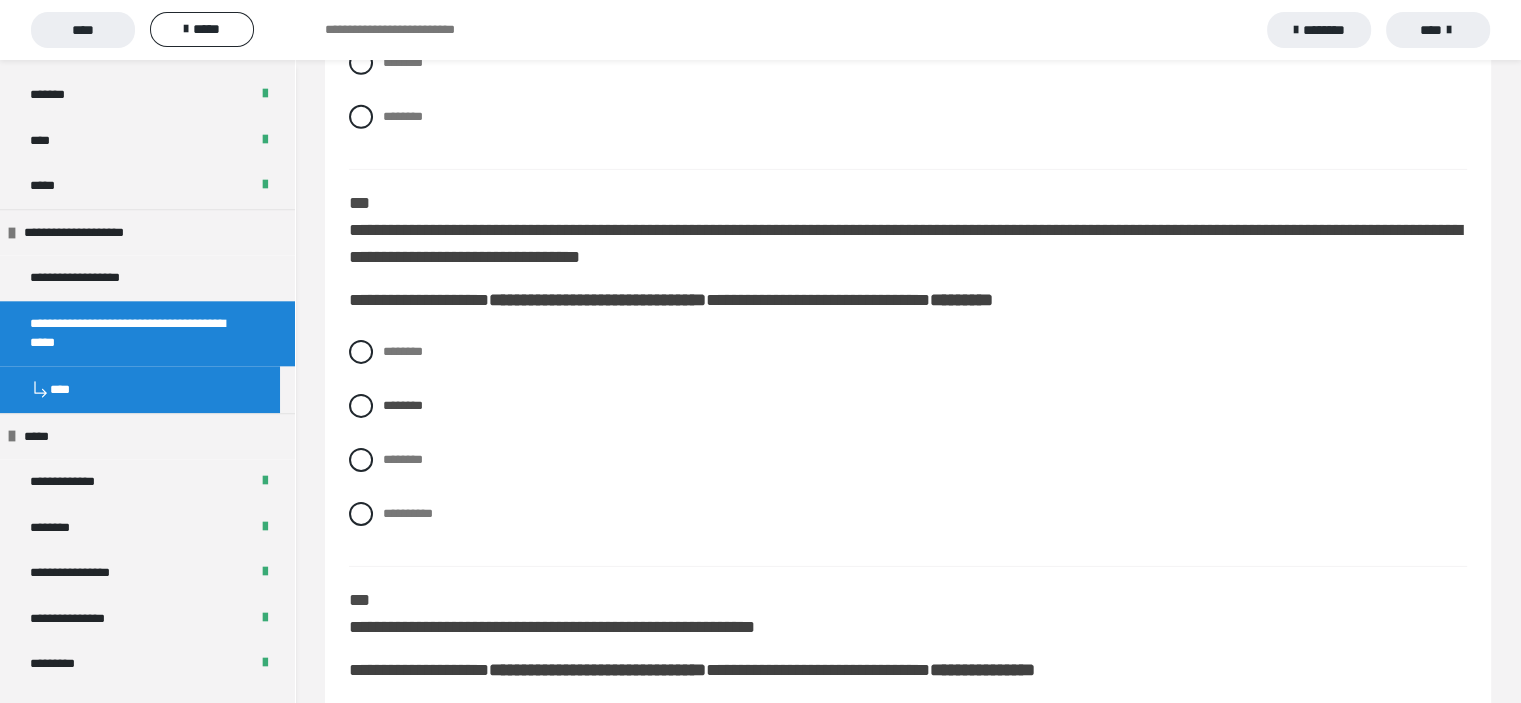 scroll, scrollTop: 6213, scrollLeft: 0, axis: vertical 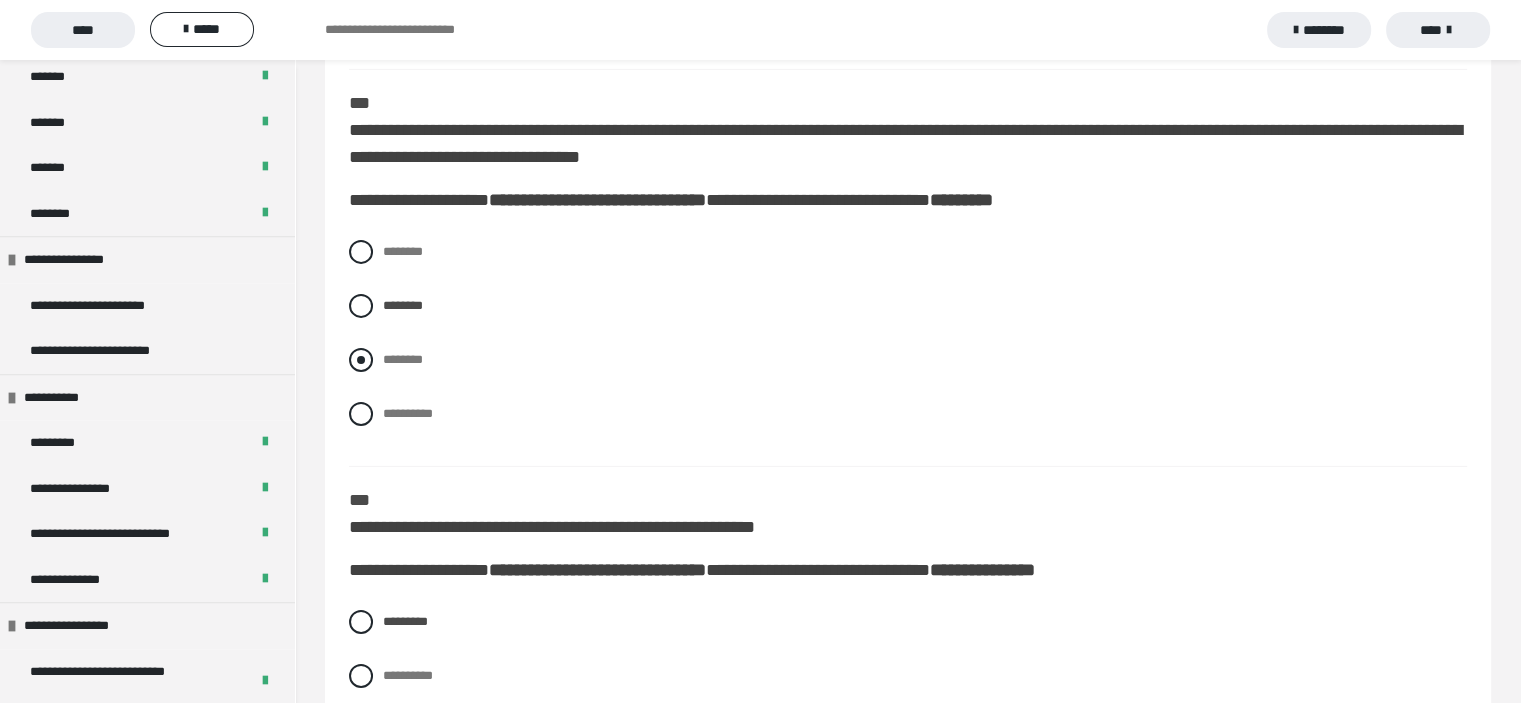 click at bounding box center (361, 360) 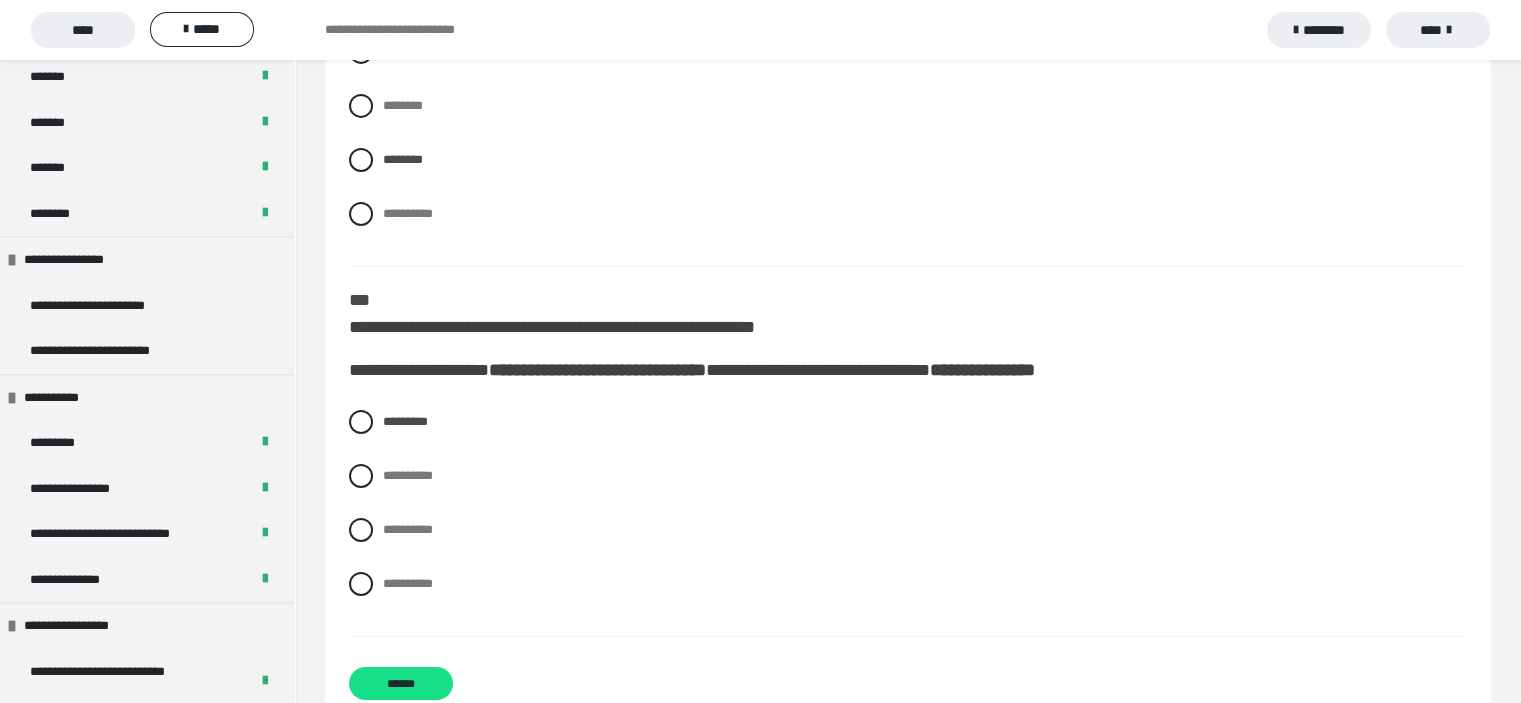 scroll, scrollTop: 6713, scrollLeft: 0, axis: vertical 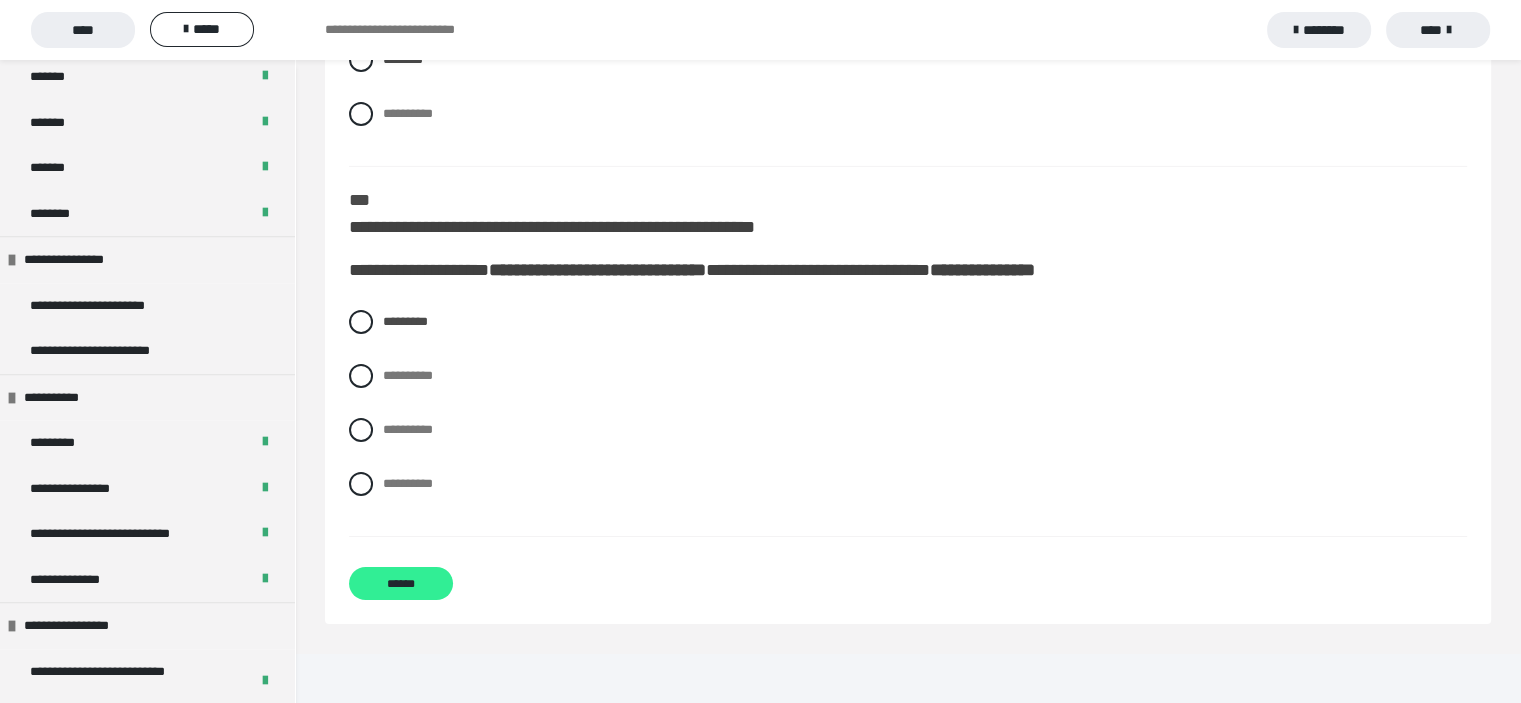 click on "******" at bounding box center [401, 583] 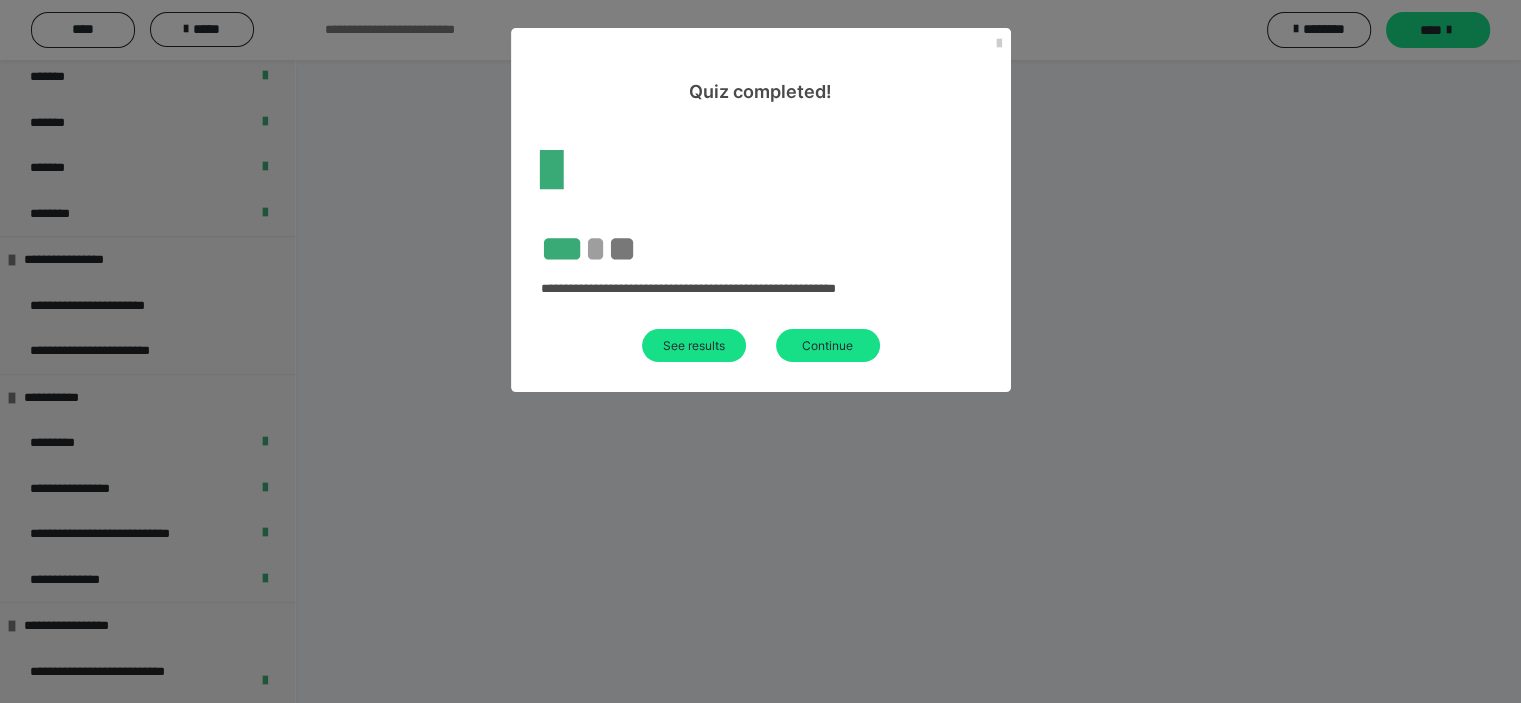 scroll, scrollTop: 496, scrollLeft: 0, axis: vertical 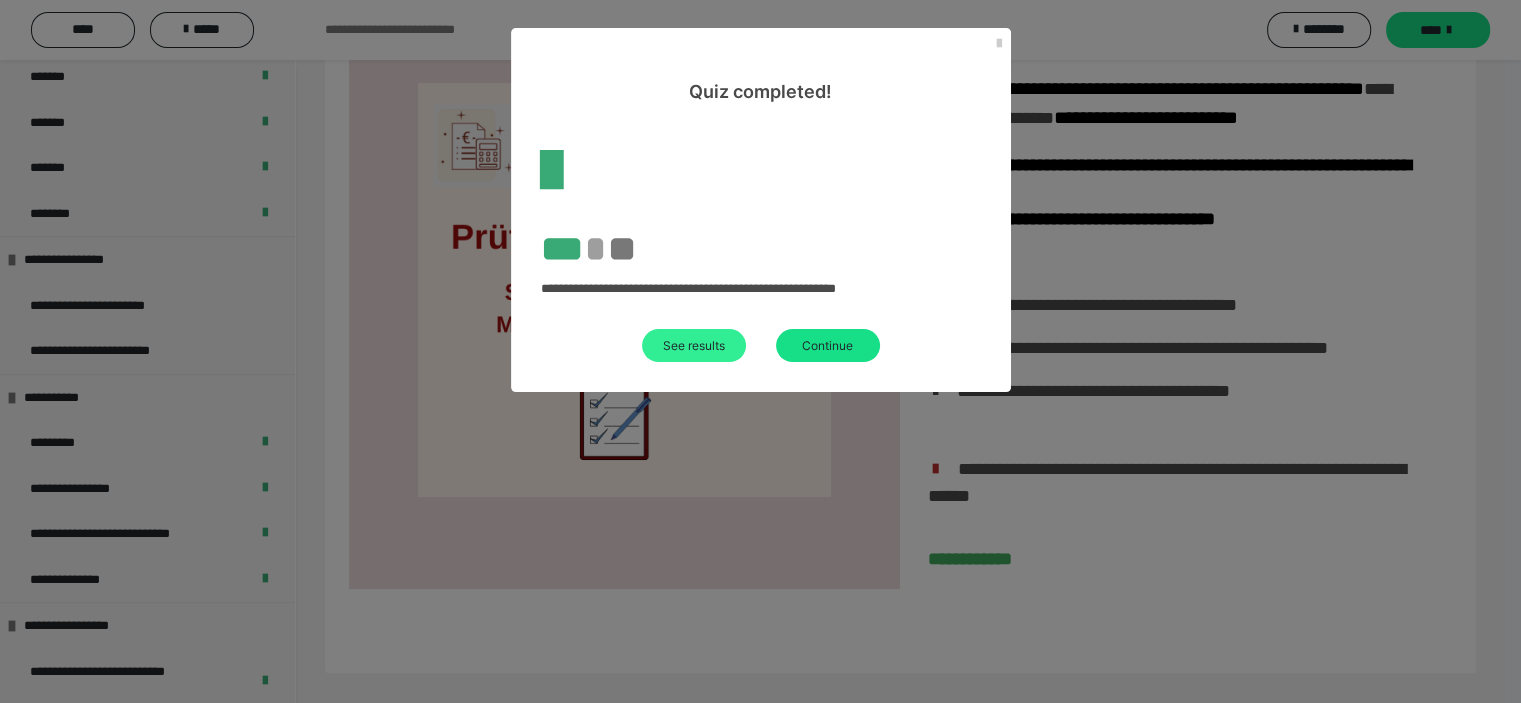 click on "See results" at bounding box center [694, 345] 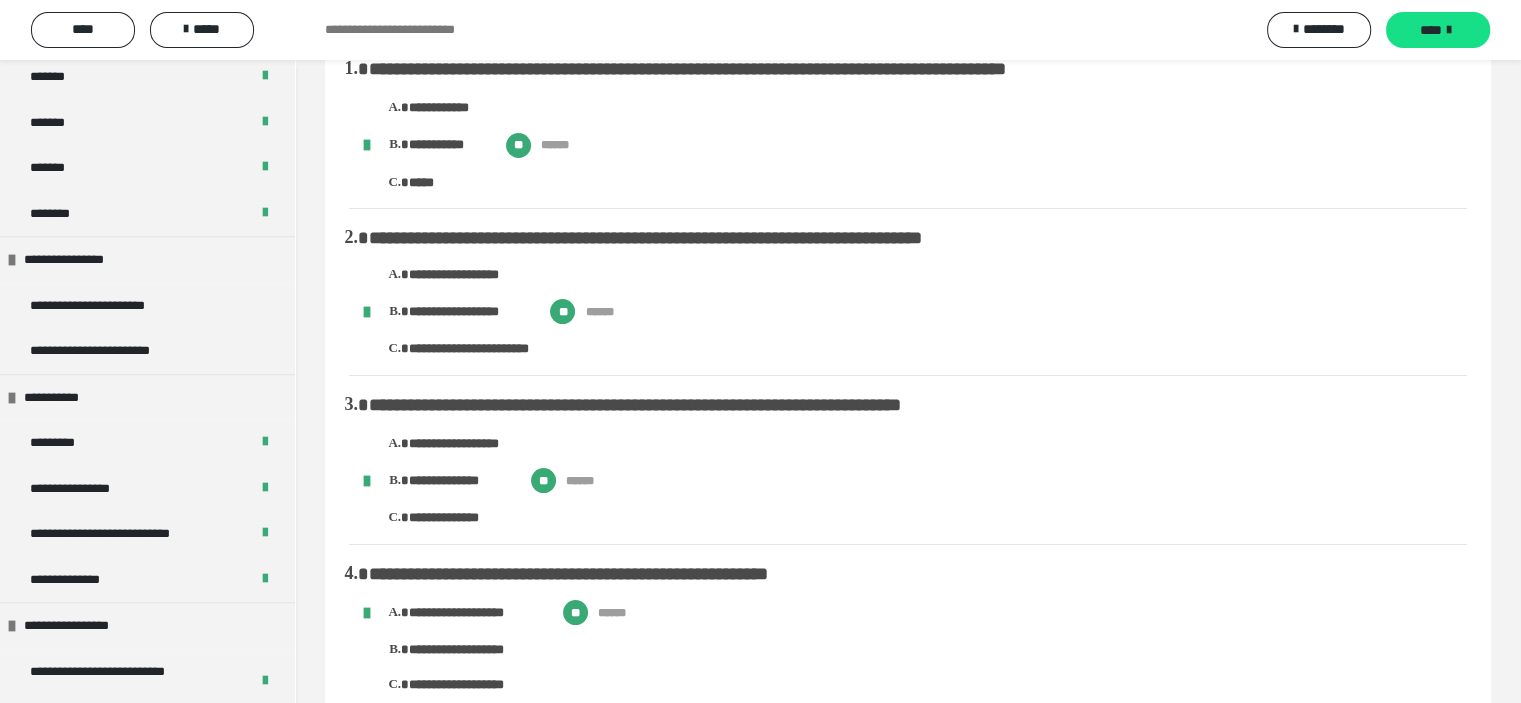 scroll, scrollTop: 0, scrollLeft: 0, axis: both 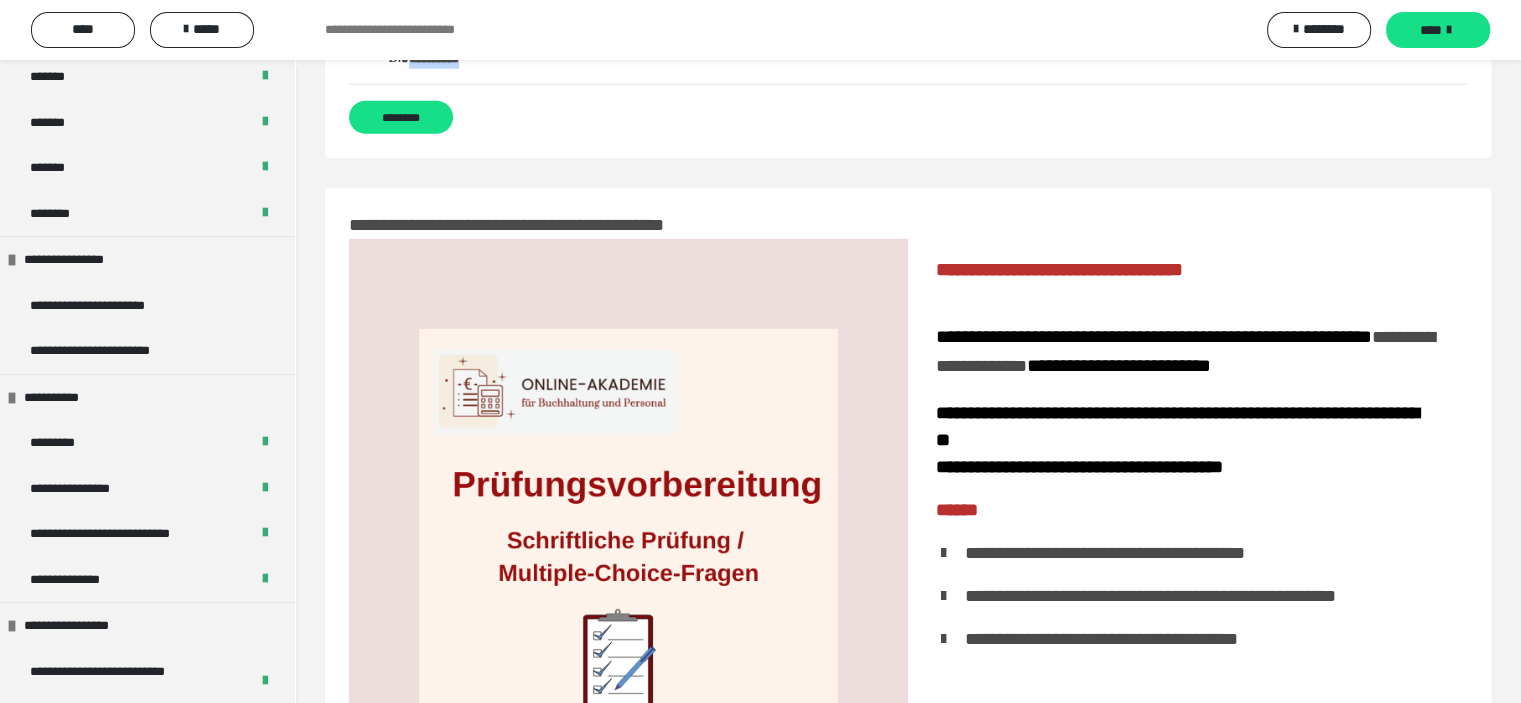 drag, startPoint x: 351, startPoint y: 116, endPoint x: 619, endPoint y: 215, distance: 285.7009 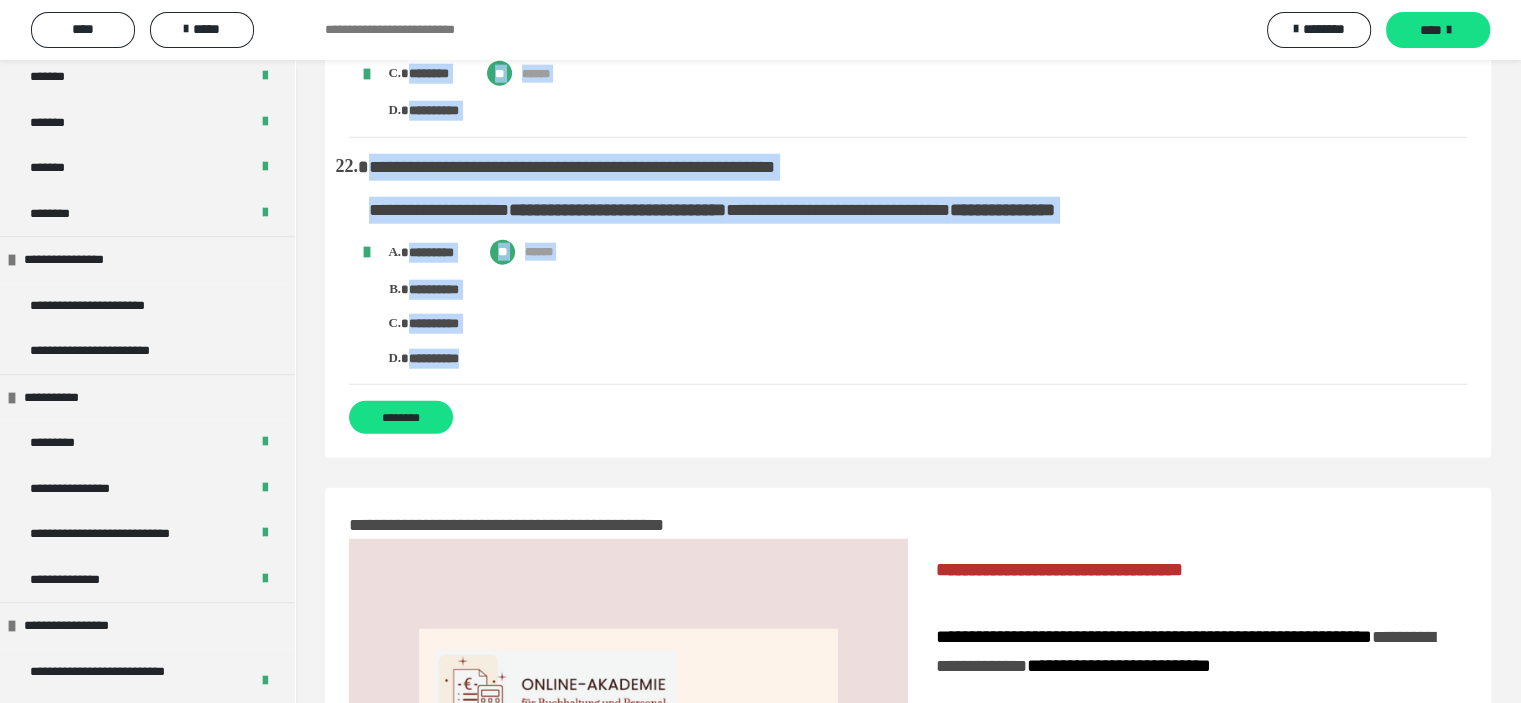 scroll, scrollTop: 5241, scrollLeft: 0, axis: vertical 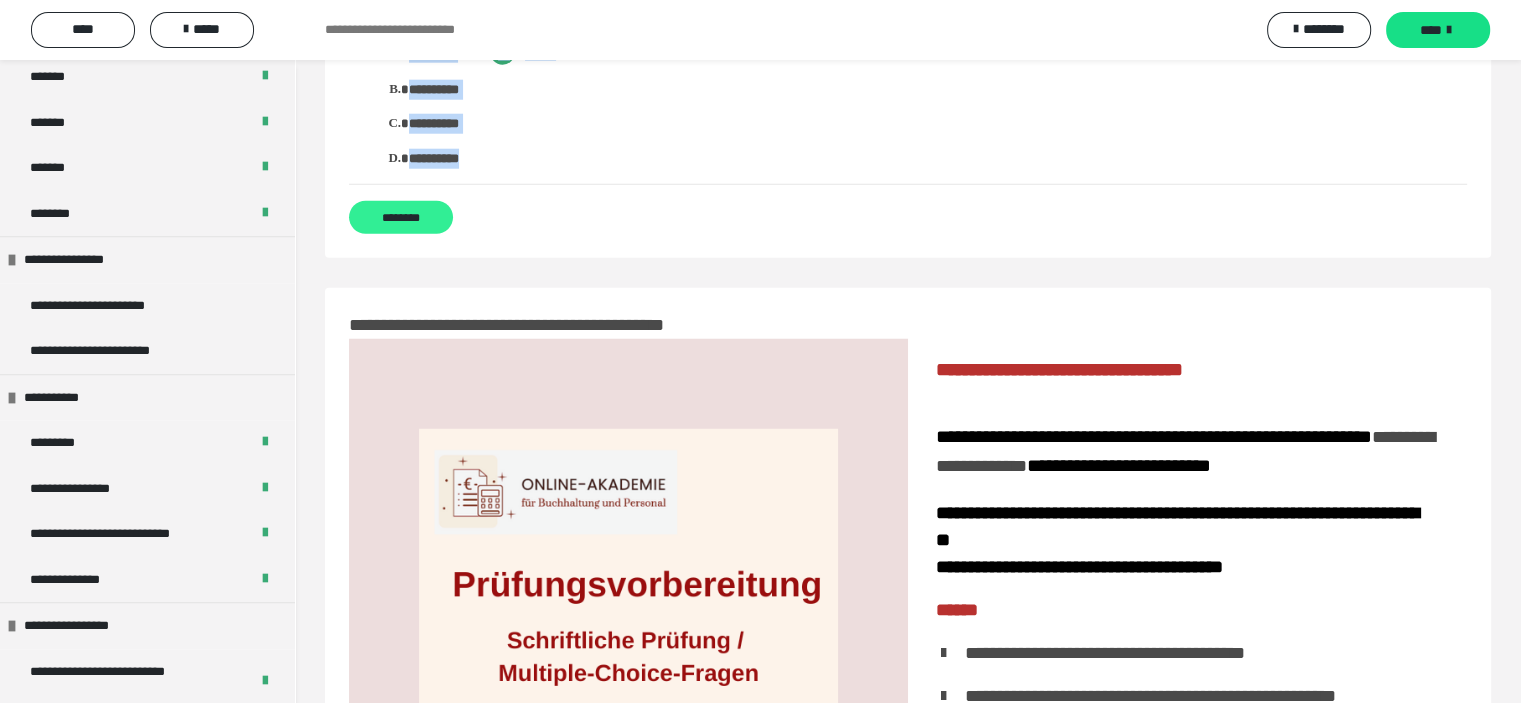 click on "********" at bounding box center [401, 217] 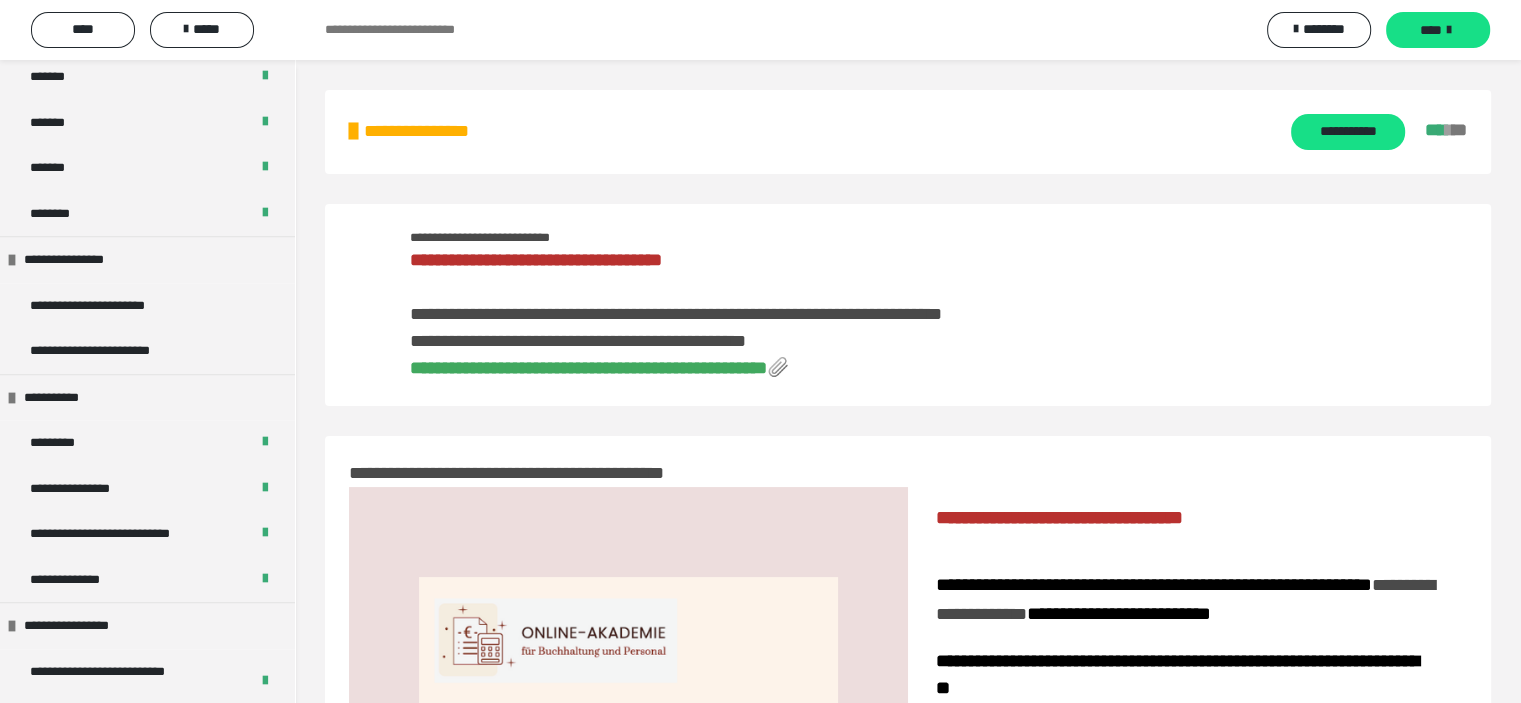 click on "**********" at bounding box center [588, 368] 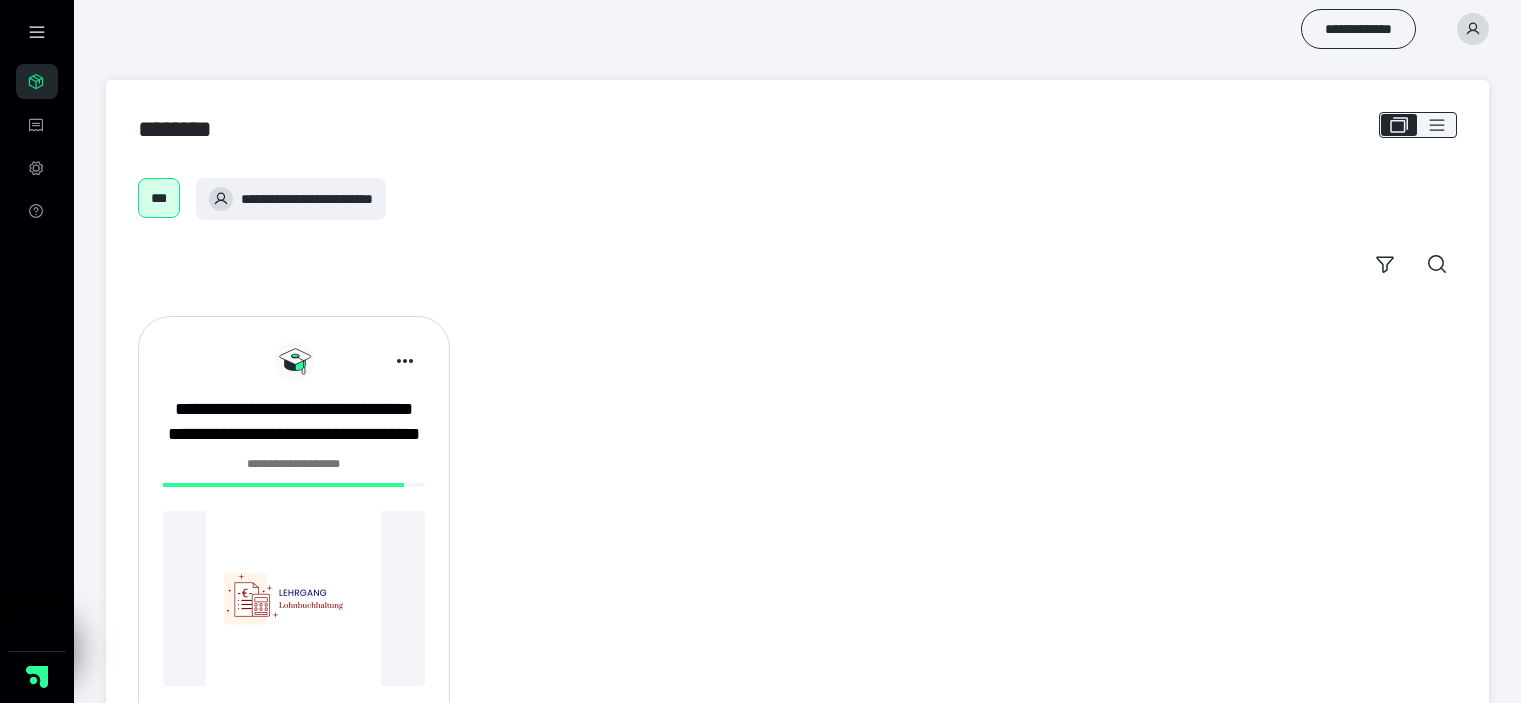 scroll, scrollTop: 0, scrollLeft: 0, axis: both 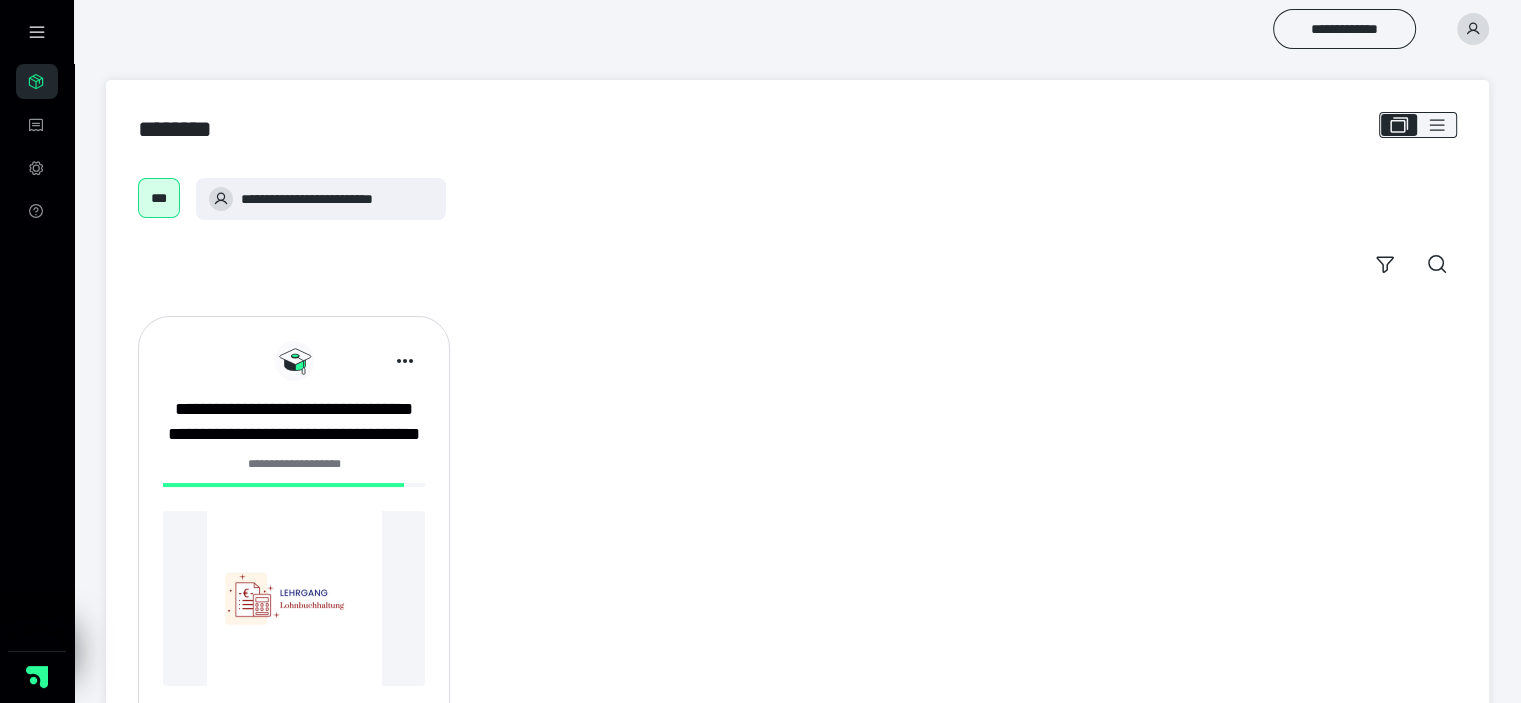 click on "**********" at bounding box center (294, 470) 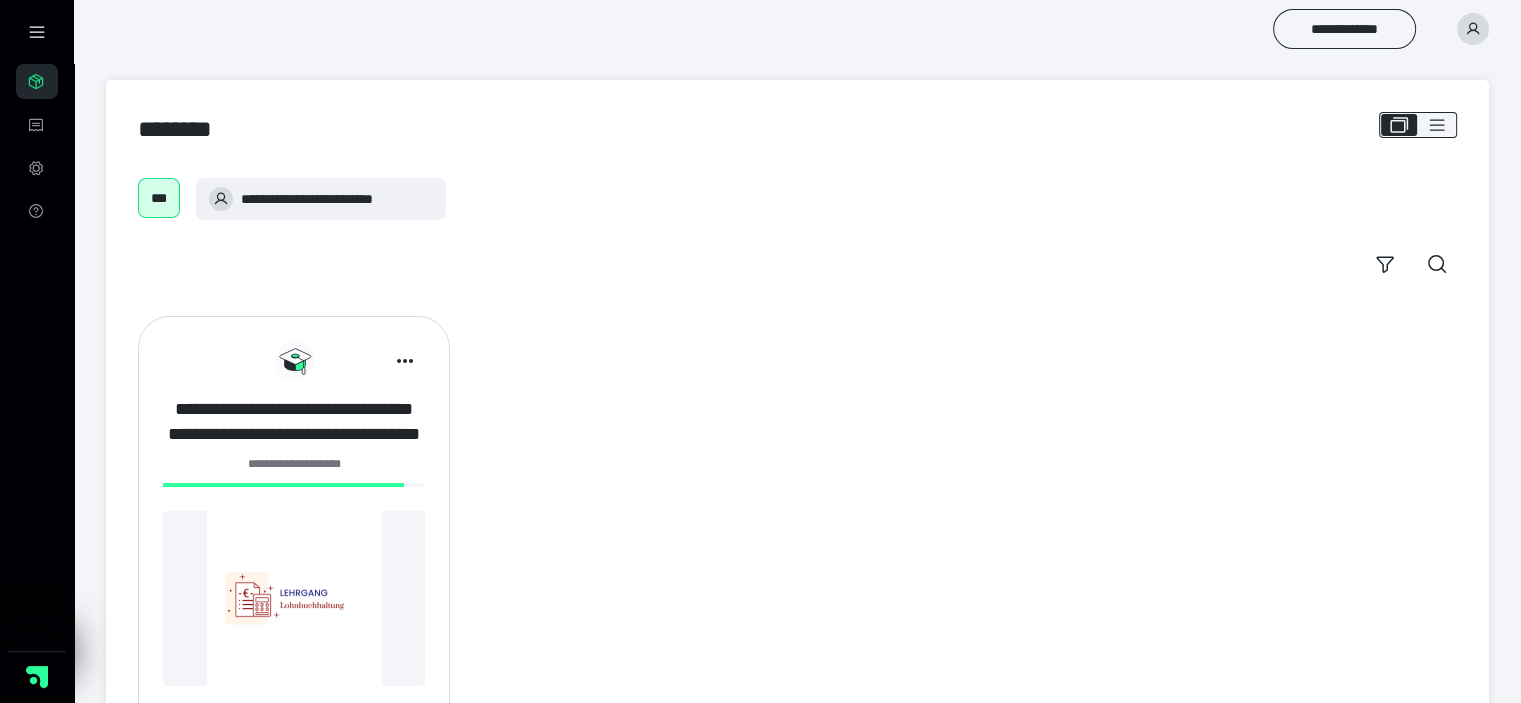 click on "**********" at bounding box center [294, 422] 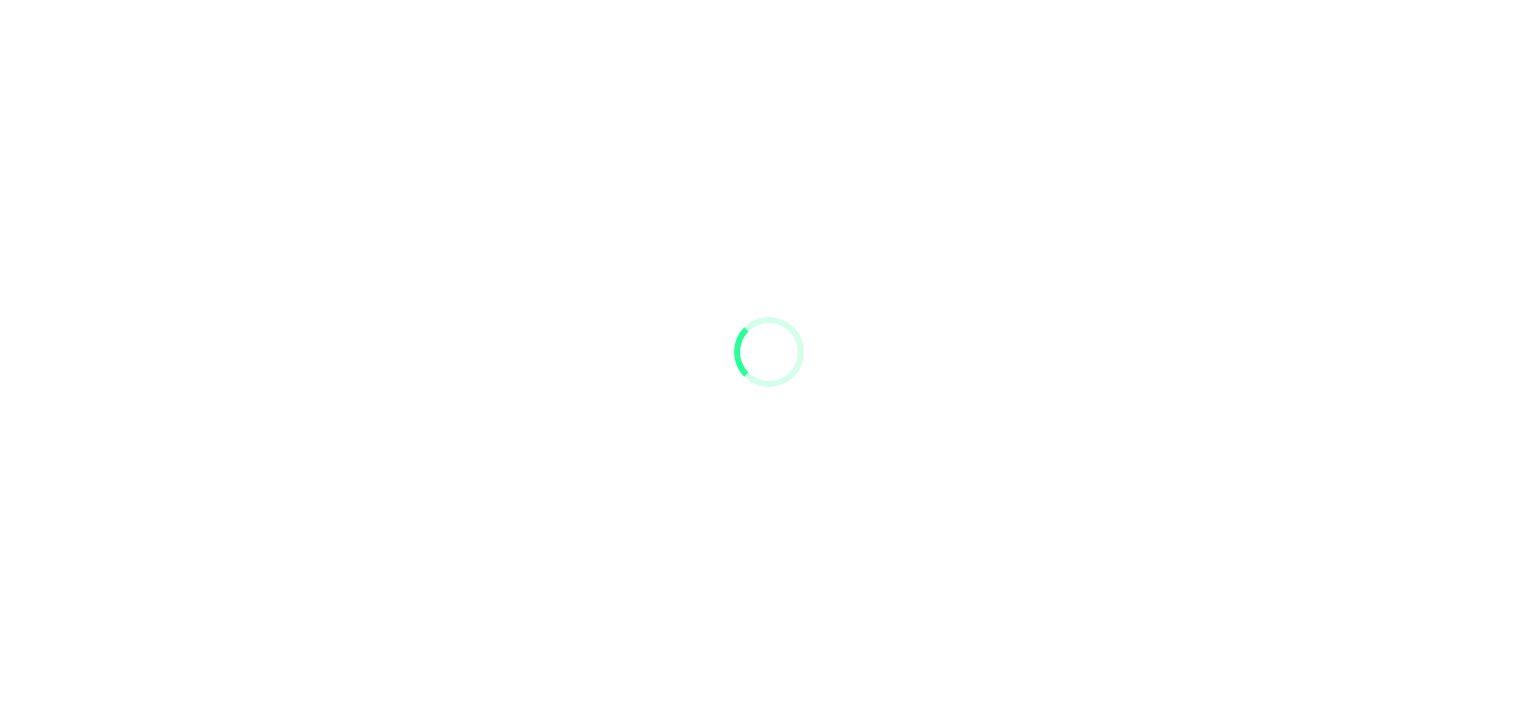 scroll, scrollTop: 0, scrollLeft: 0, axis: both 